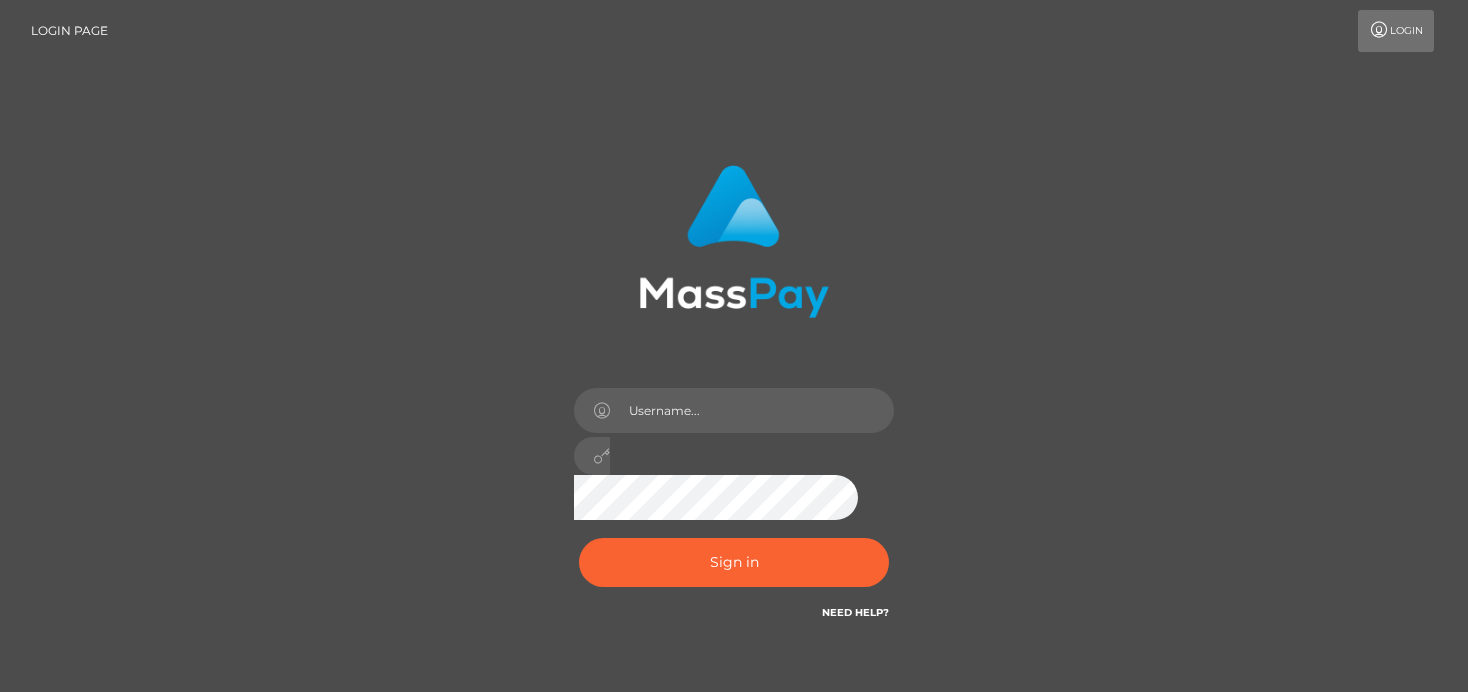 scroll, scrollTop: 0, scrollLeft: 0, axis: both 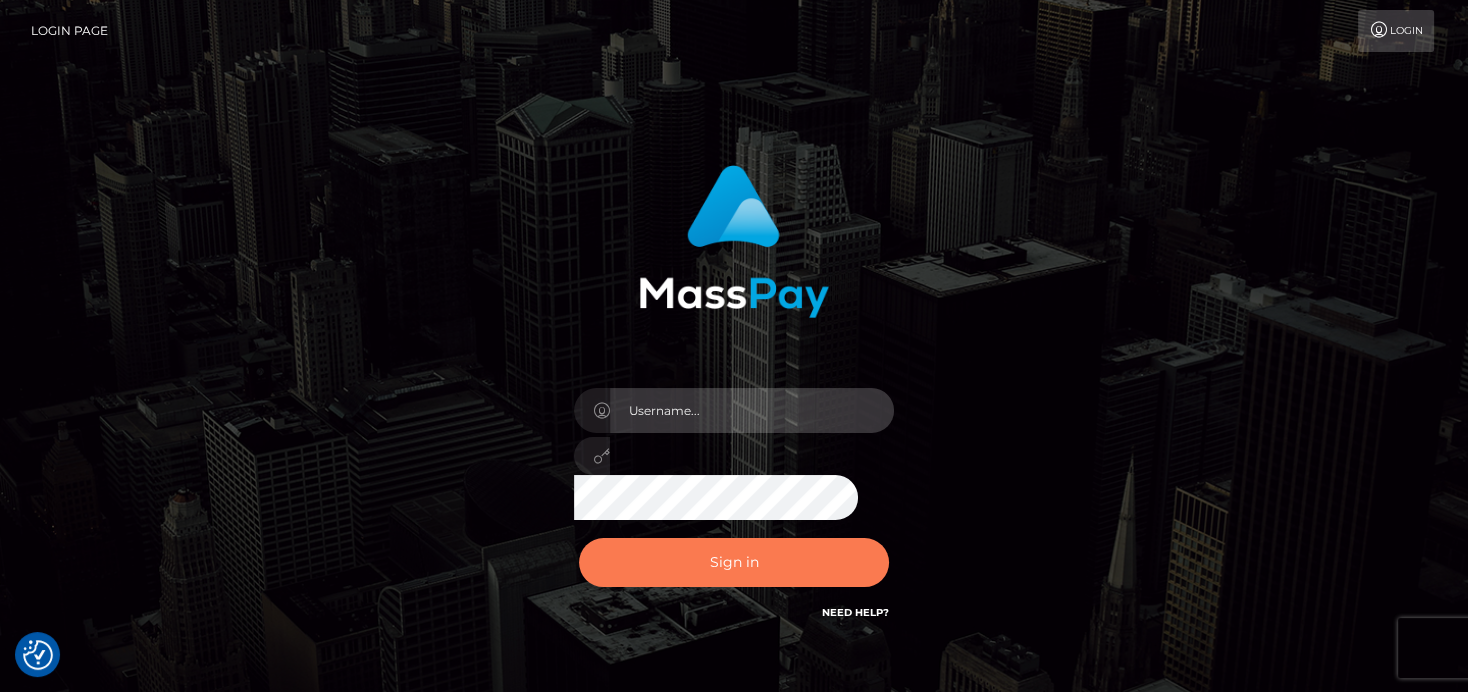 type on "denise" 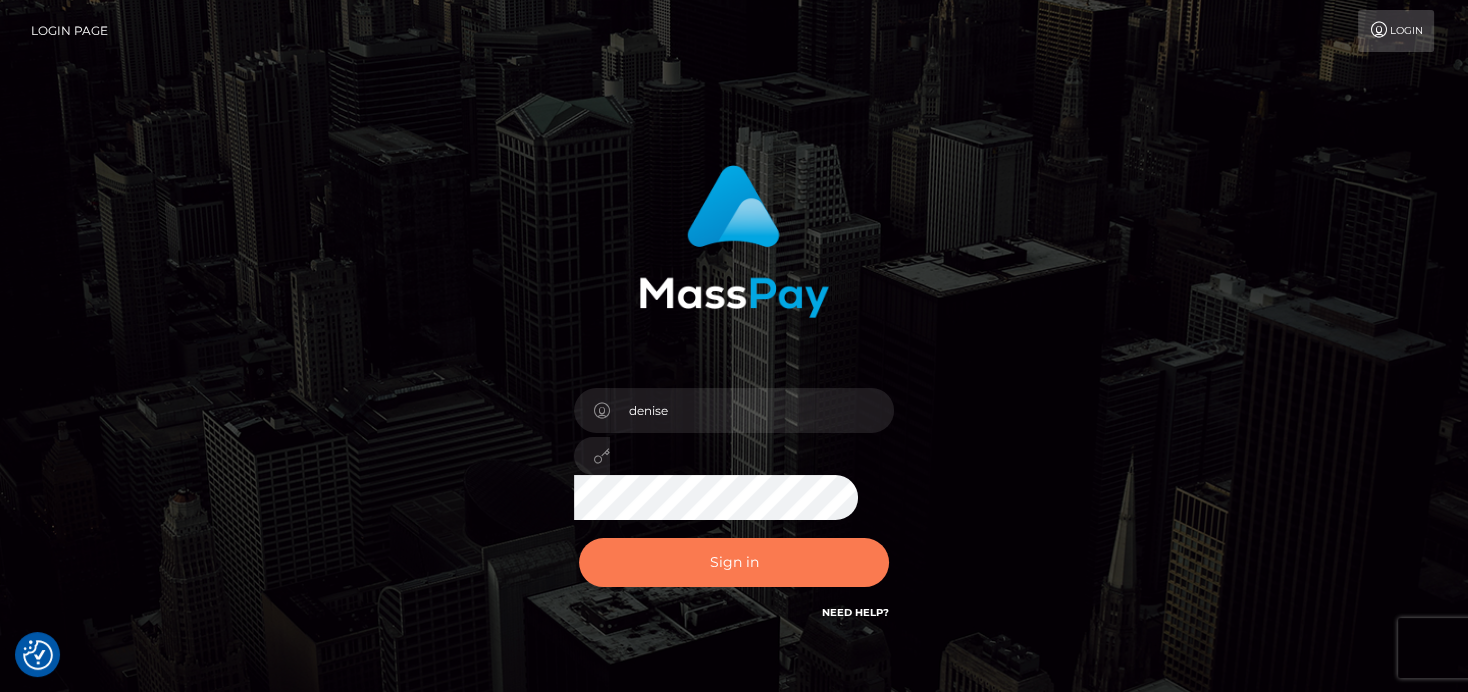 click on "Sign in" at bounding box center [734, 562] 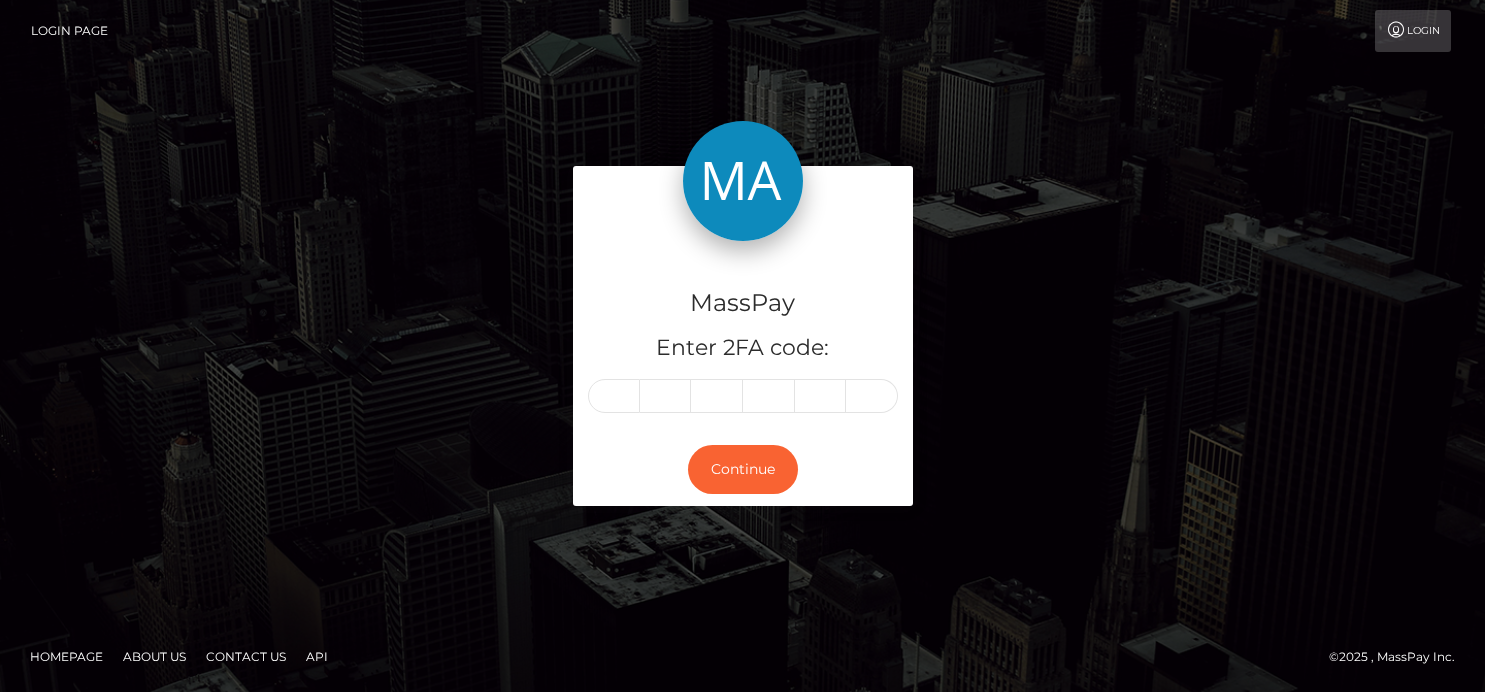 scroll, scrollTop: 0, scrollLeft: 0, axis: both 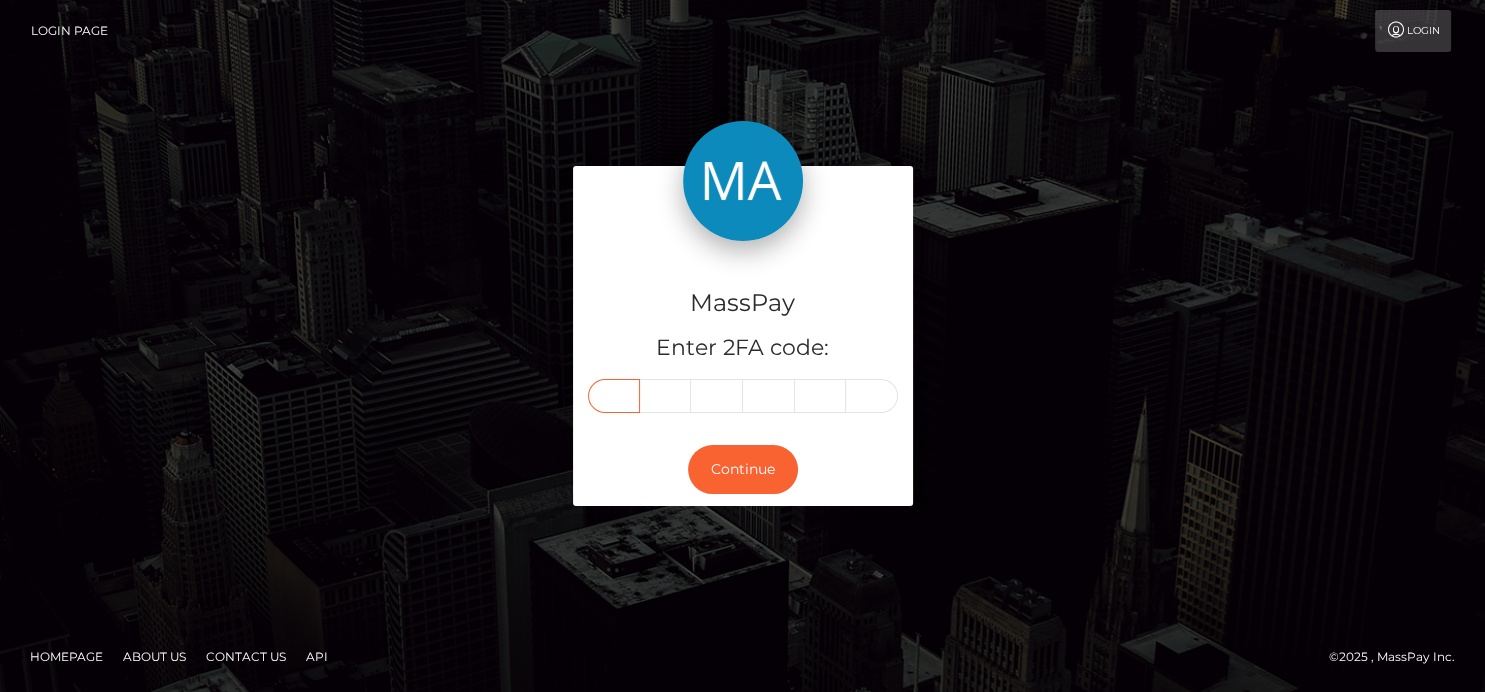 click at bounding box center [614, 396] 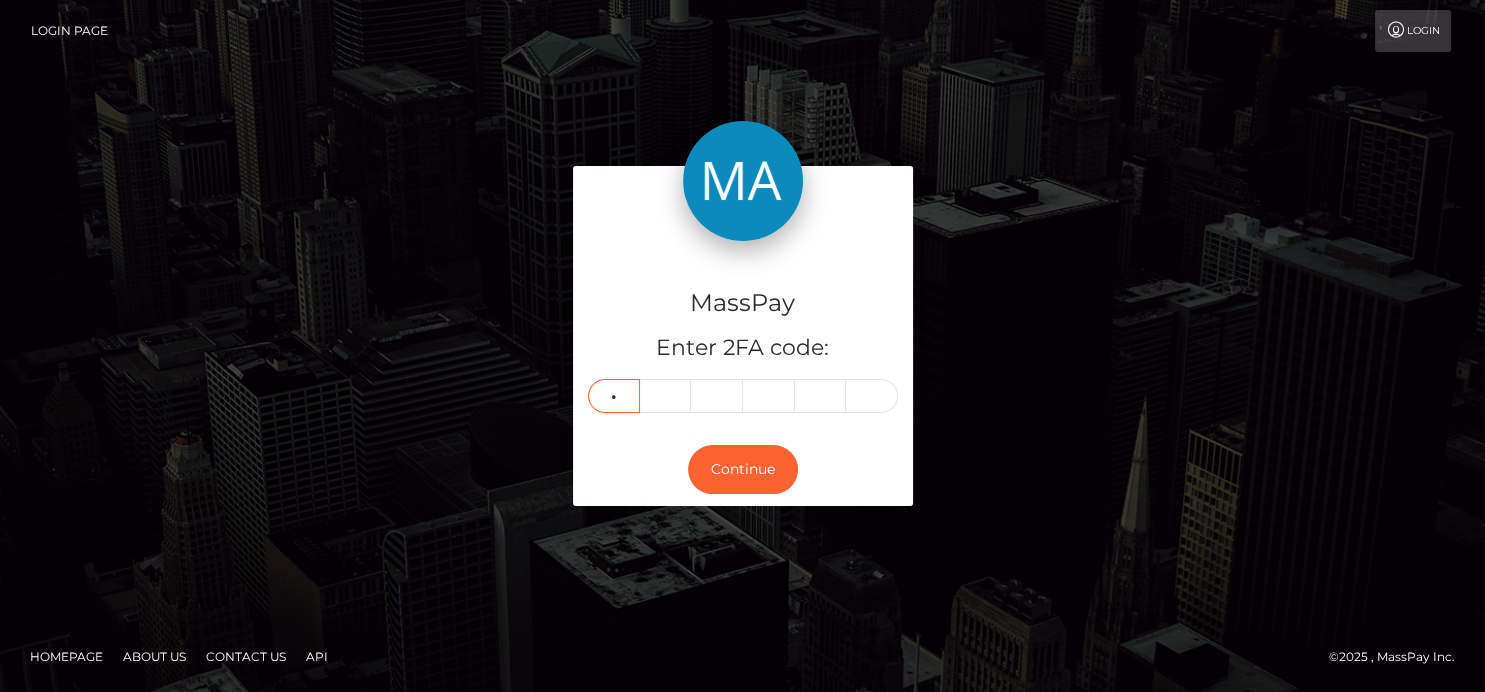 type on "2" 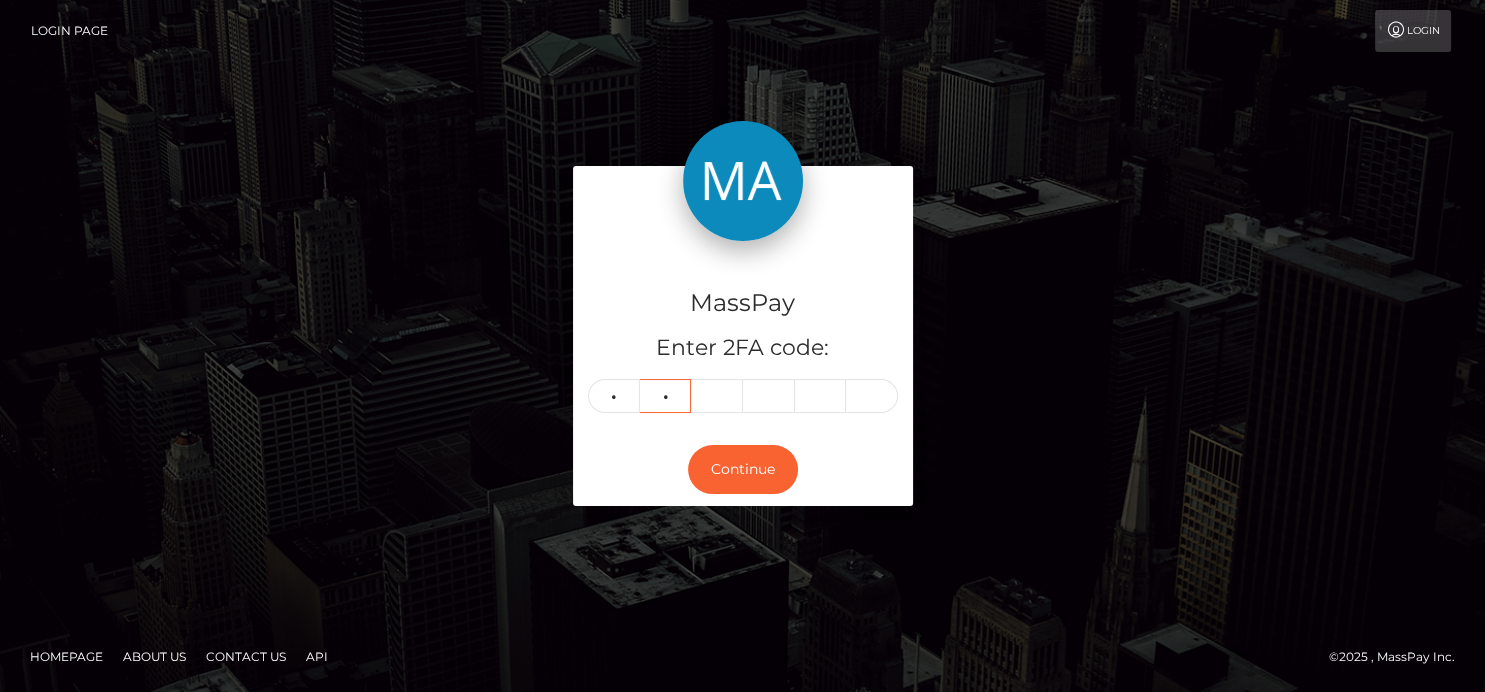 type on "0" 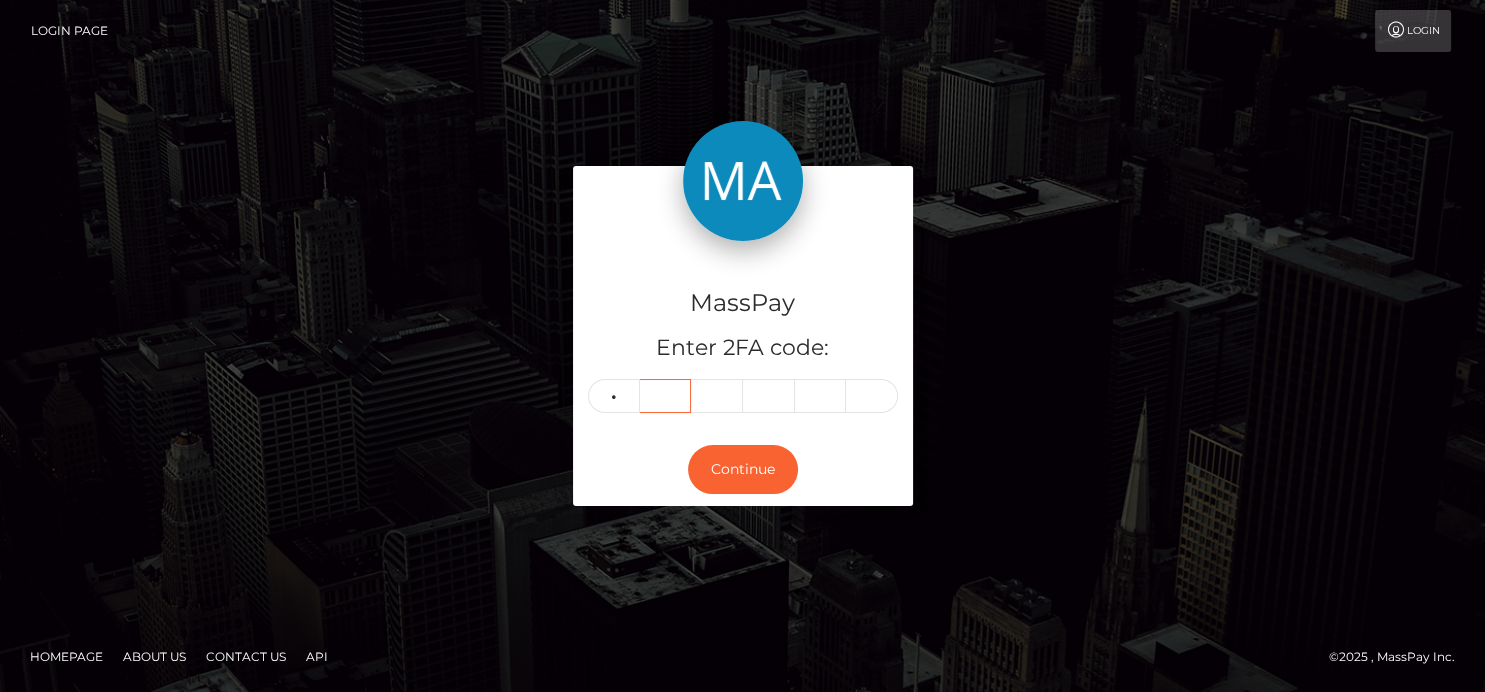 type 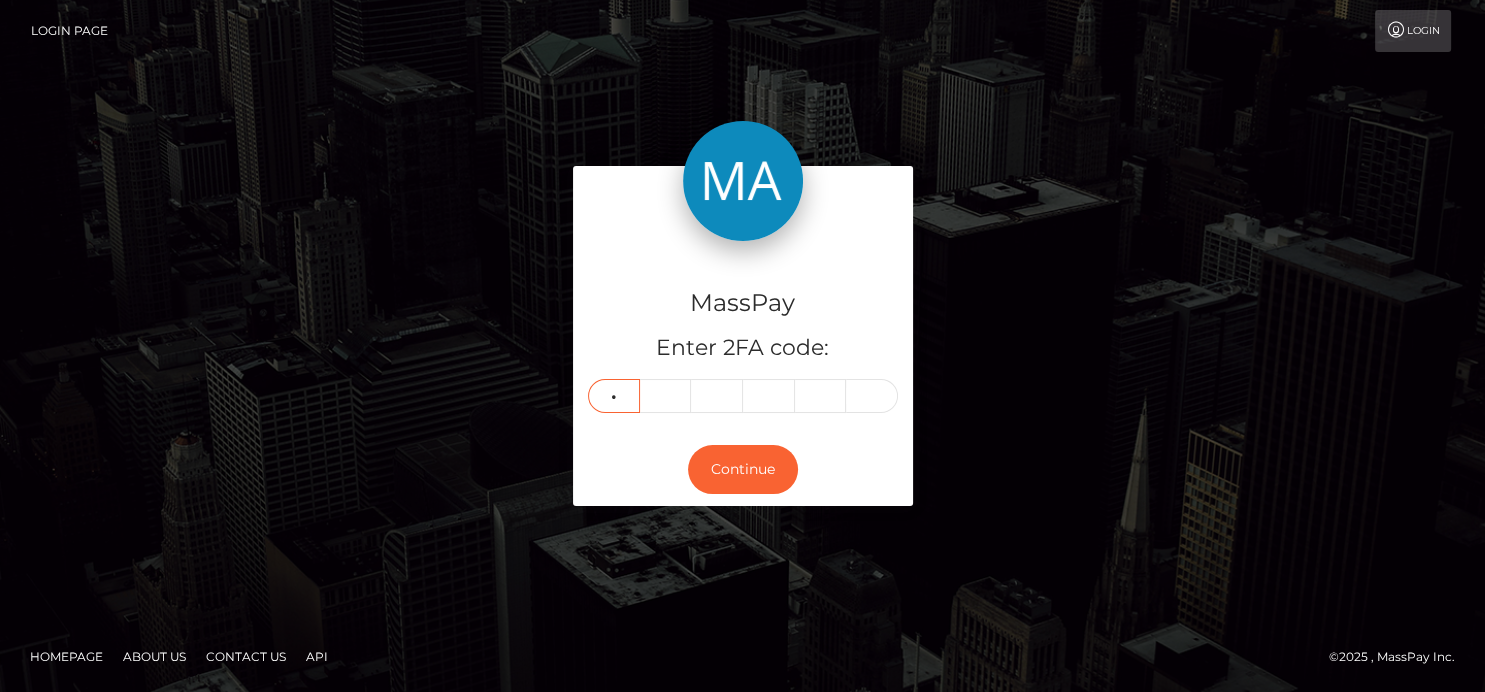 type on "7" 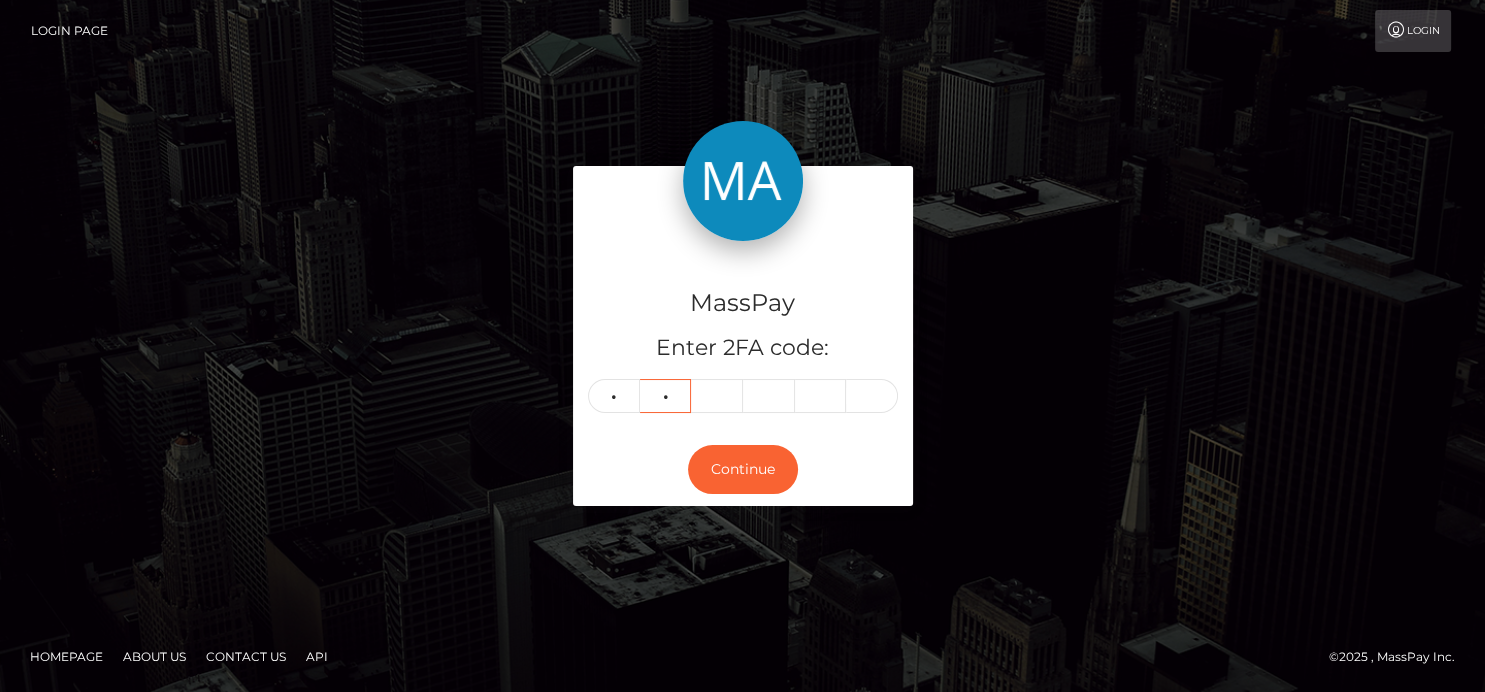type on "2" 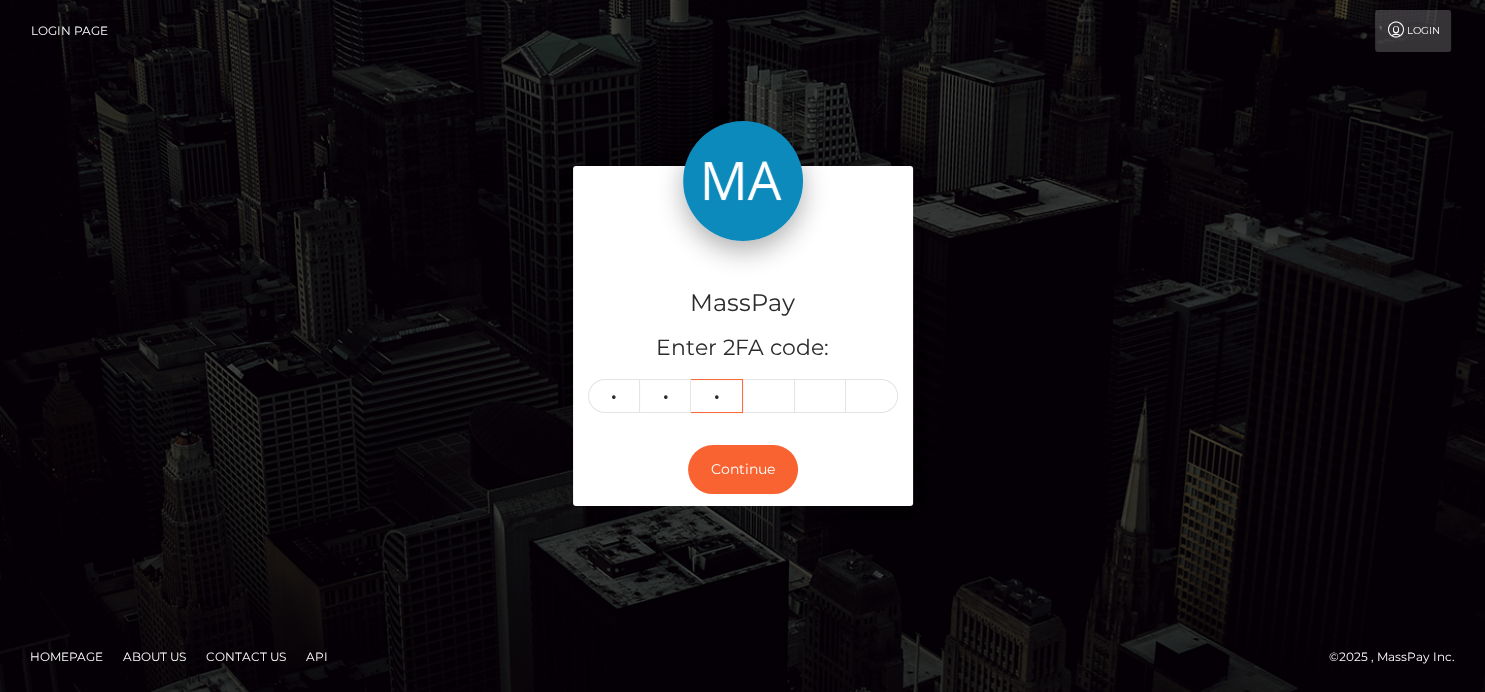 type on "0" 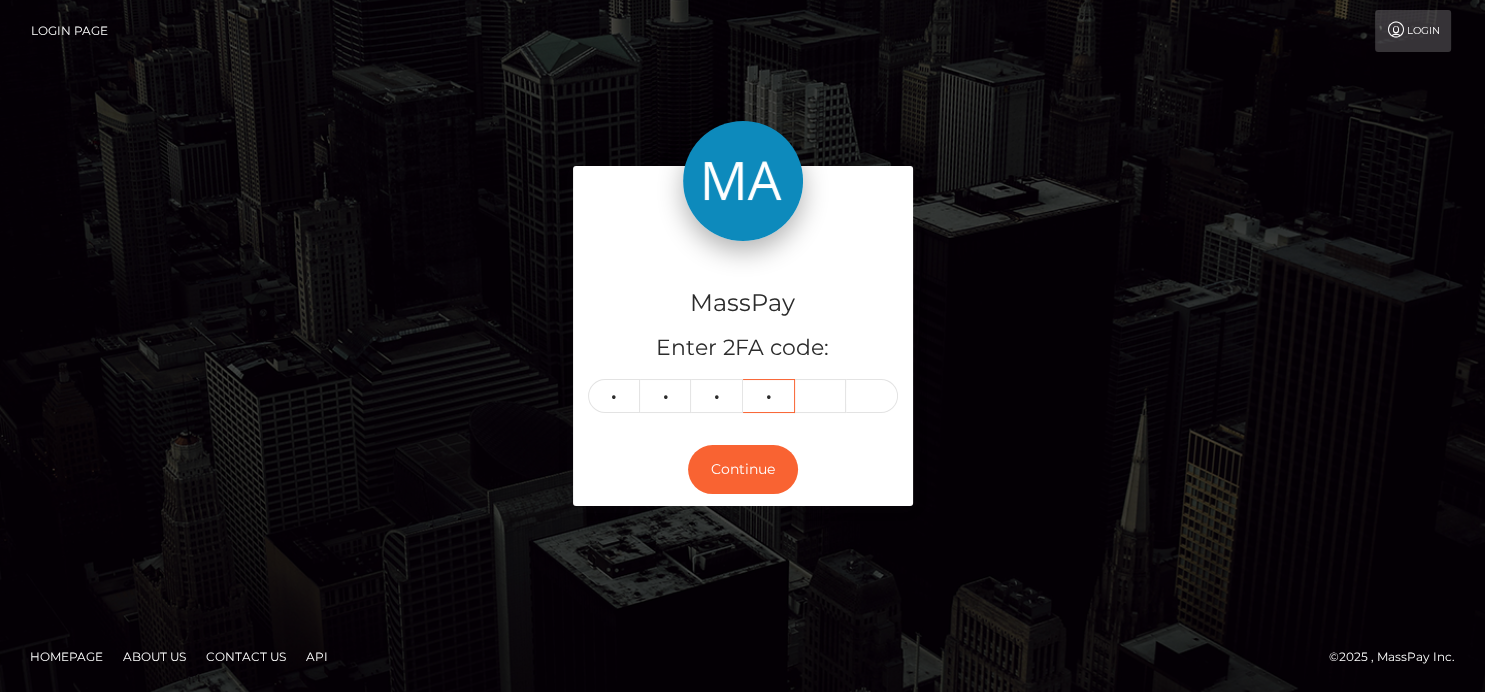type on "6" 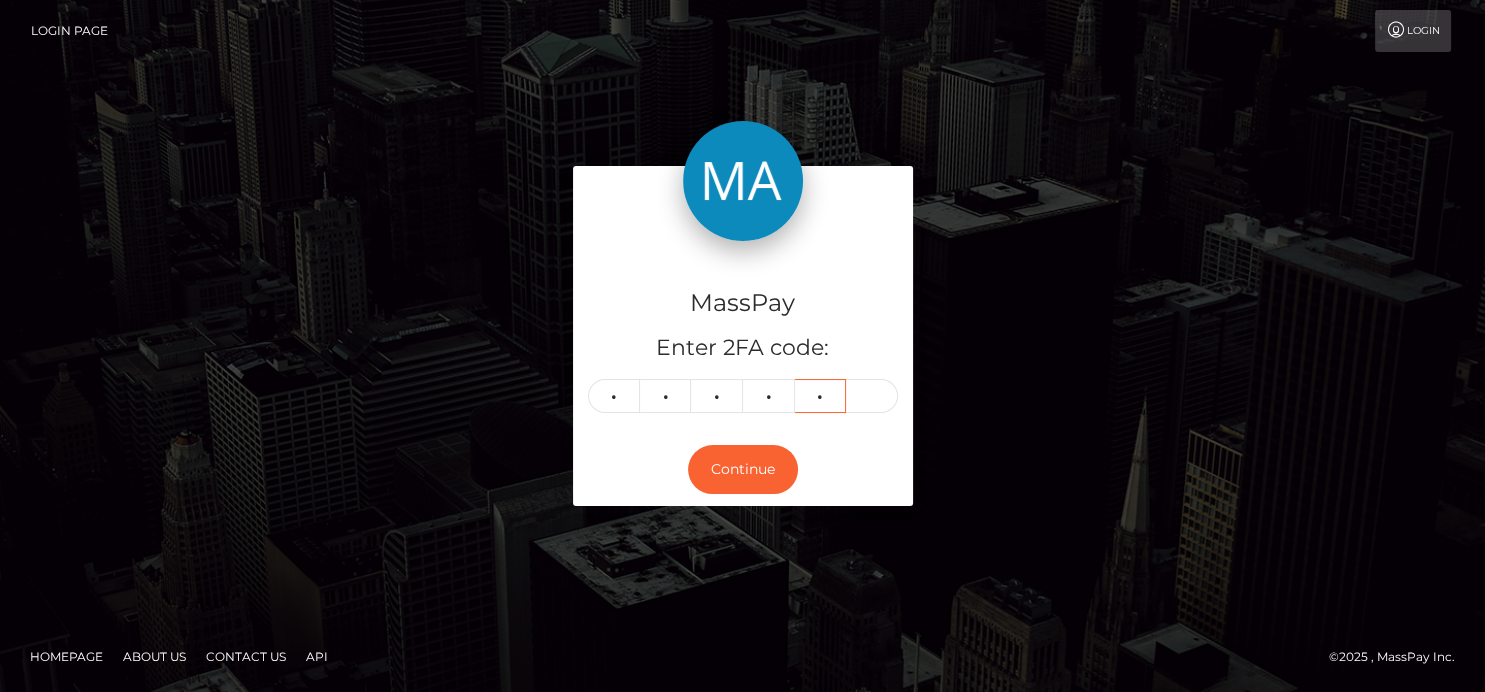 type on "7" 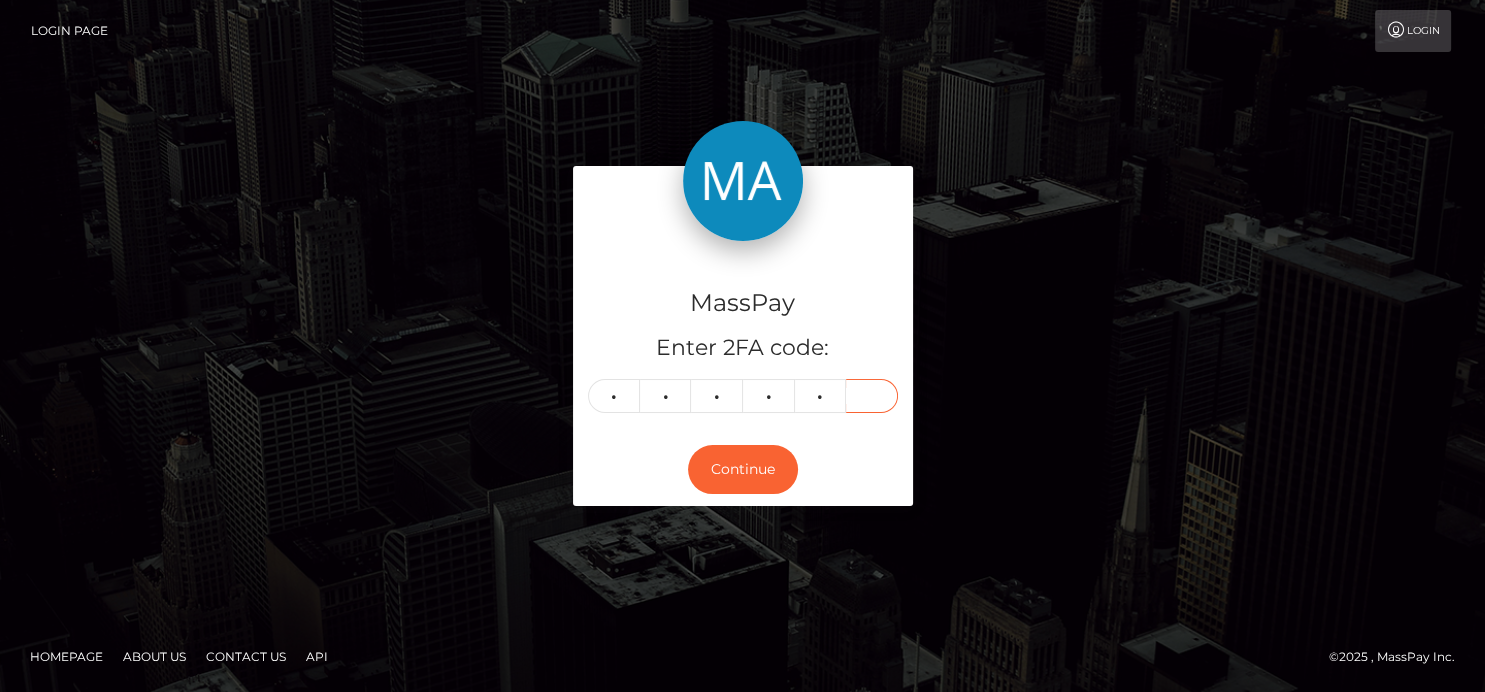 type on "9" 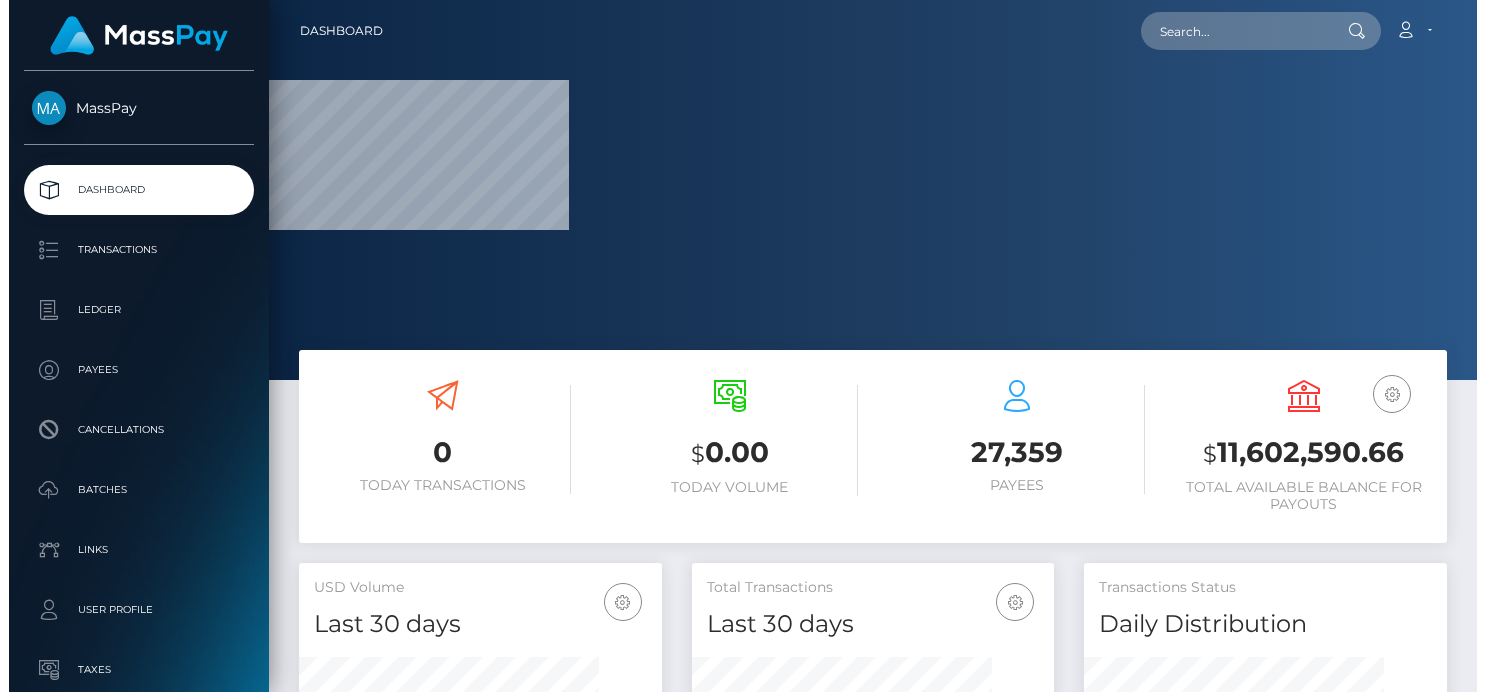 scroll, scrollTop: 0, scrollLeft: 0, axis: both 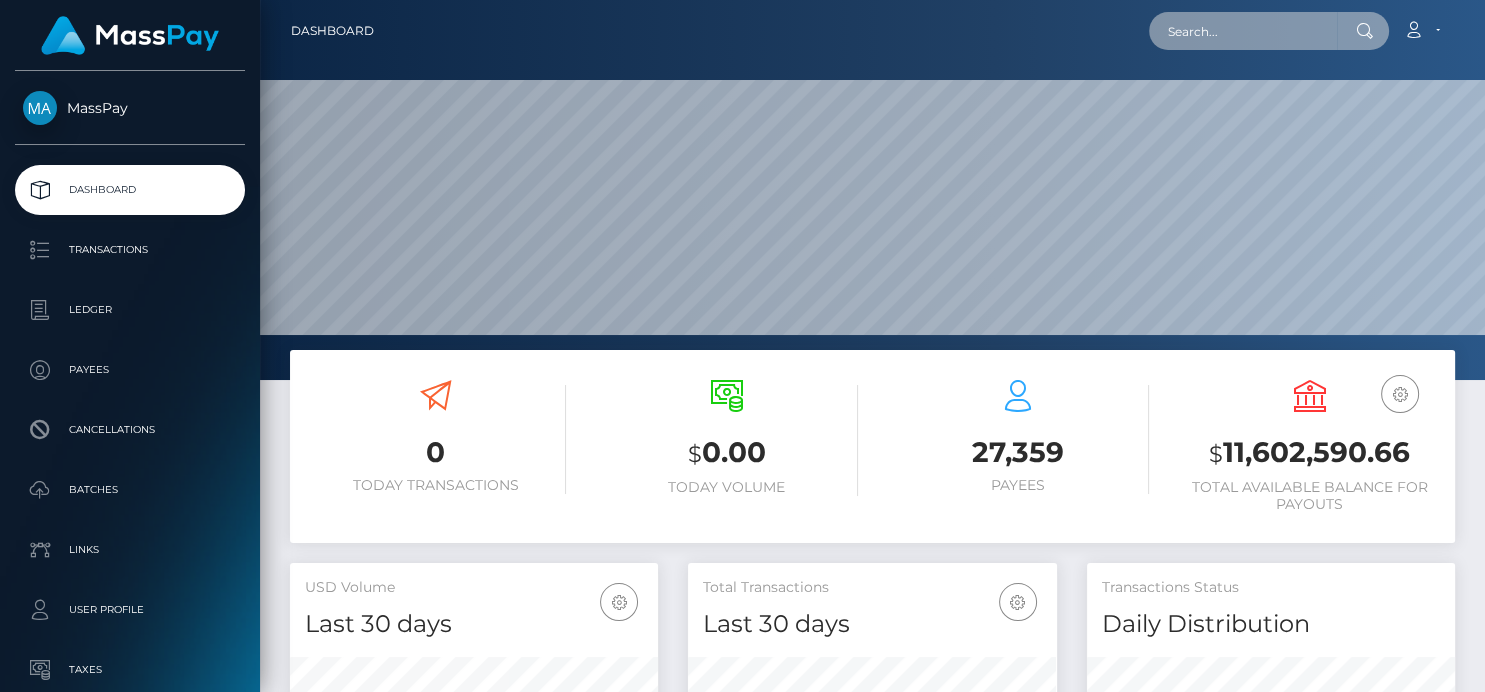 click at bounding box center (1243, 31) 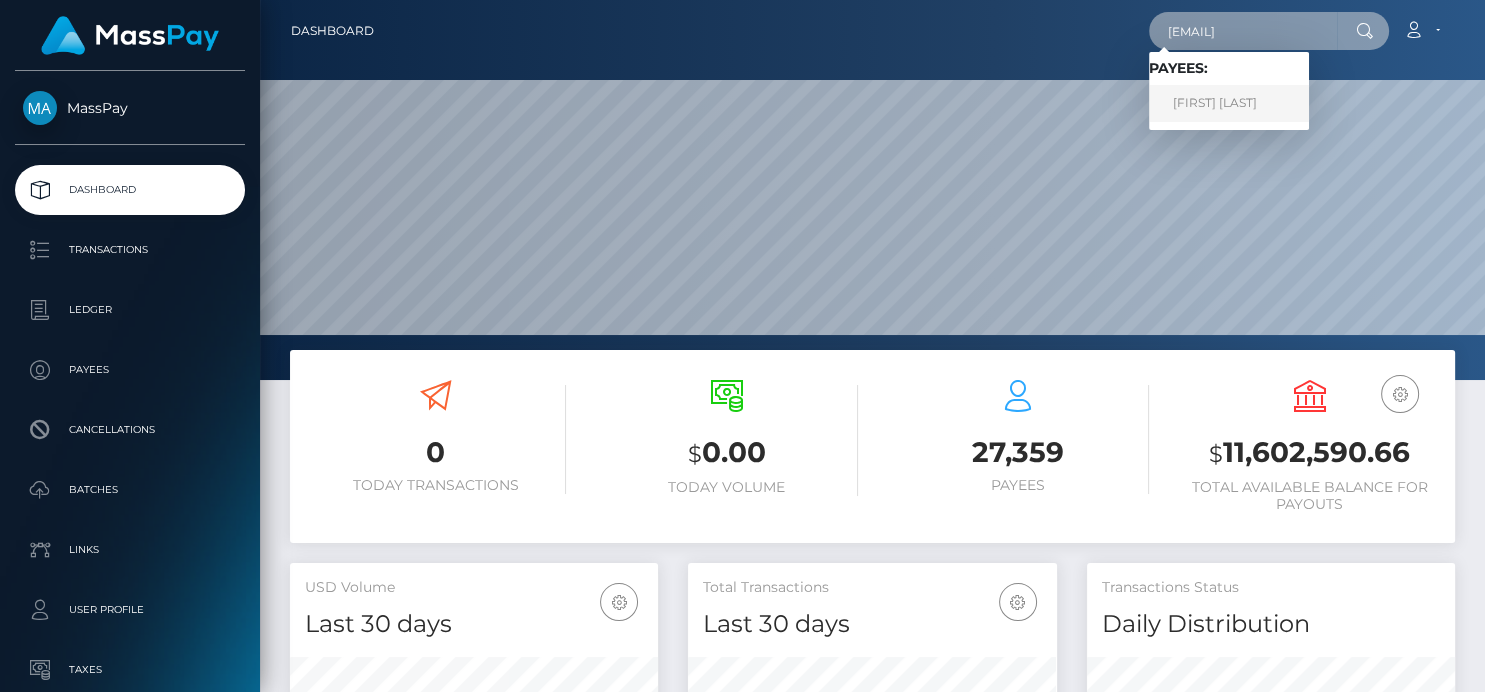type on "[EMAIL]" 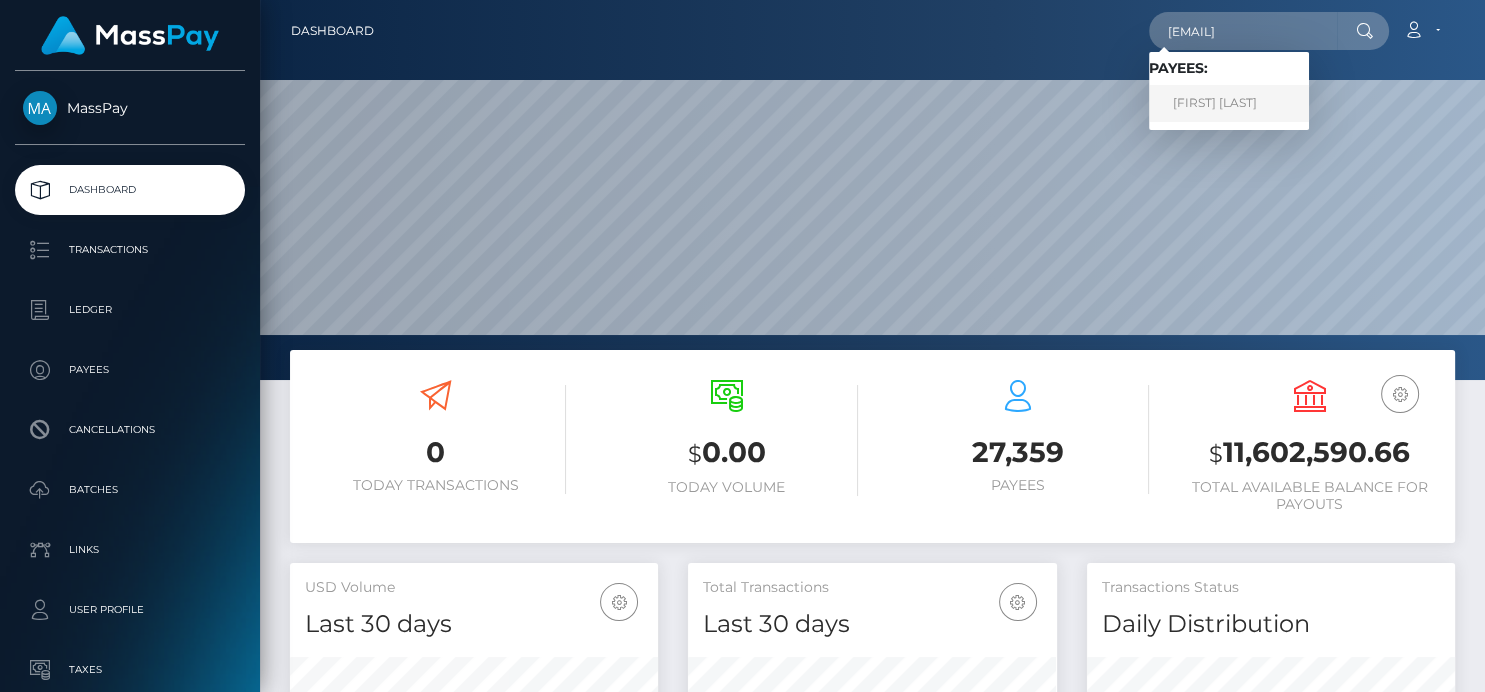 click on "Emi  Oyebade" at bounding box center [1229, 103] 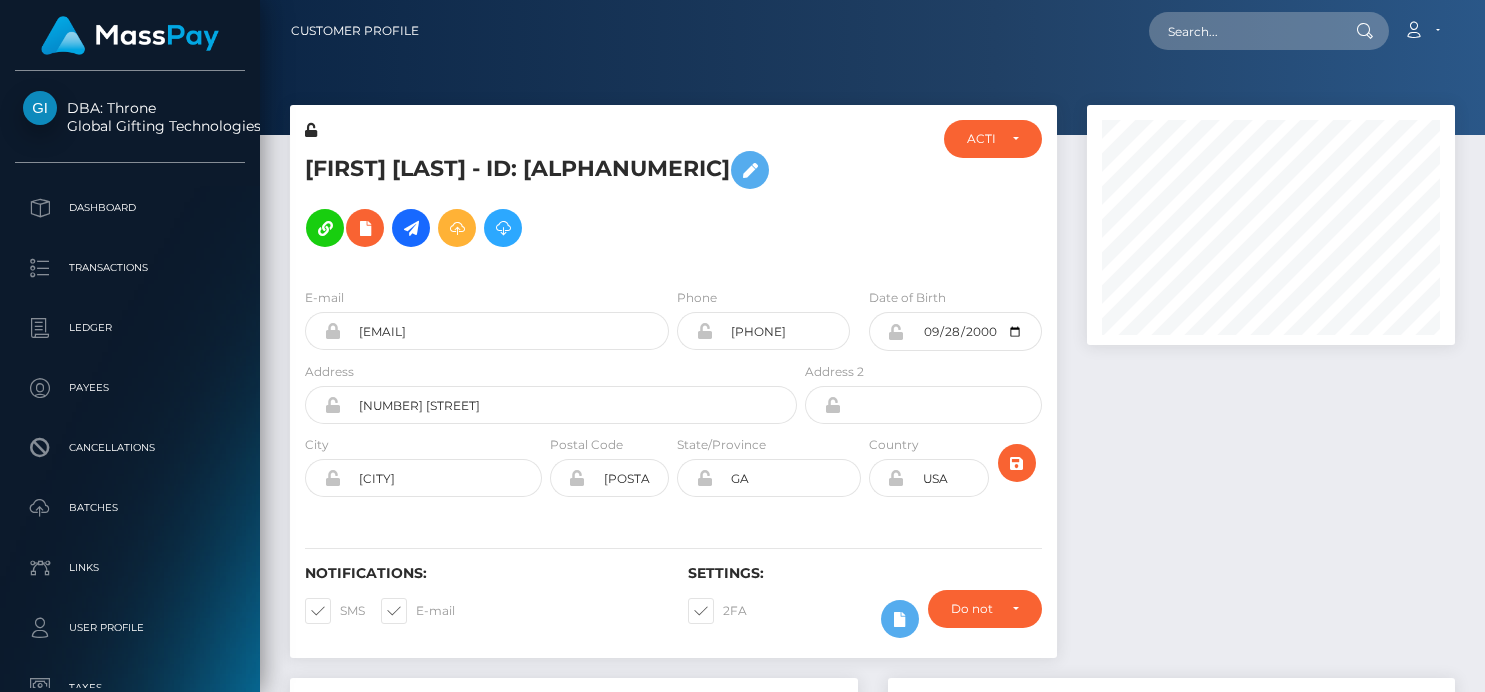 scroll, scrollTop: 0, scrollLeft: 0, axis: both 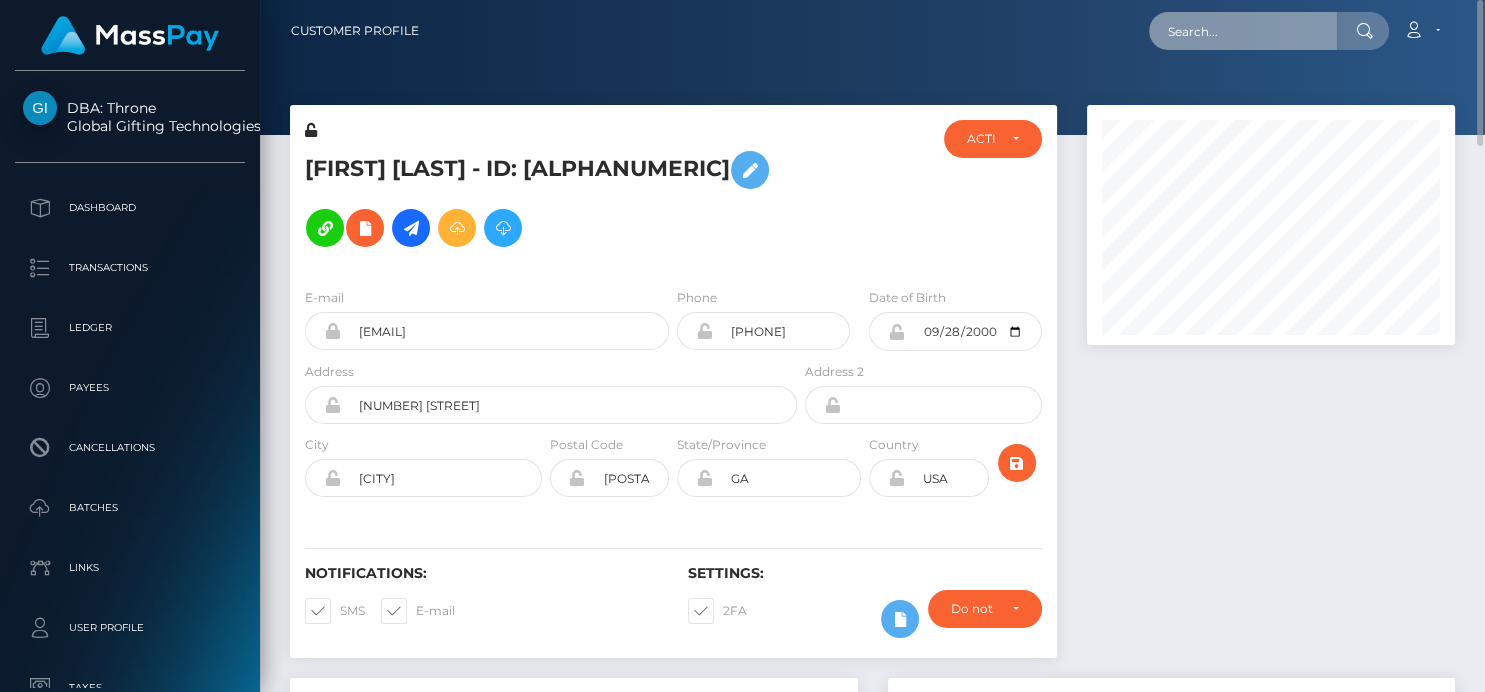 click at bounding box center [1243, 31] 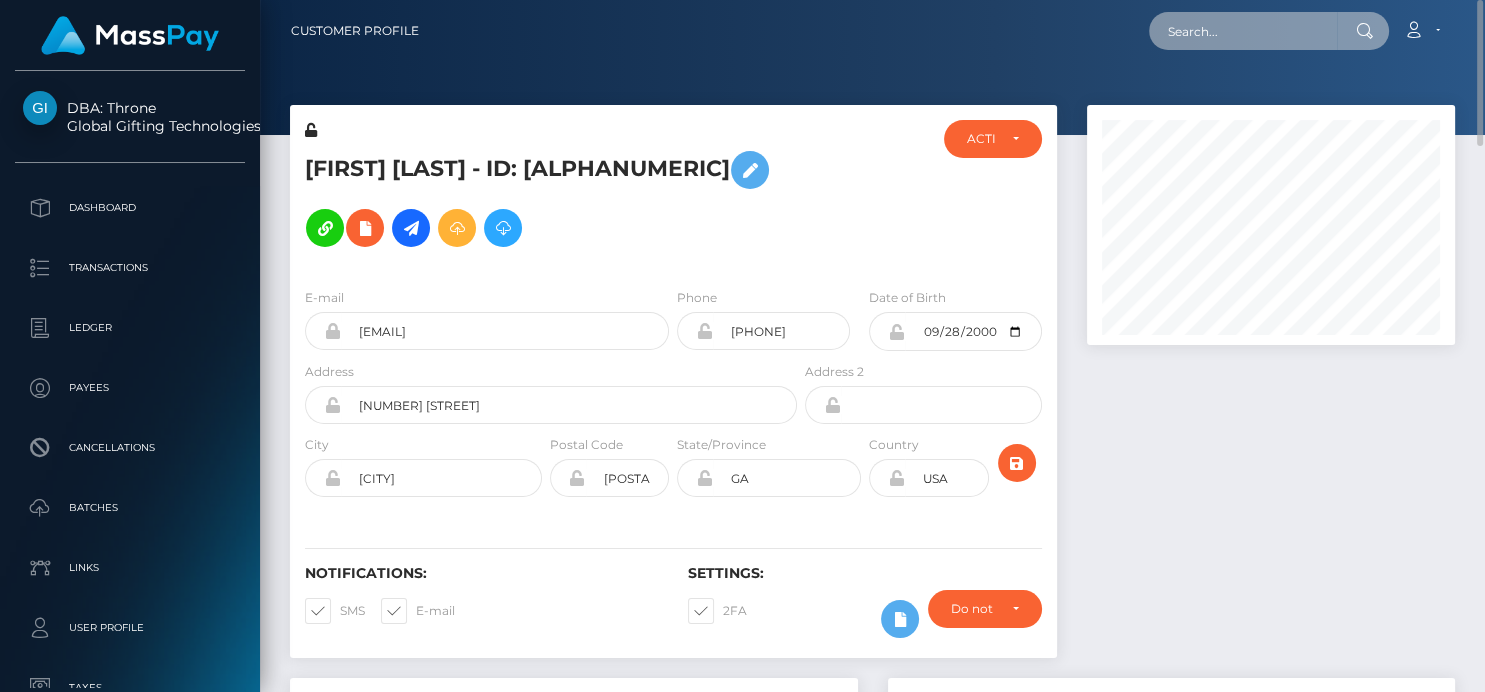paste on "autocat1@gmail.com" 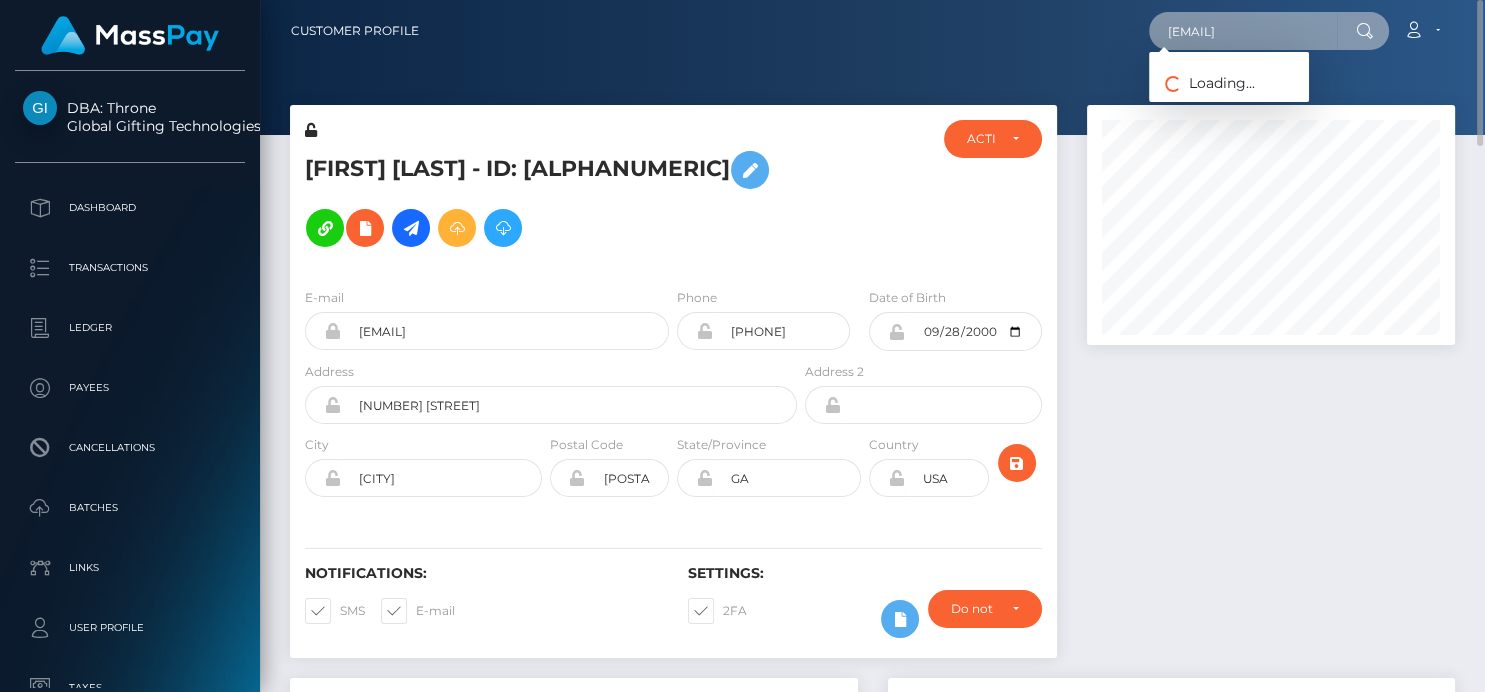 type on "autocat1@gmail.com" 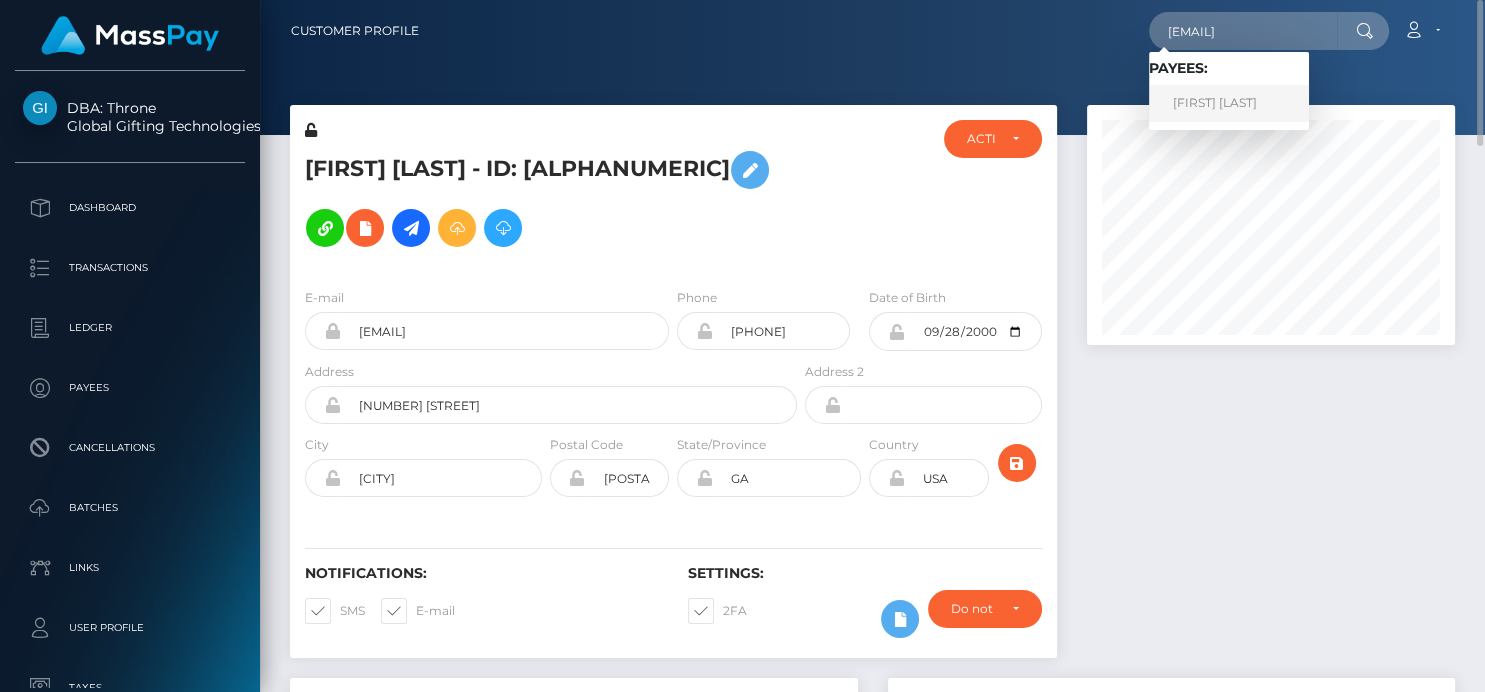 click on "Horatio  Williams" at bounding box center [1229, 103] 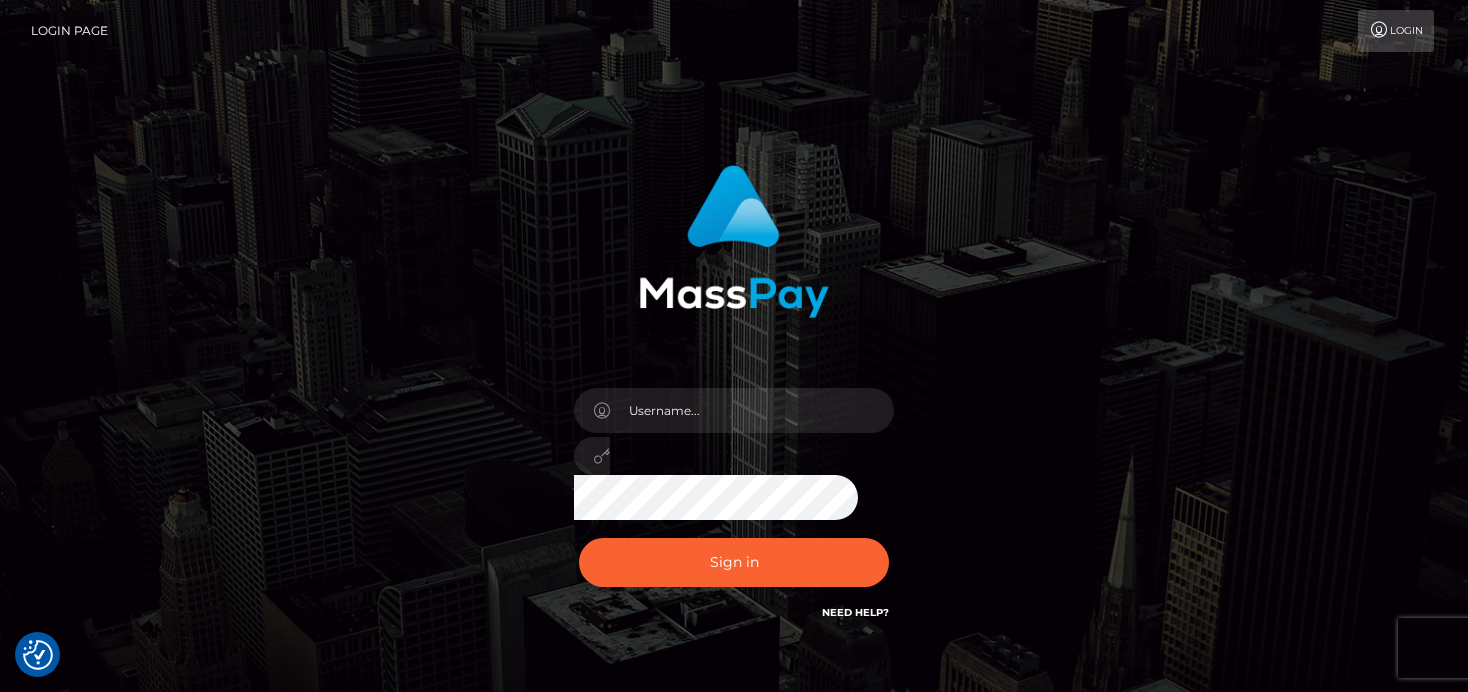 scroll, scrollTop: 0, scrollLeft: 0, axis: both 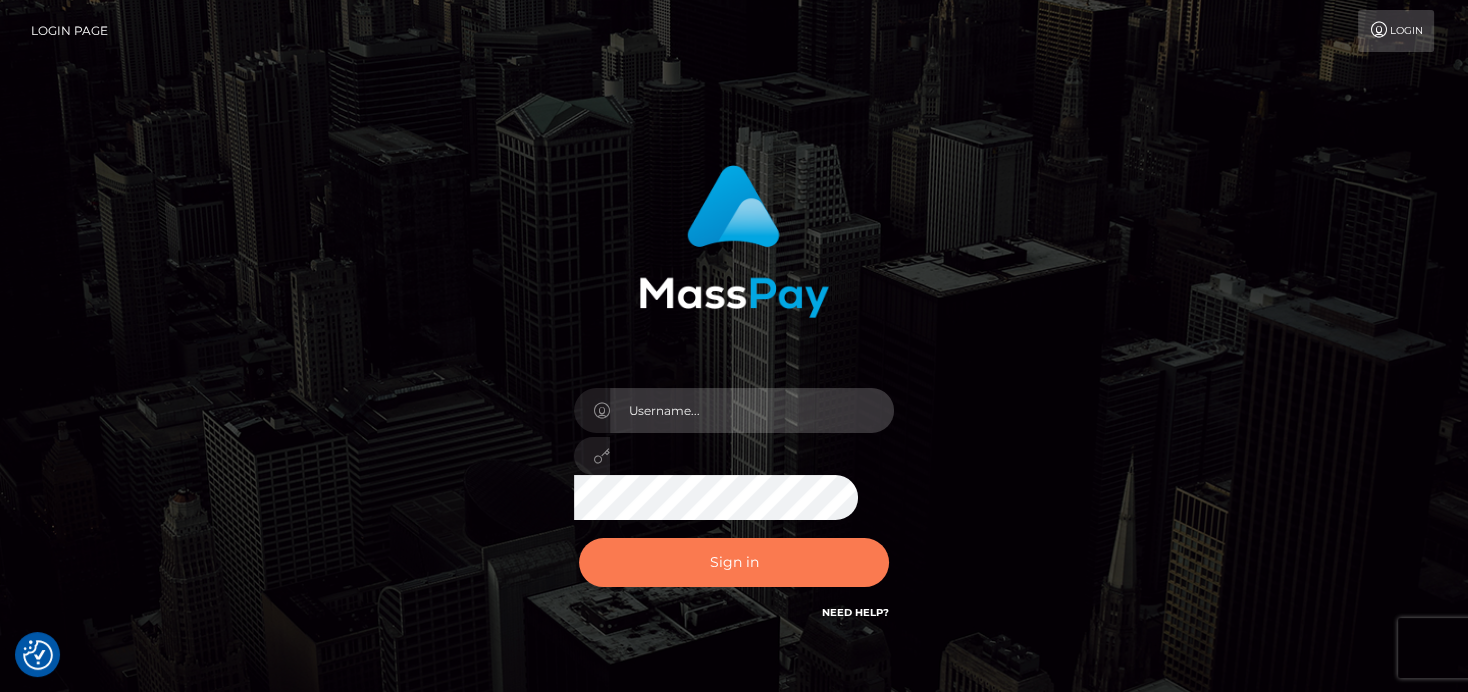 type on "denise" 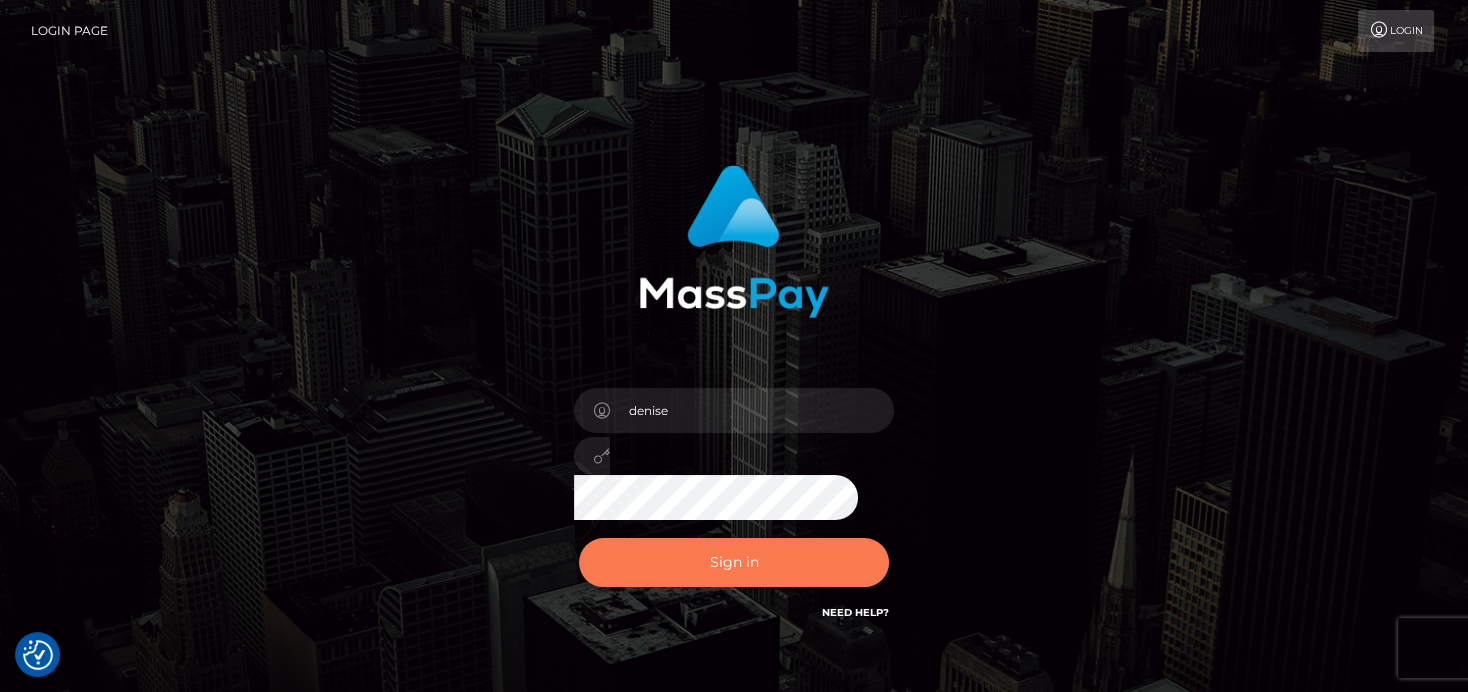 click on "Sign in" at bounding box center (734, 562) 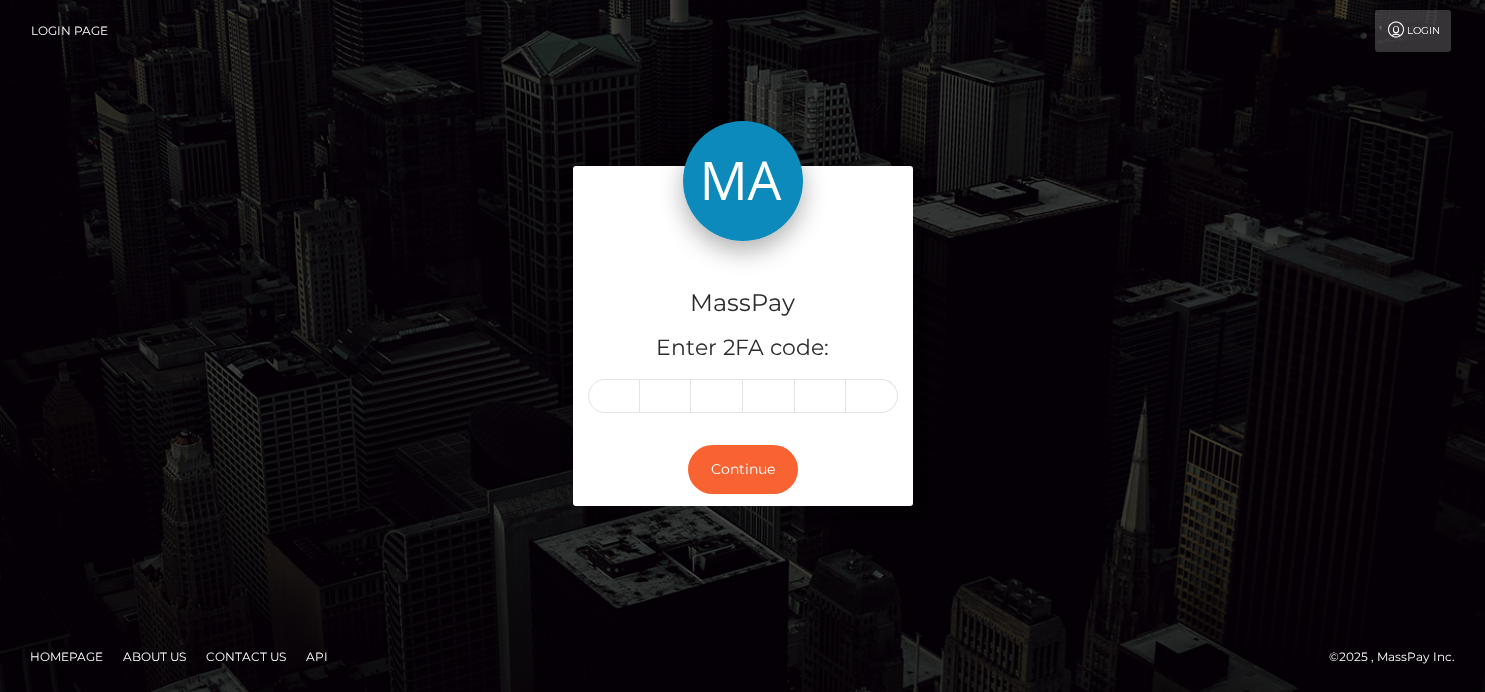 scroll, scrollTop: 0, scrollLeft: 0, axis: both 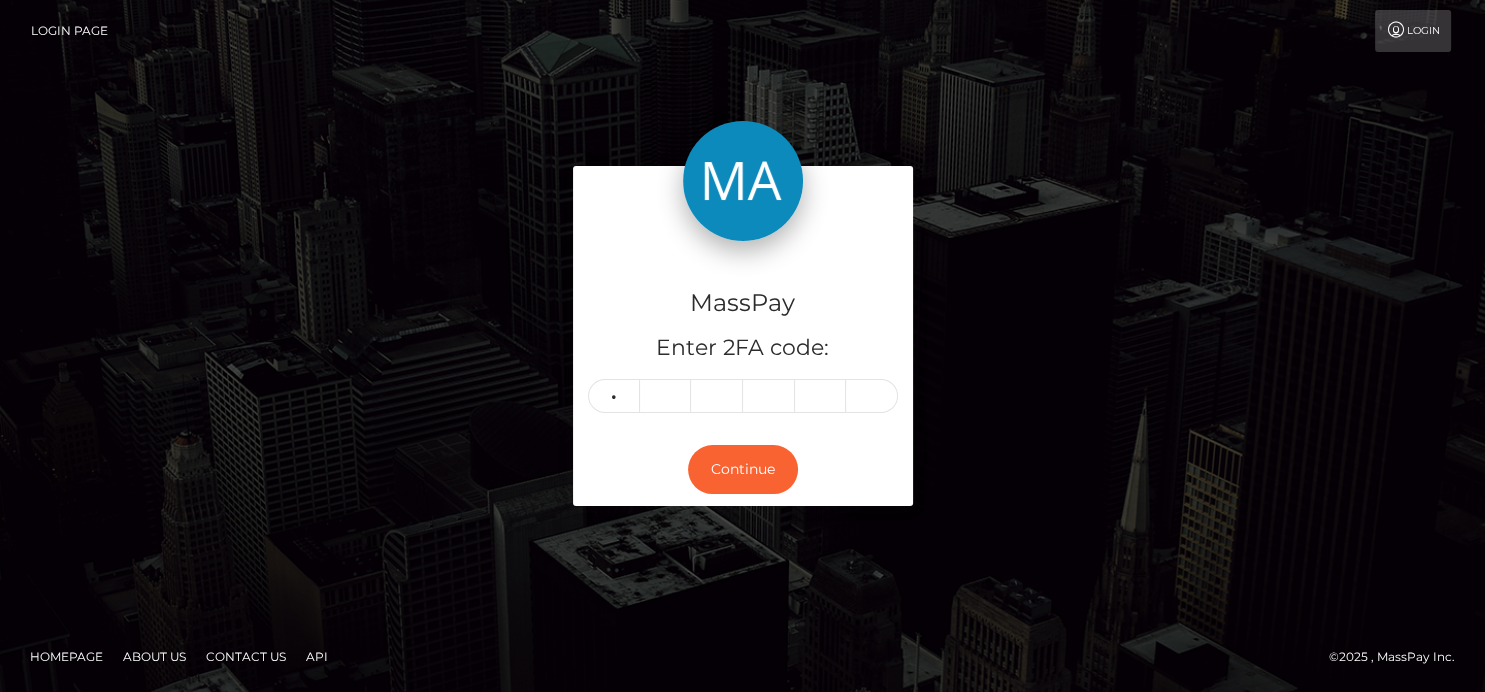 type on "5" 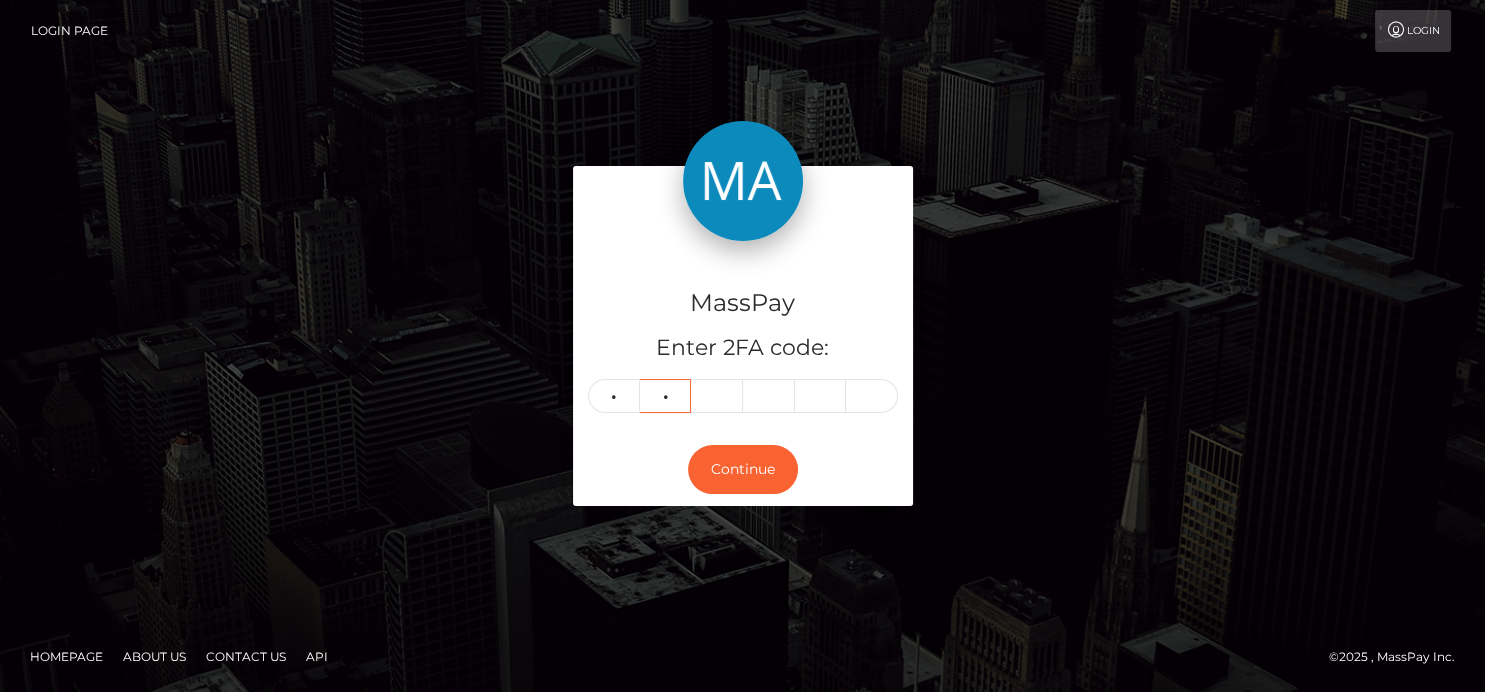 type on "4" 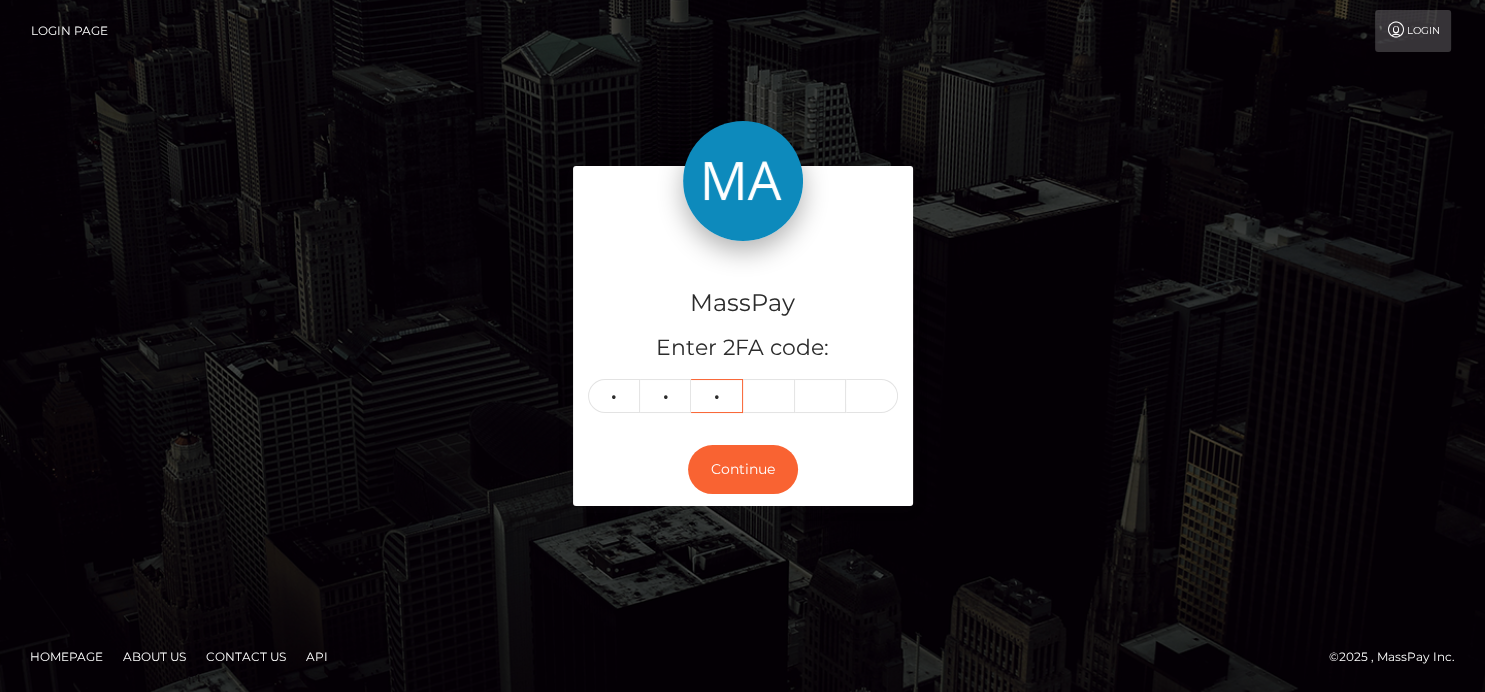 type on "1" 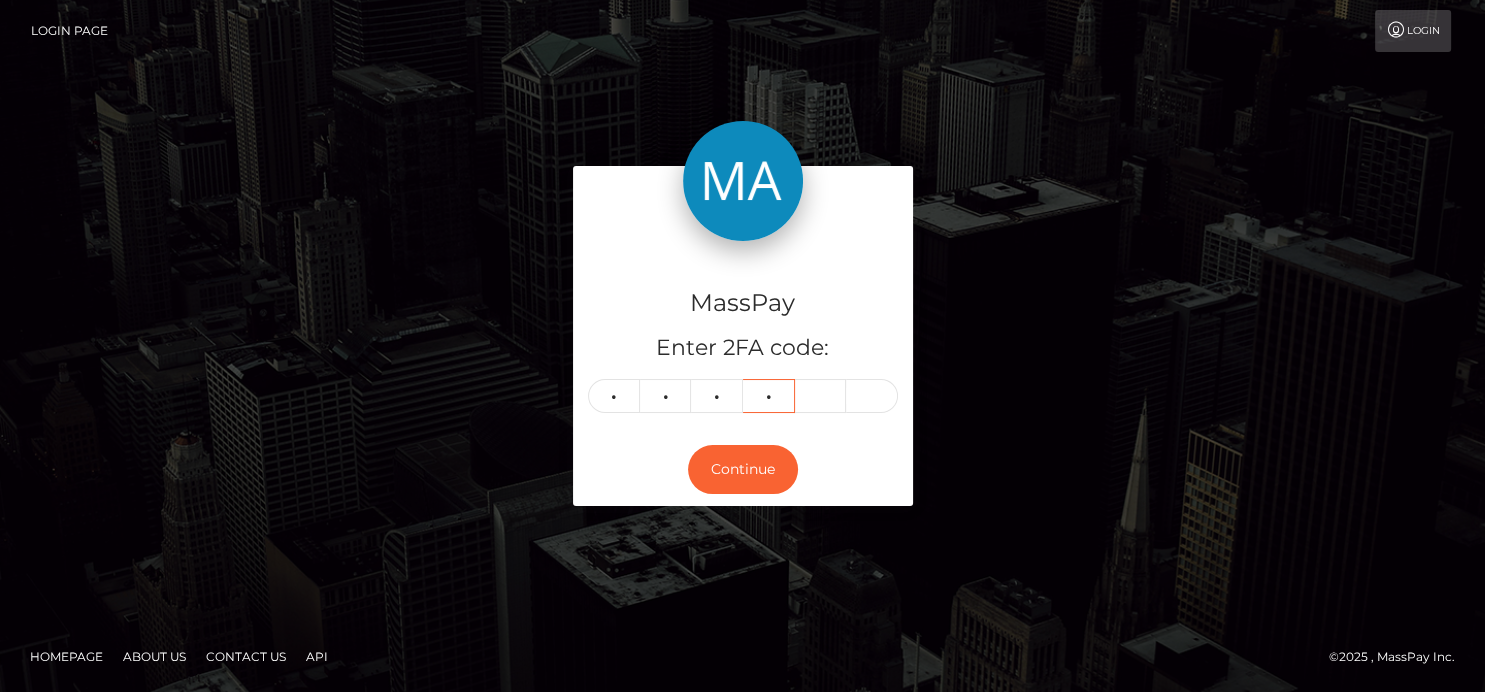 type on "3" 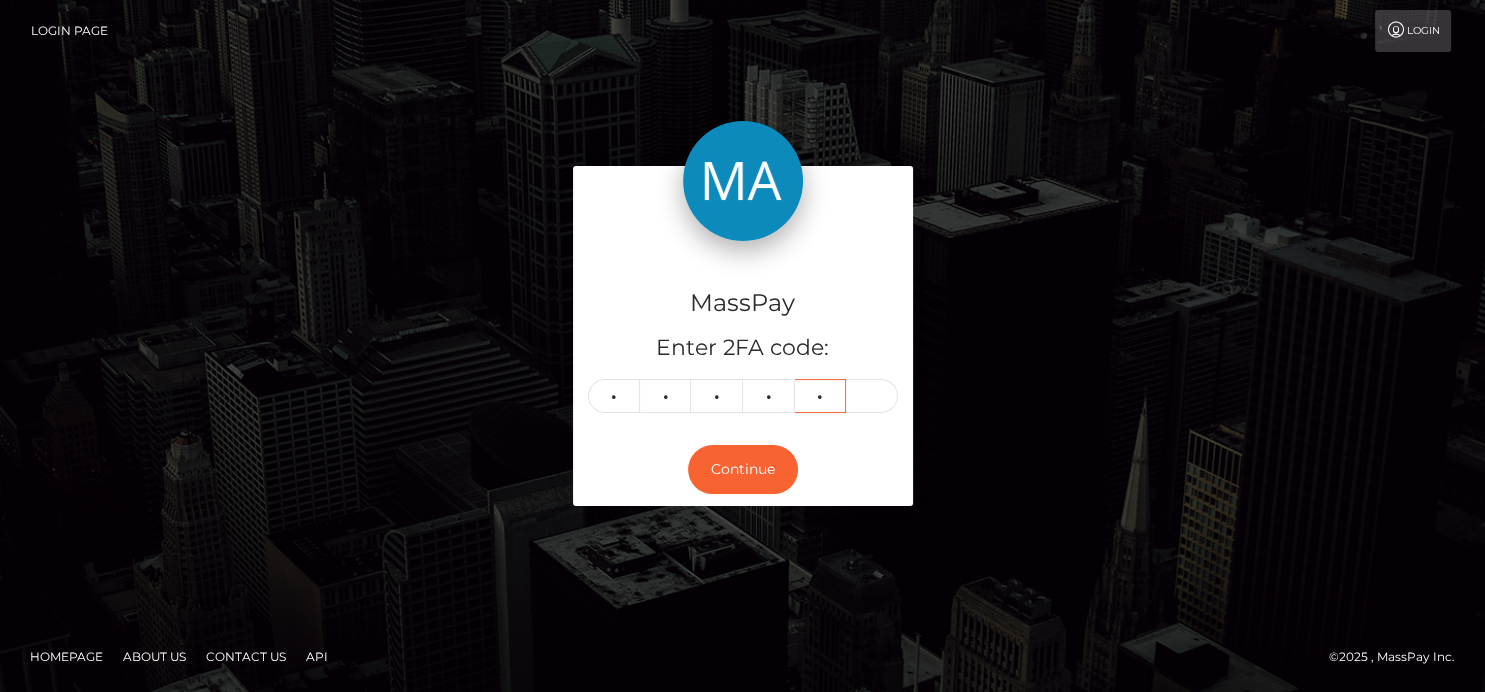 type on "0" 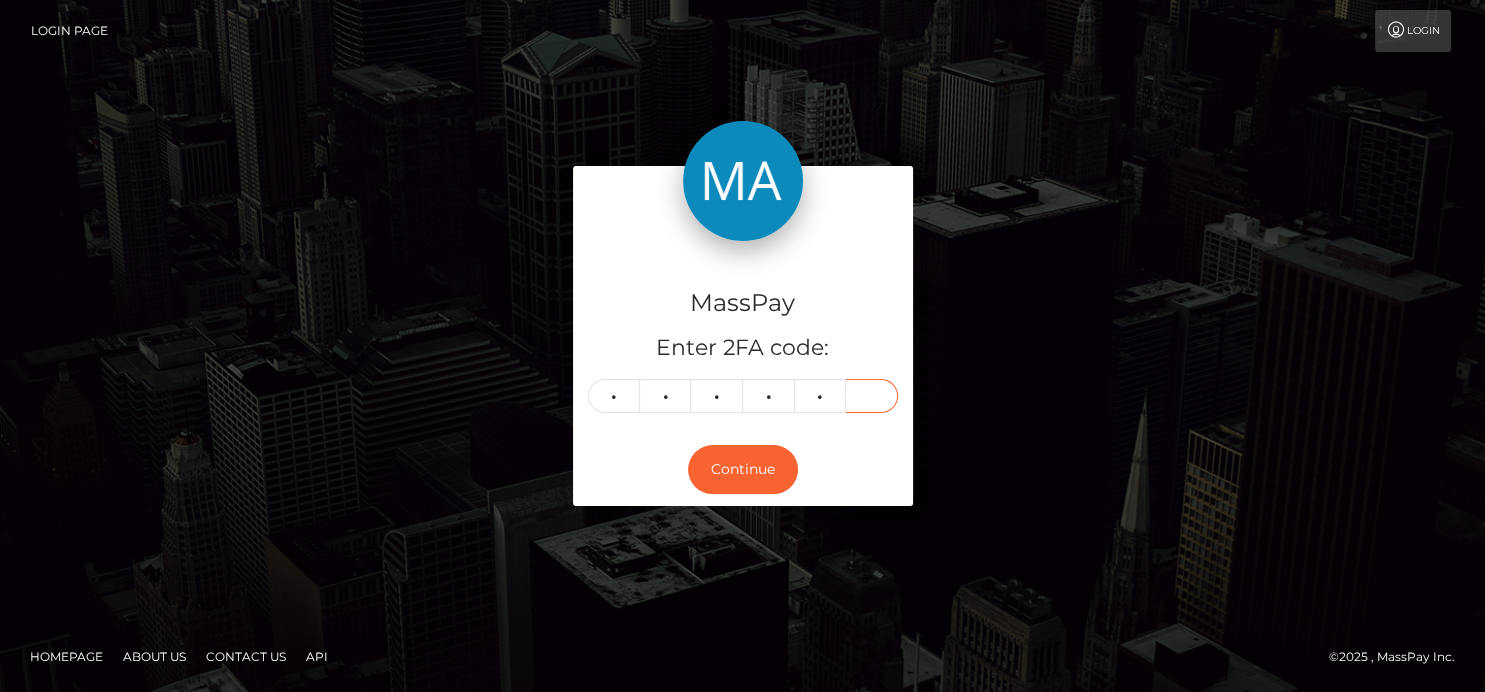type on "2" 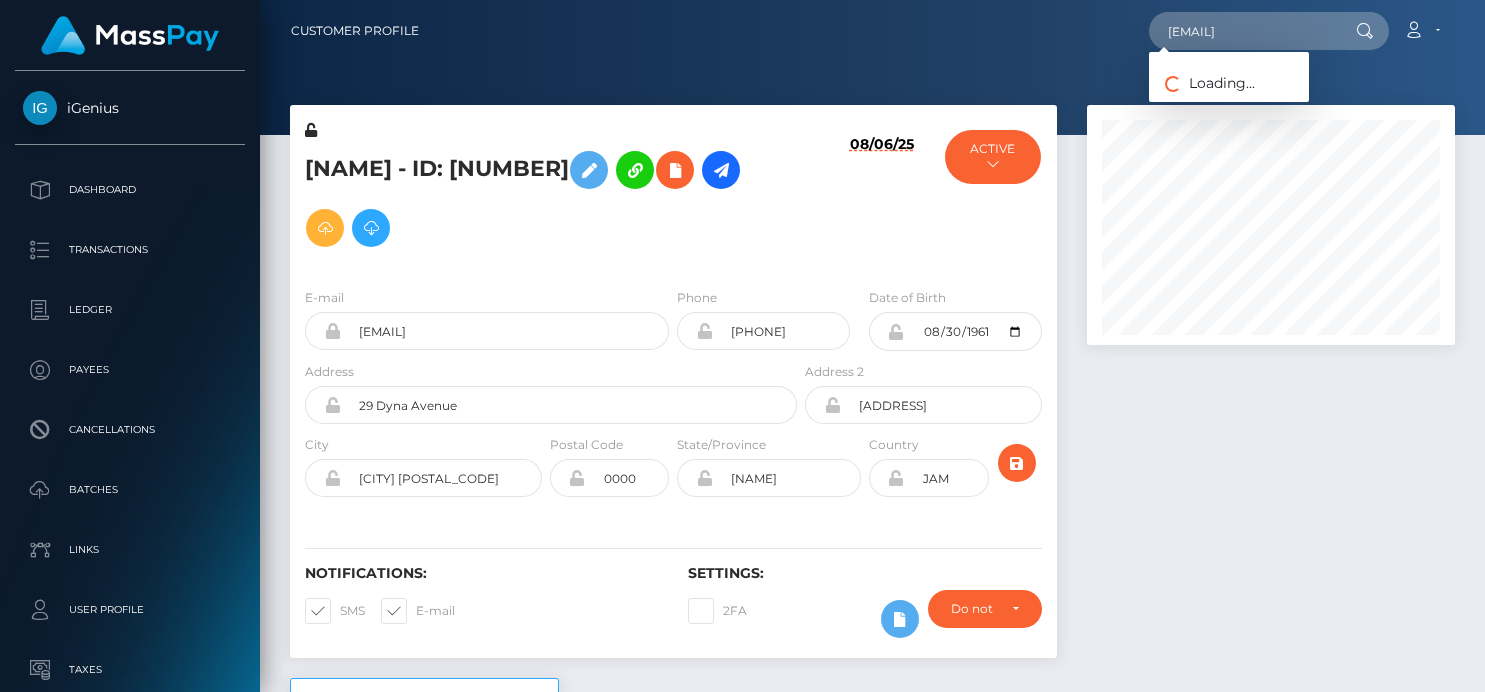 scroll, scrollTop: 0, scrollLeft: 0, axis: both 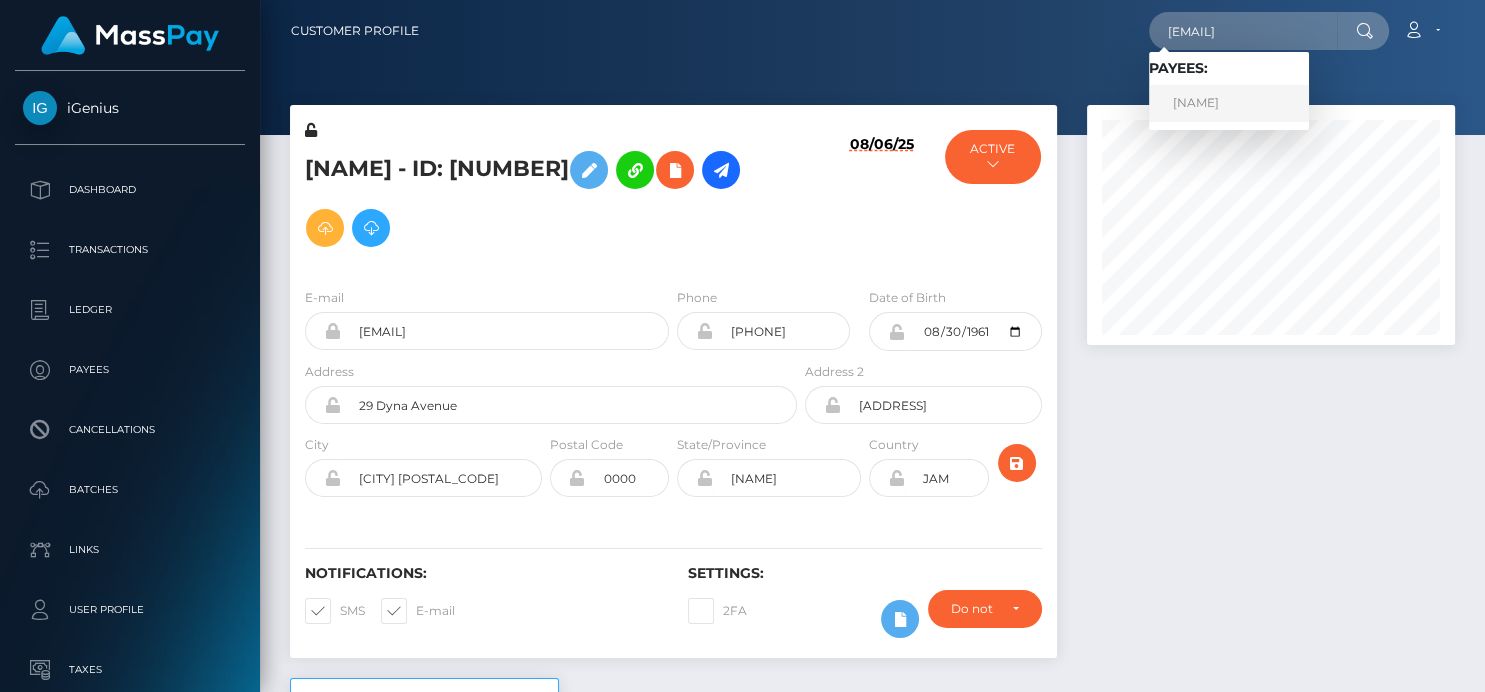 click on "Bett Atieno Wilson" at bounding box center [1229, 103] 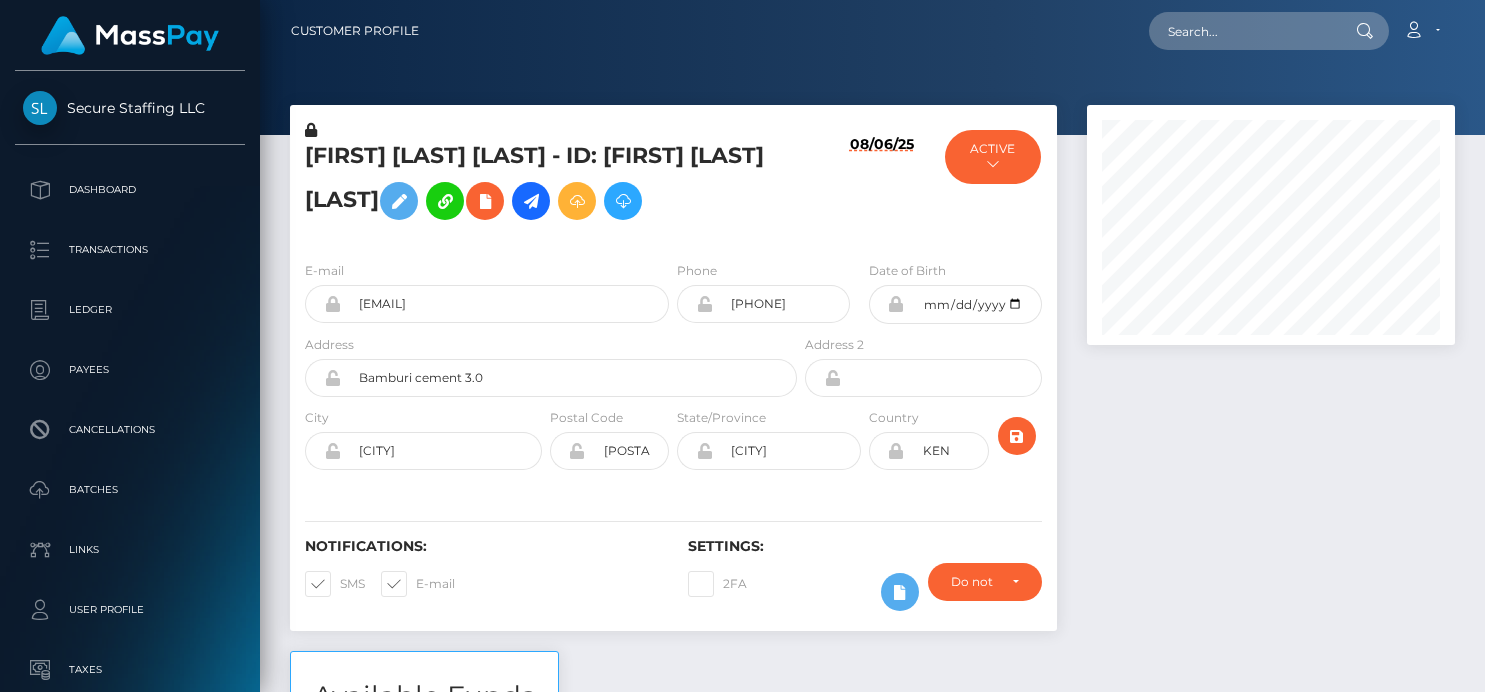 scroll, scrollTop: 0, scrollLeft: 0, axis: both 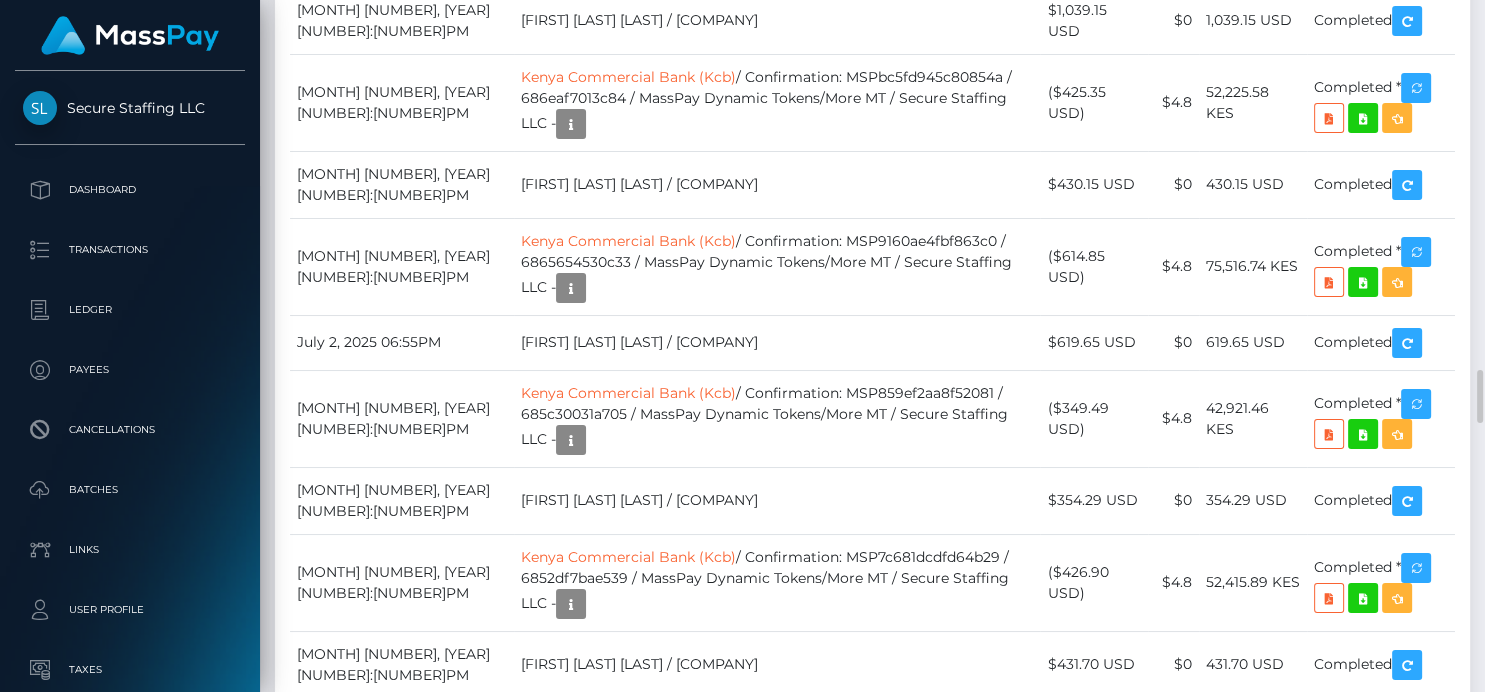 drag, startPoint x: 452, startPoint y: 294, endPoint x: 668, endPoint y: 268, distance: 217.55919 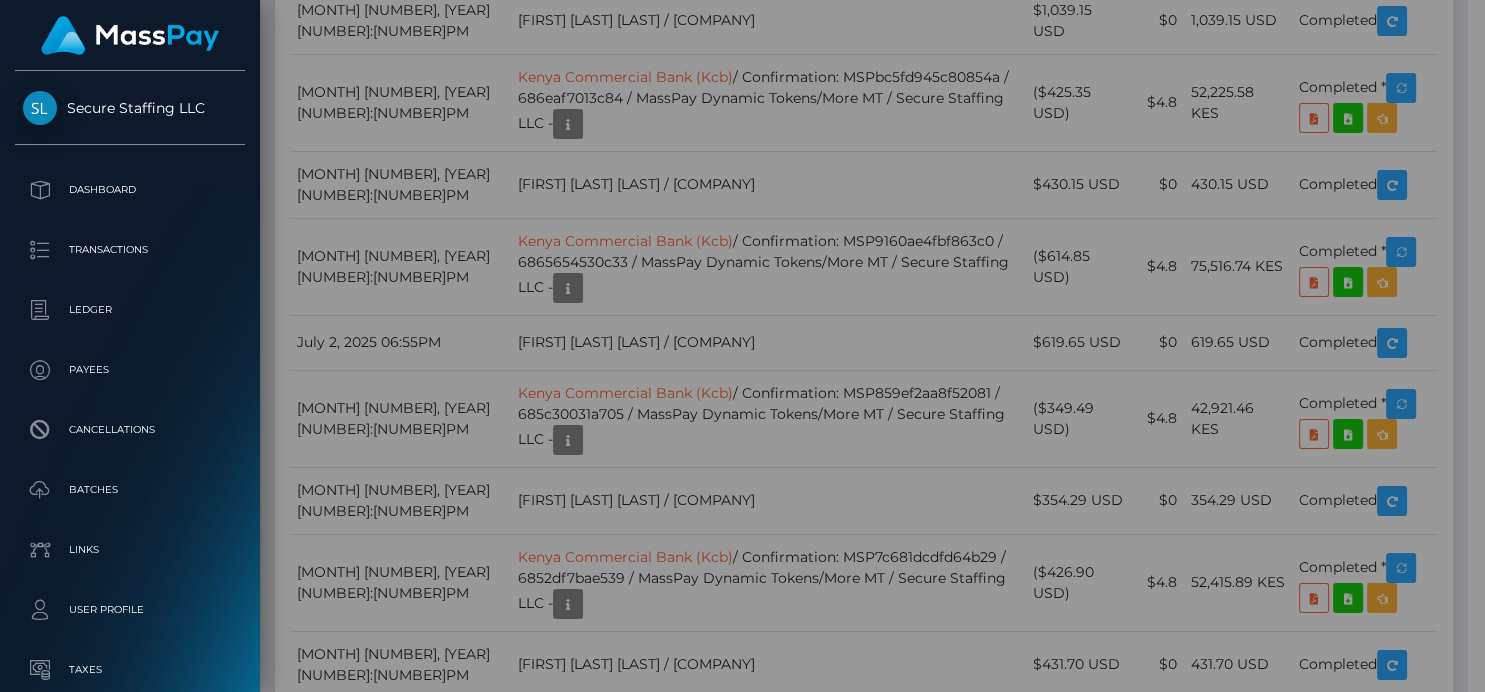 scroll, scrollTop: 240, scrollLeft: 362, axis: both 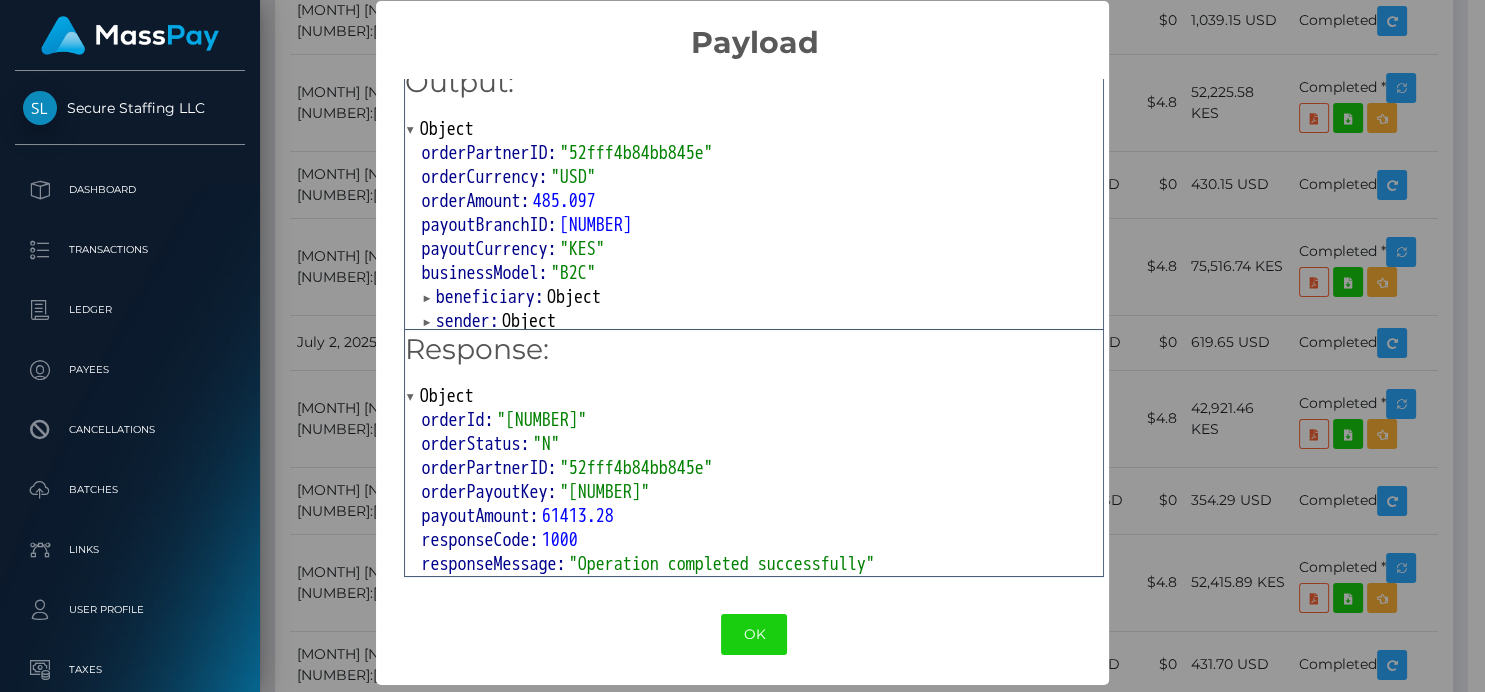 click on "× Payload Output: Object orderPartnerID: "52fff4b84bb845e" orderCurrency: "USD" orderAmount: 485.097 payoutBranchID: 2541602 payoutCurrency: "KES" businessModel: "B2C" beneficiary: Object sender: Object bankInfo: Object Response: Object orderId: "MSP52fff4b84bb845e" orderStatus: "N" orderPartnerID: "52fff4b84bb845e" orderPayoutKey: "MSP52fff4b84bb845e" payoutAmount: 61413.28 responseCode: 1000 responseMessage: "Operation completed successfully" OK No Cancel" at bounding box center [742, 346] 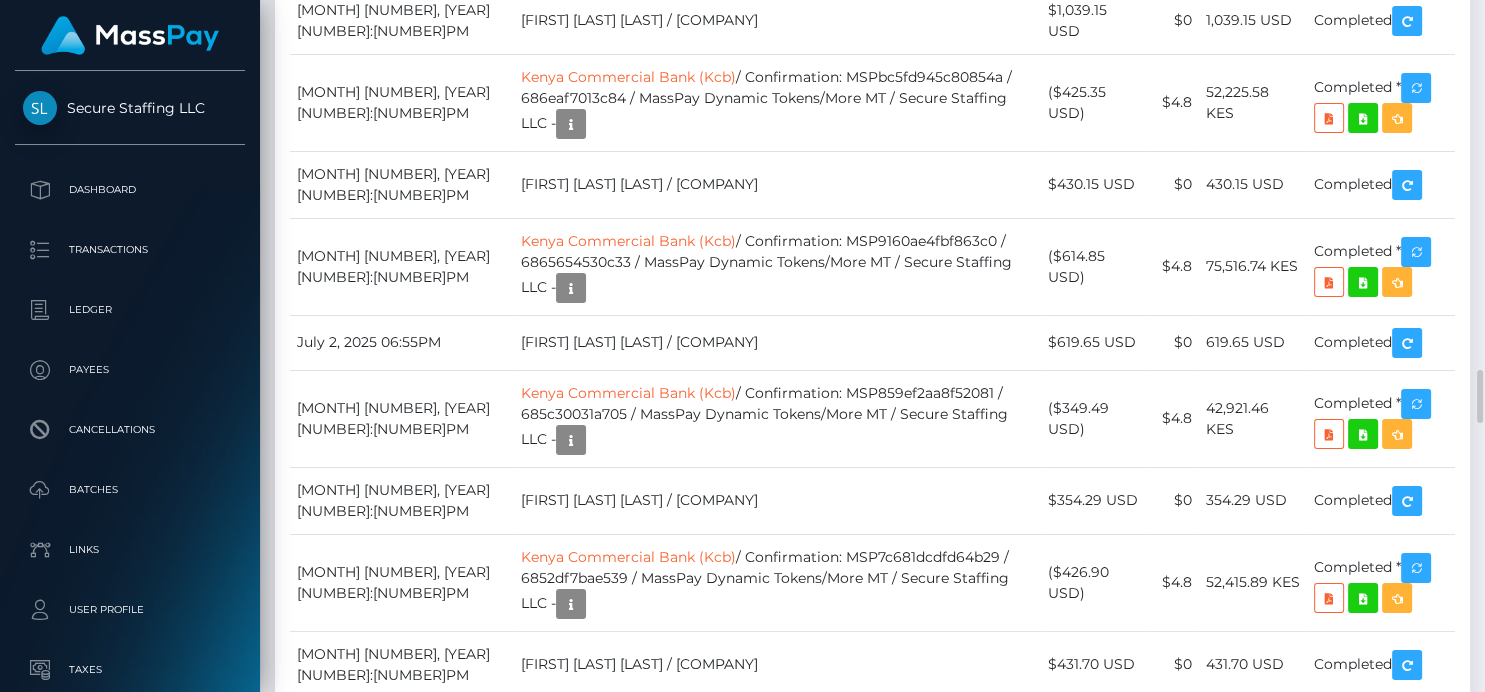 scroll, scrollTop: 999760, scrollLeft: 999632, axis: both 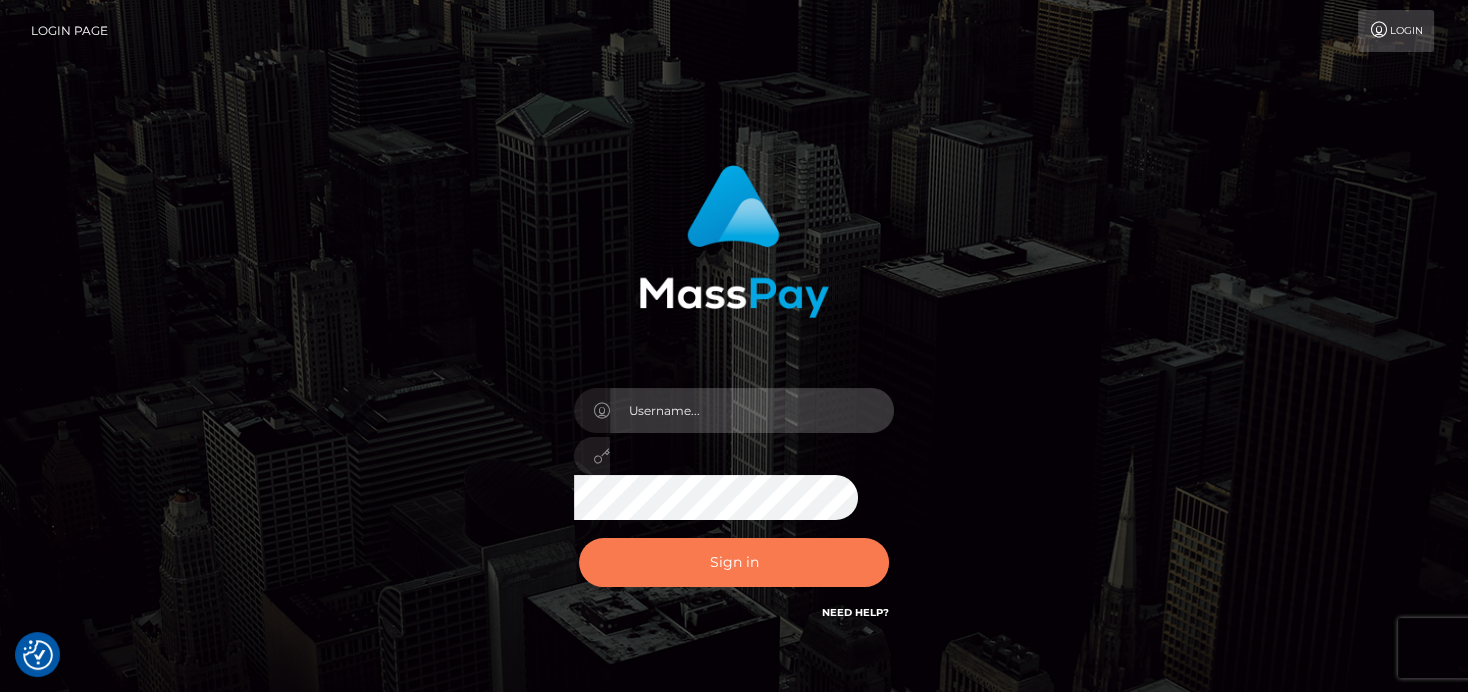type on "denise" 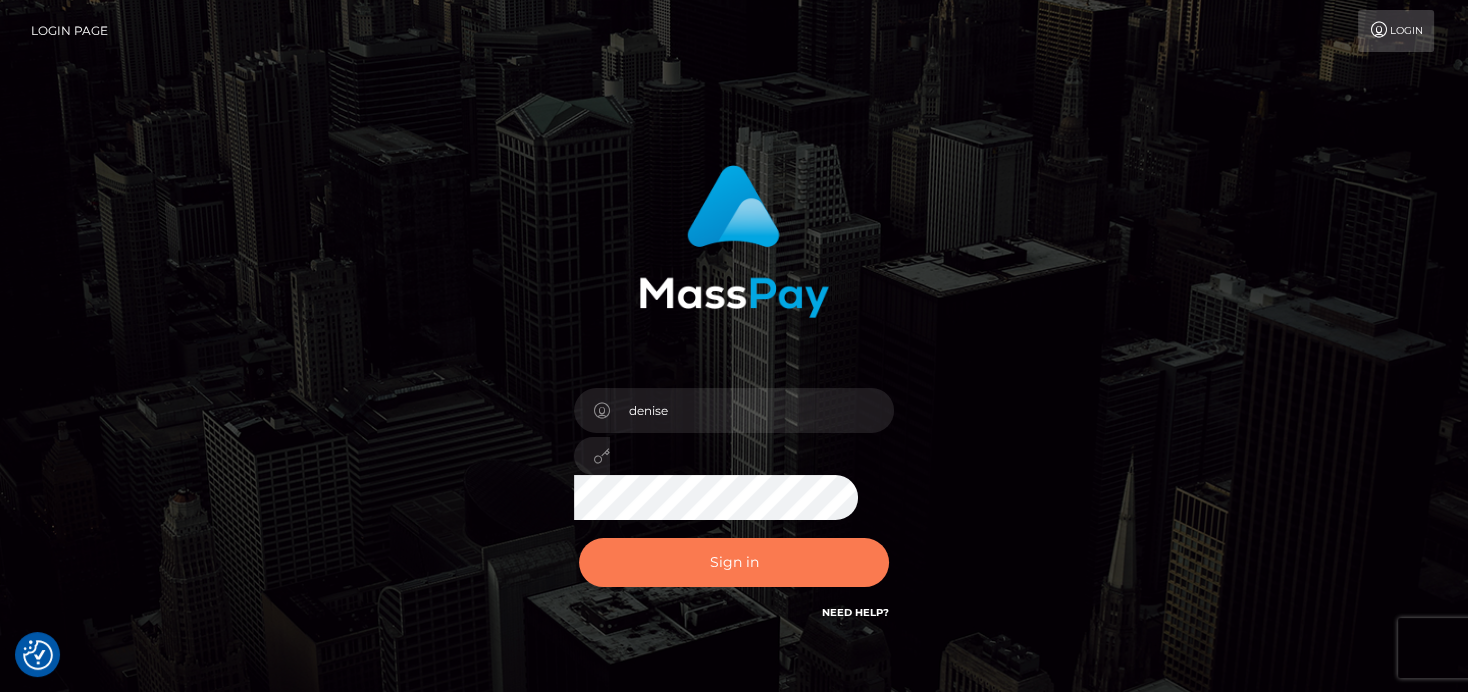 click on "Sign in" at bounding box center (734, 562) 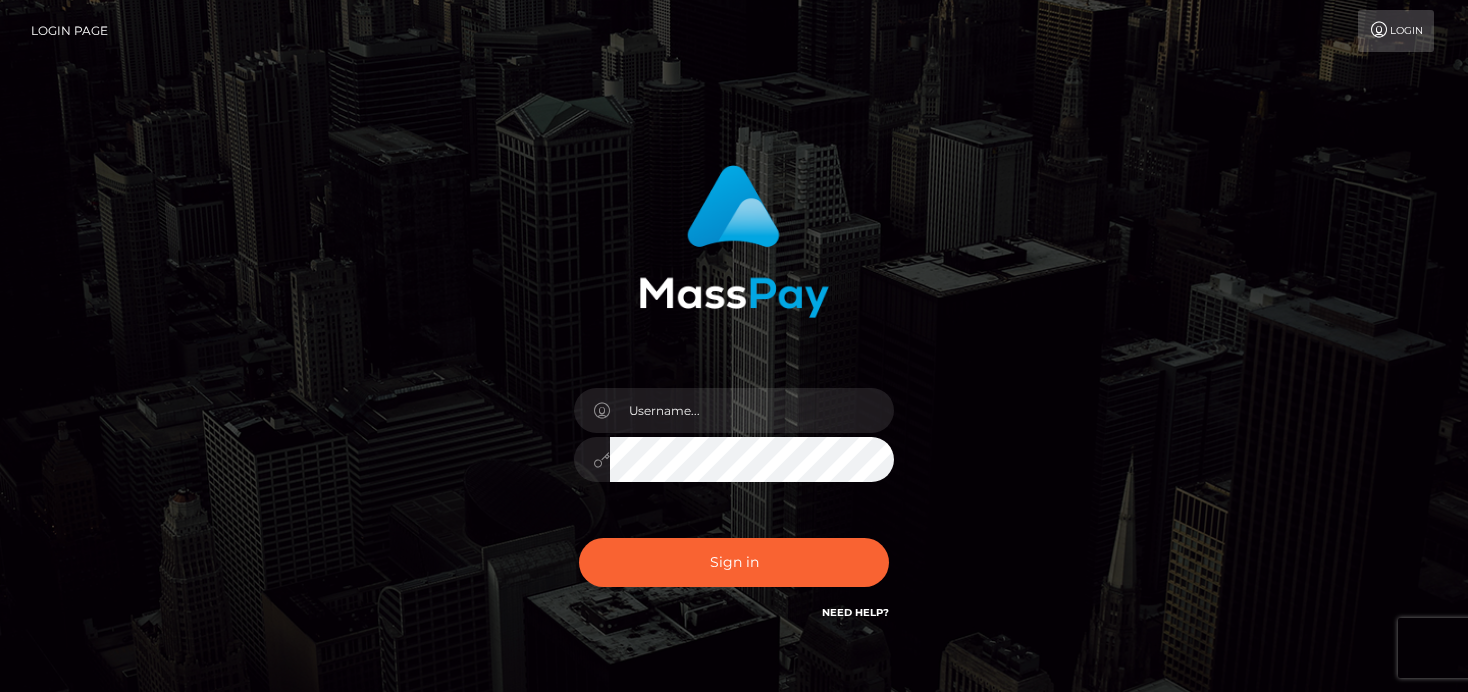 scroll, scrollTop: 0, scrollLeft: 0, axis: both 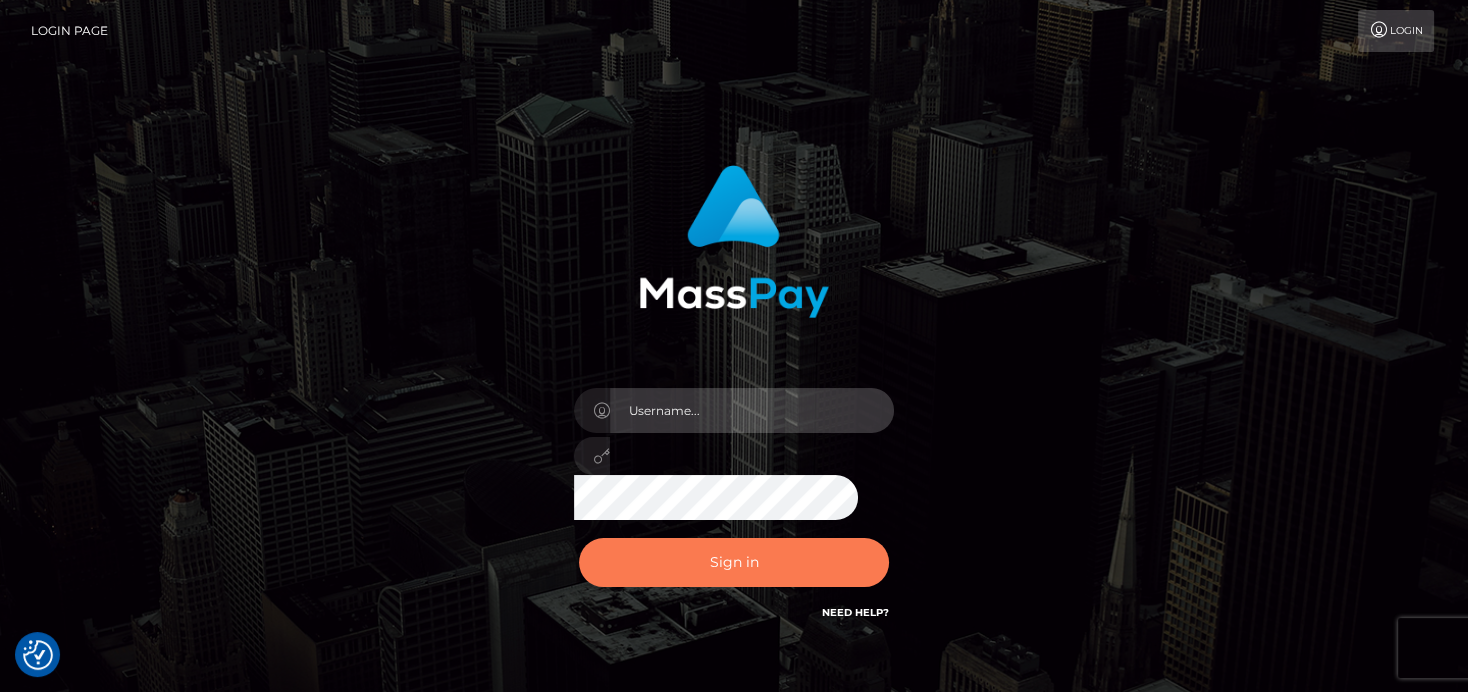 type on "denise" 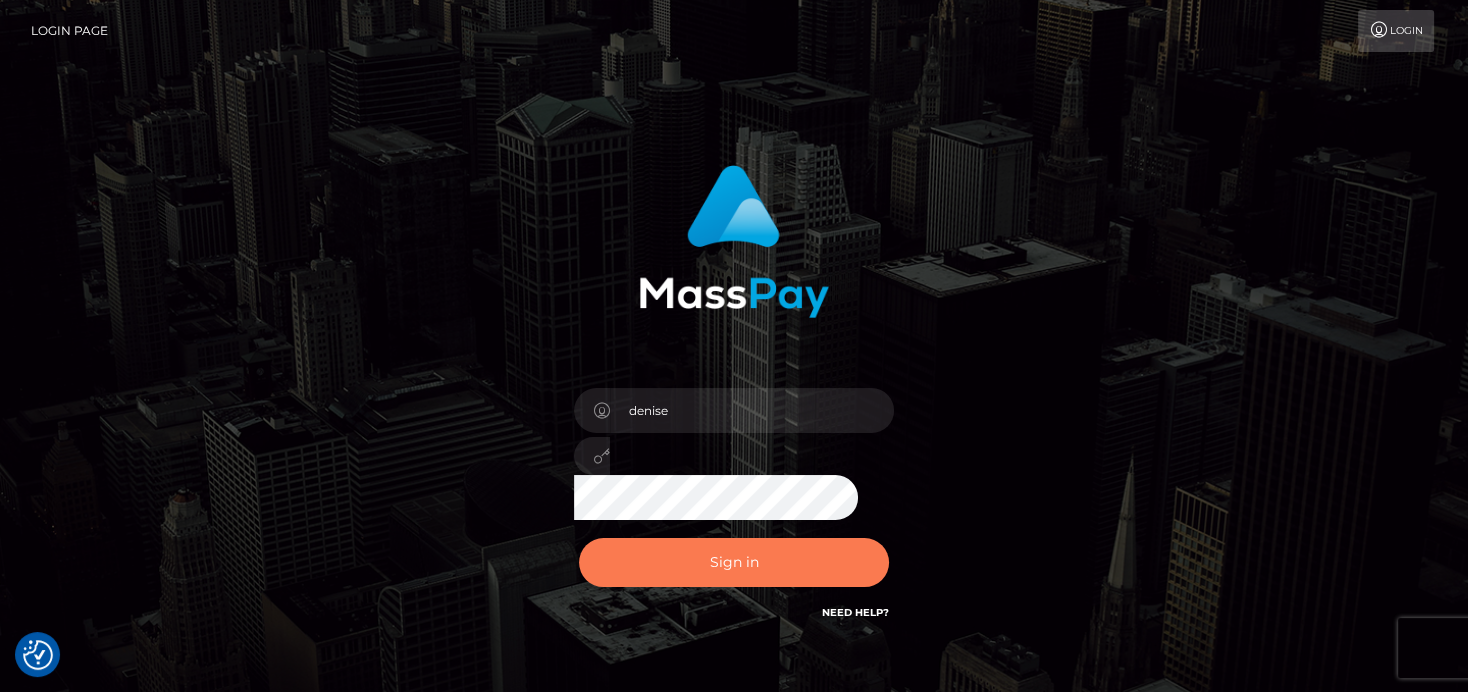 click on "Sign in" at bounding box center (734, 562) 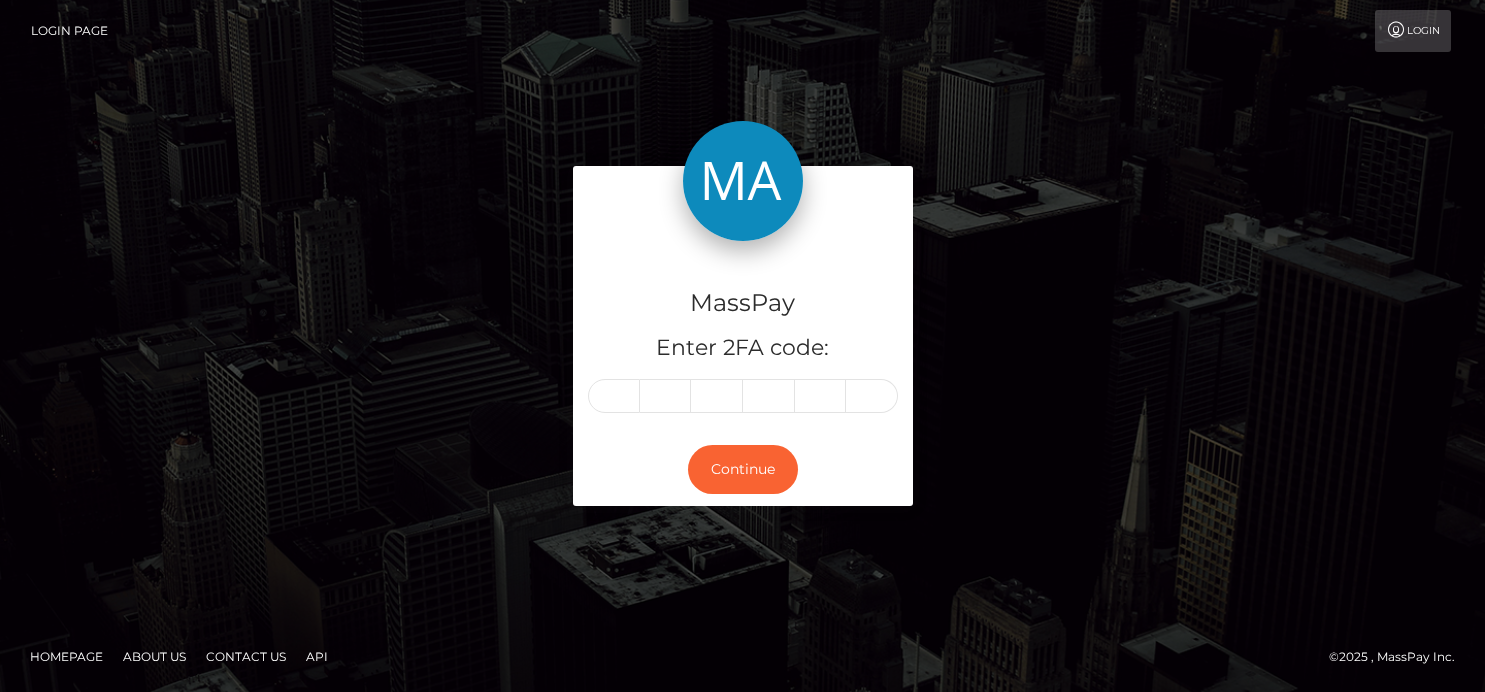 scroll, scrollTop: 0, scrollLeft: 0, axis: both 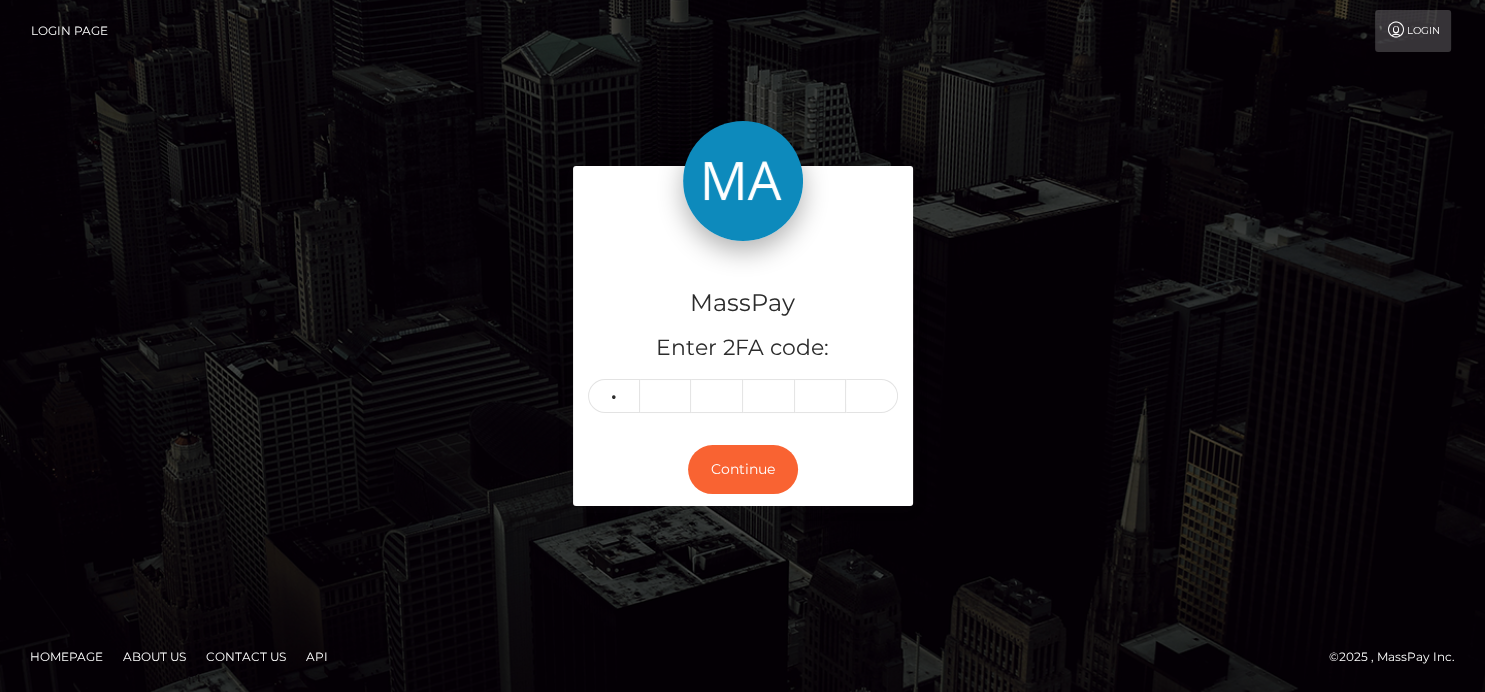 type on "9" 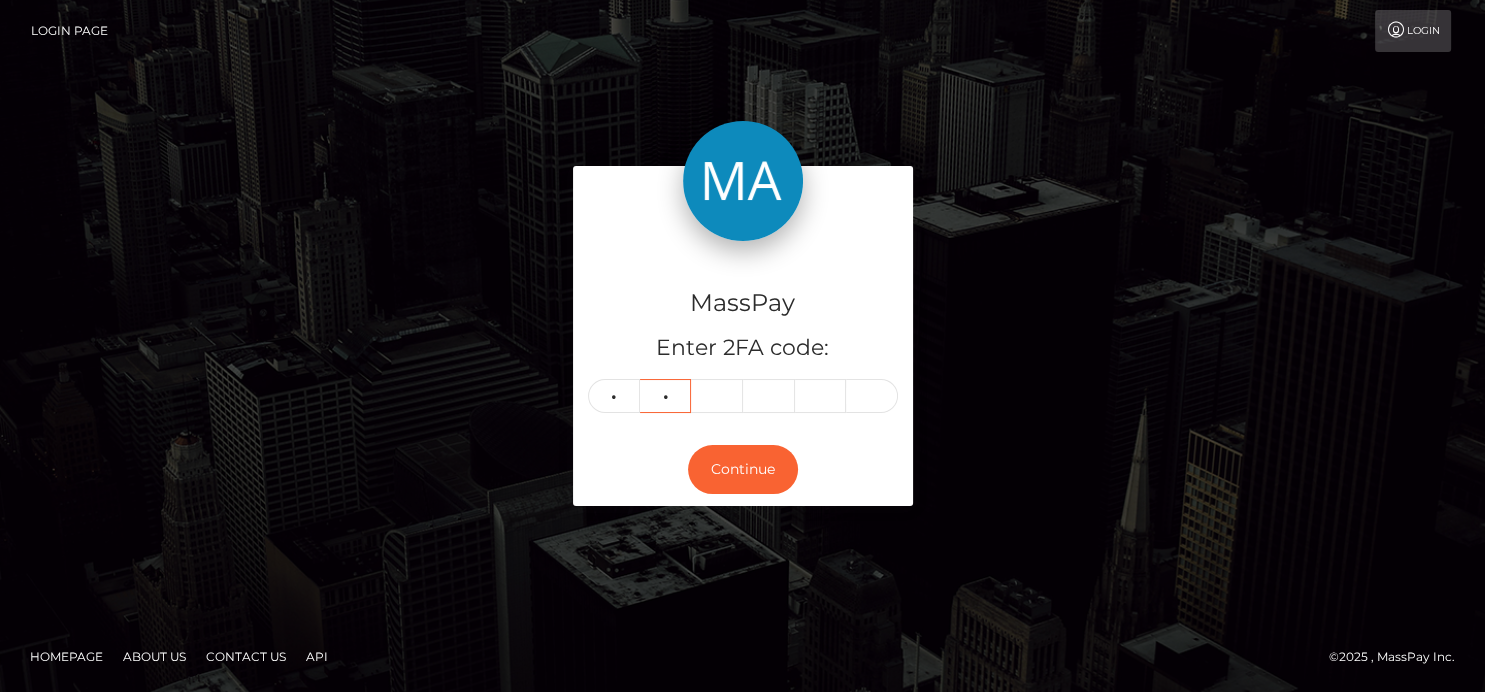 type on "8" 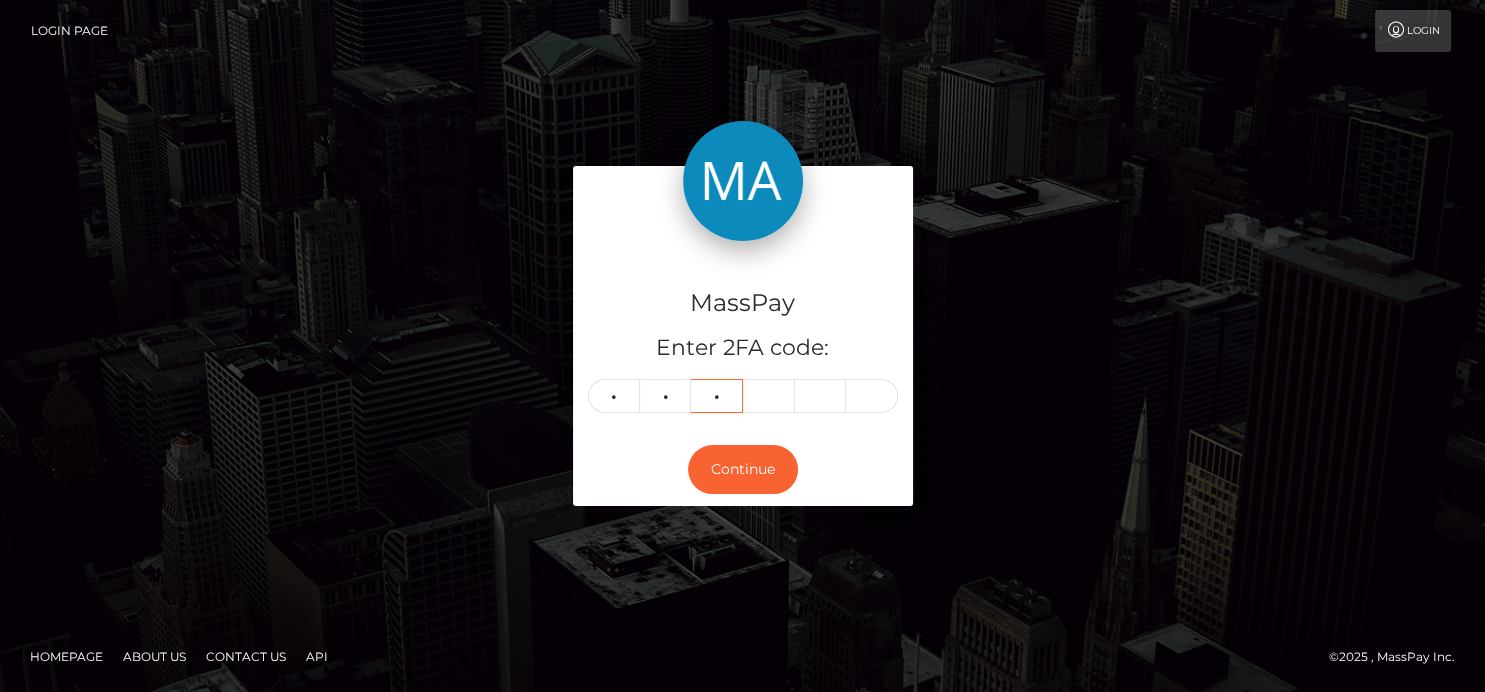 type on "5" 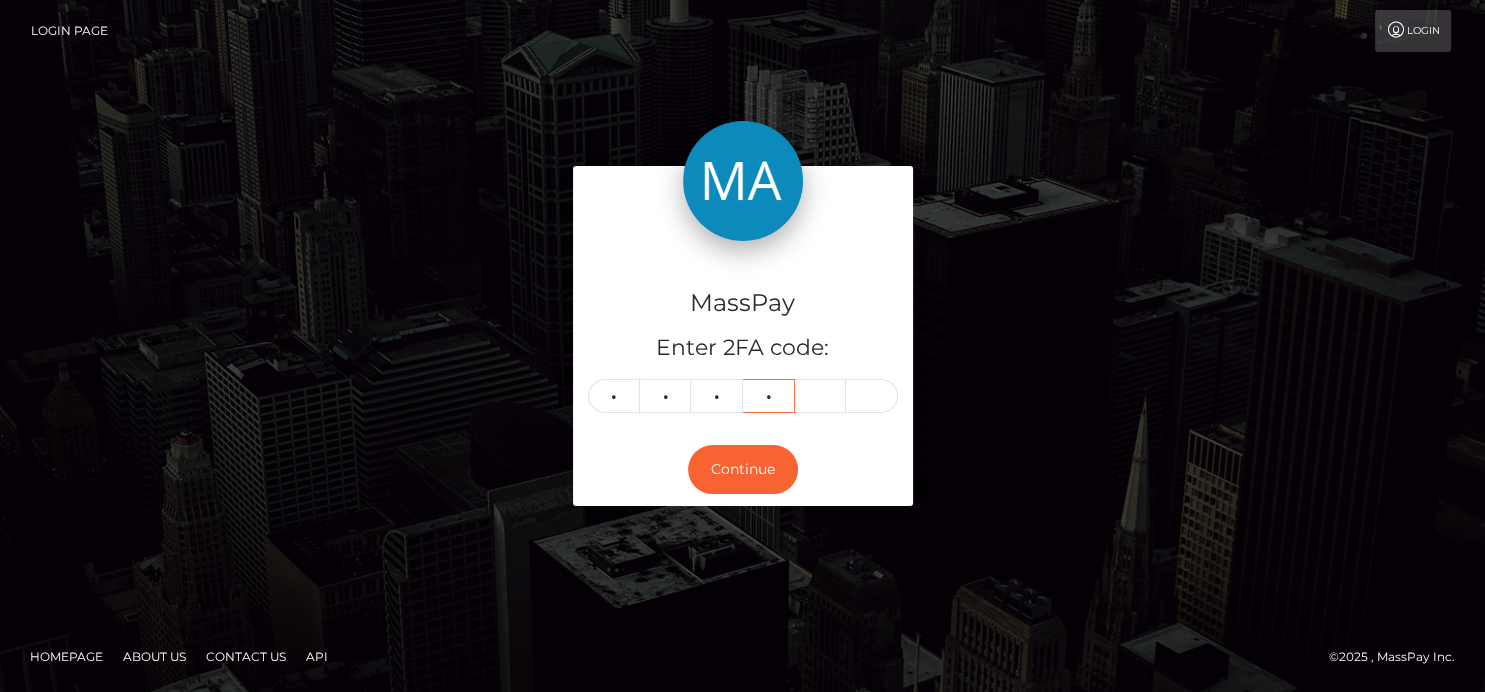 type on "4" 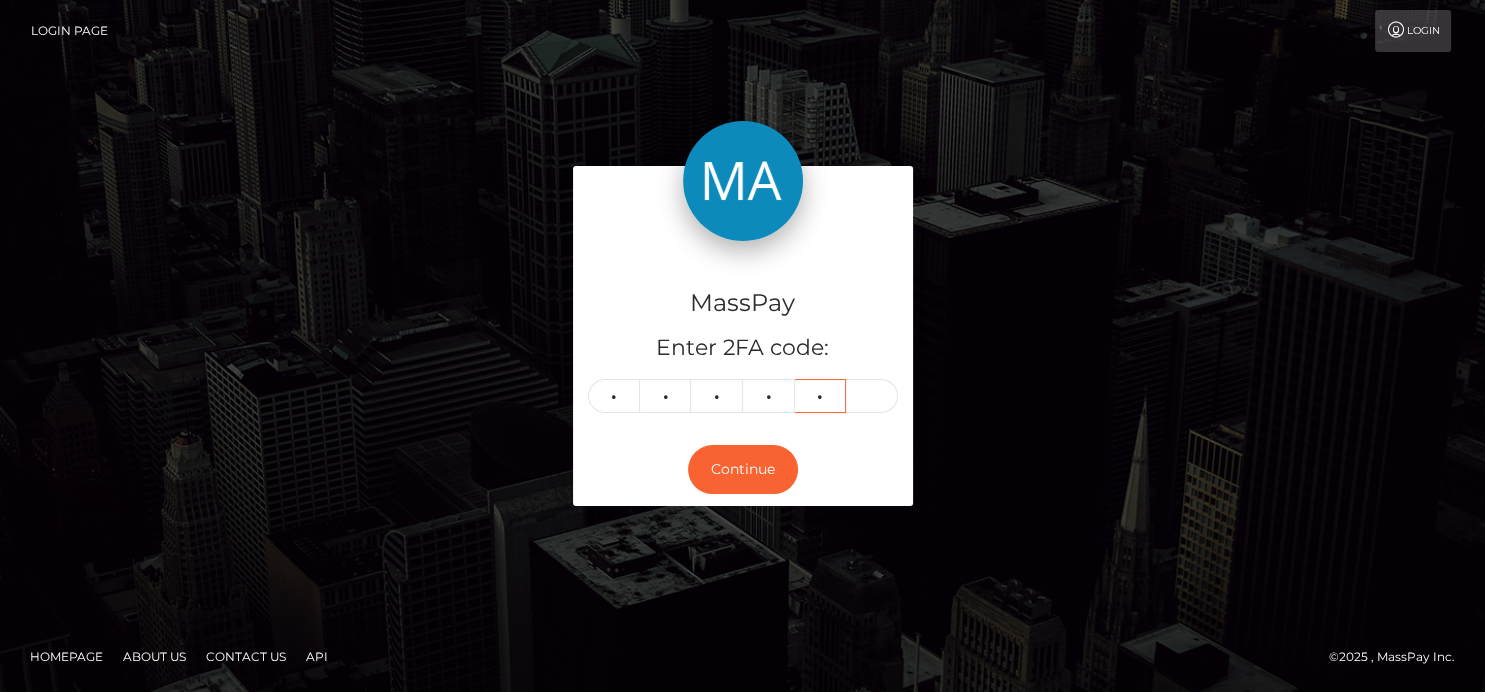 type on "0" 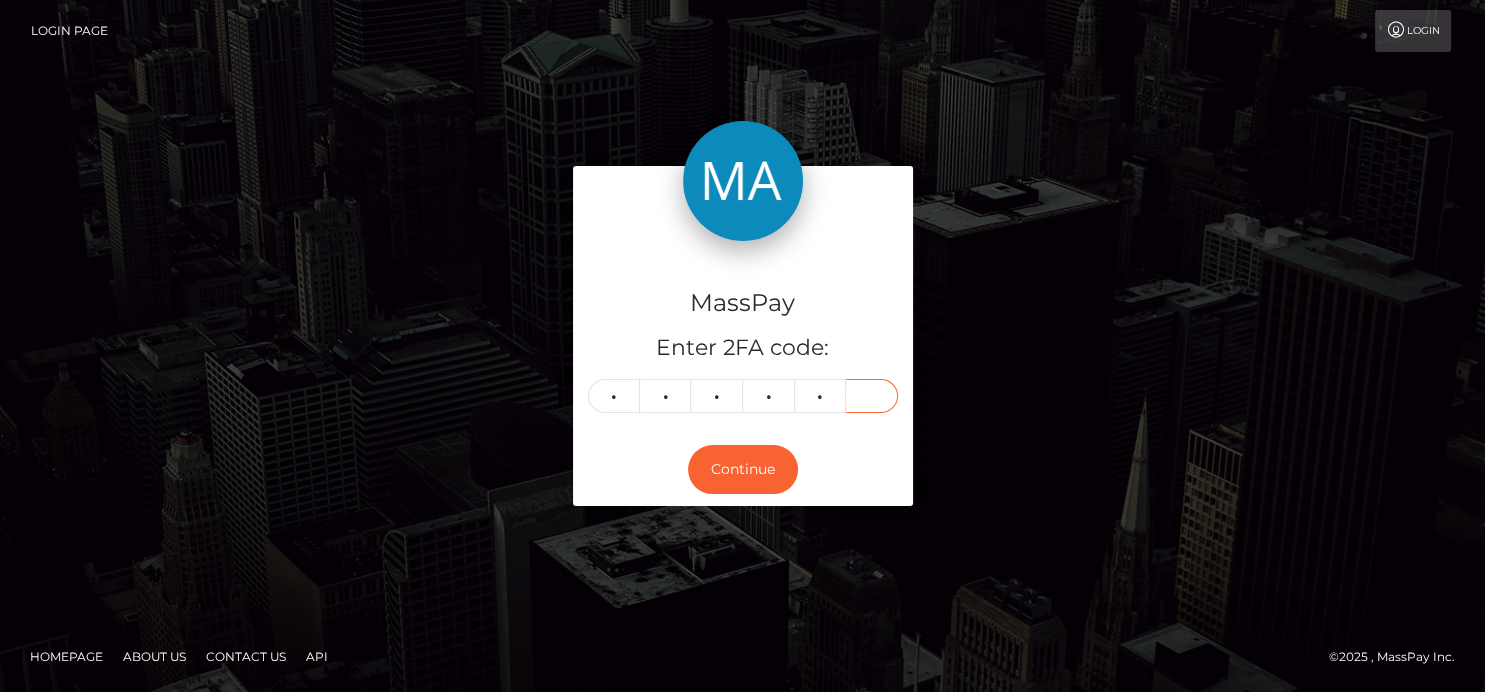 type on "9" 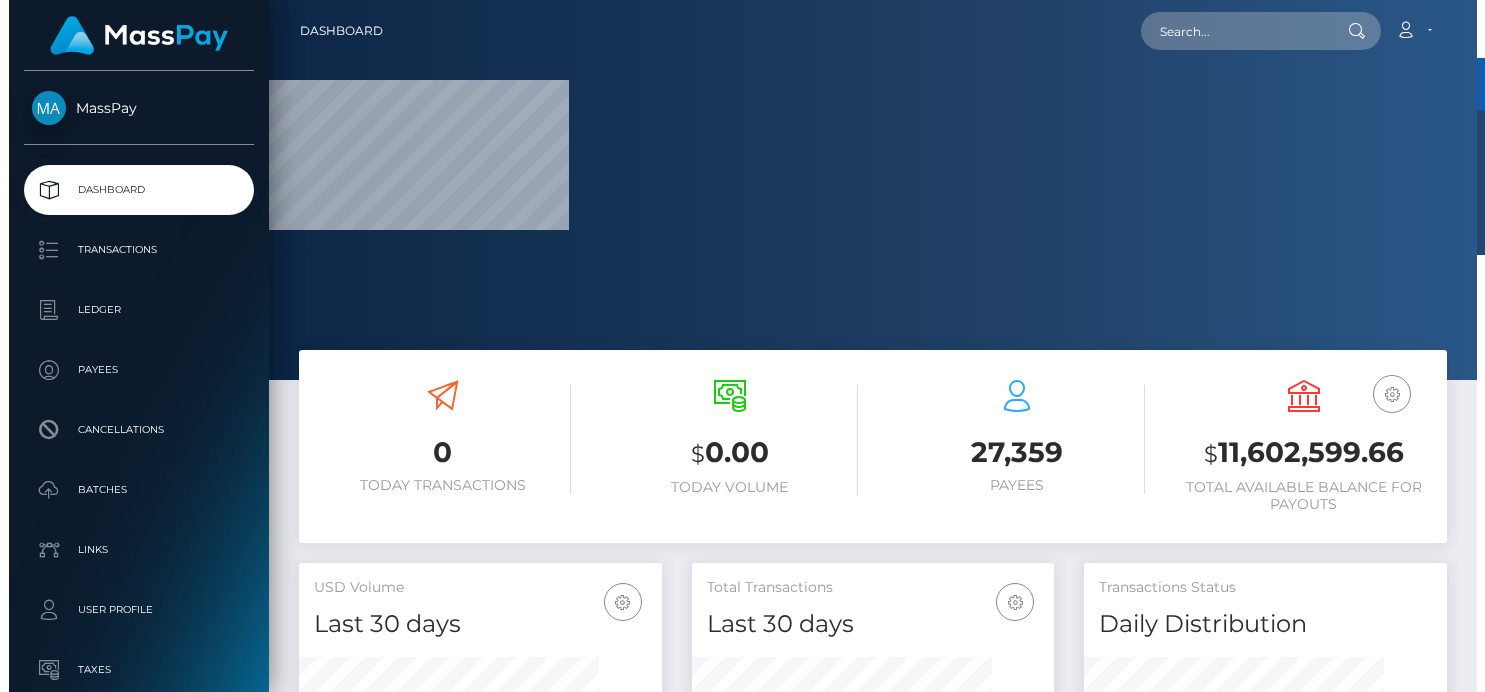 scroll, scrollTop: 0, scrollLeft: 0, axis: both 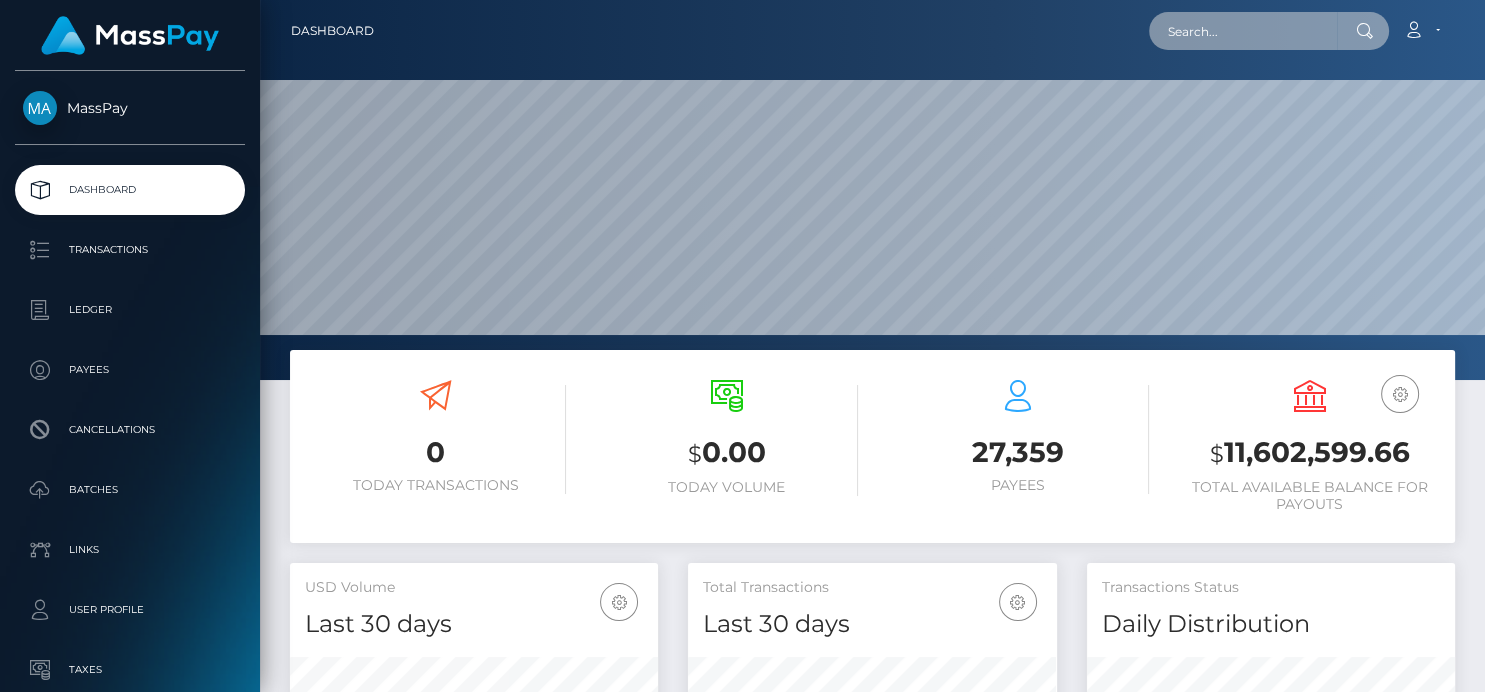click at bounding box center (1243, 31) 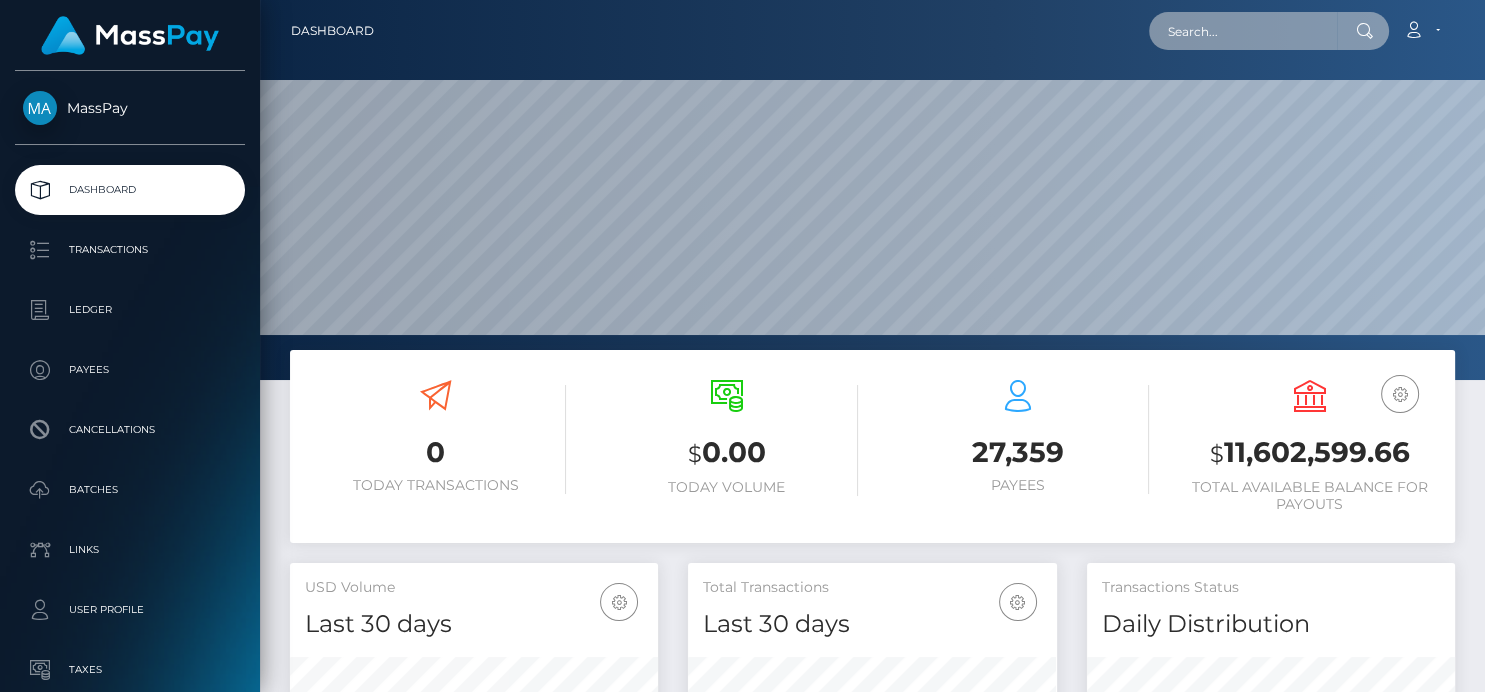 click at bounding box center [1243, 31] 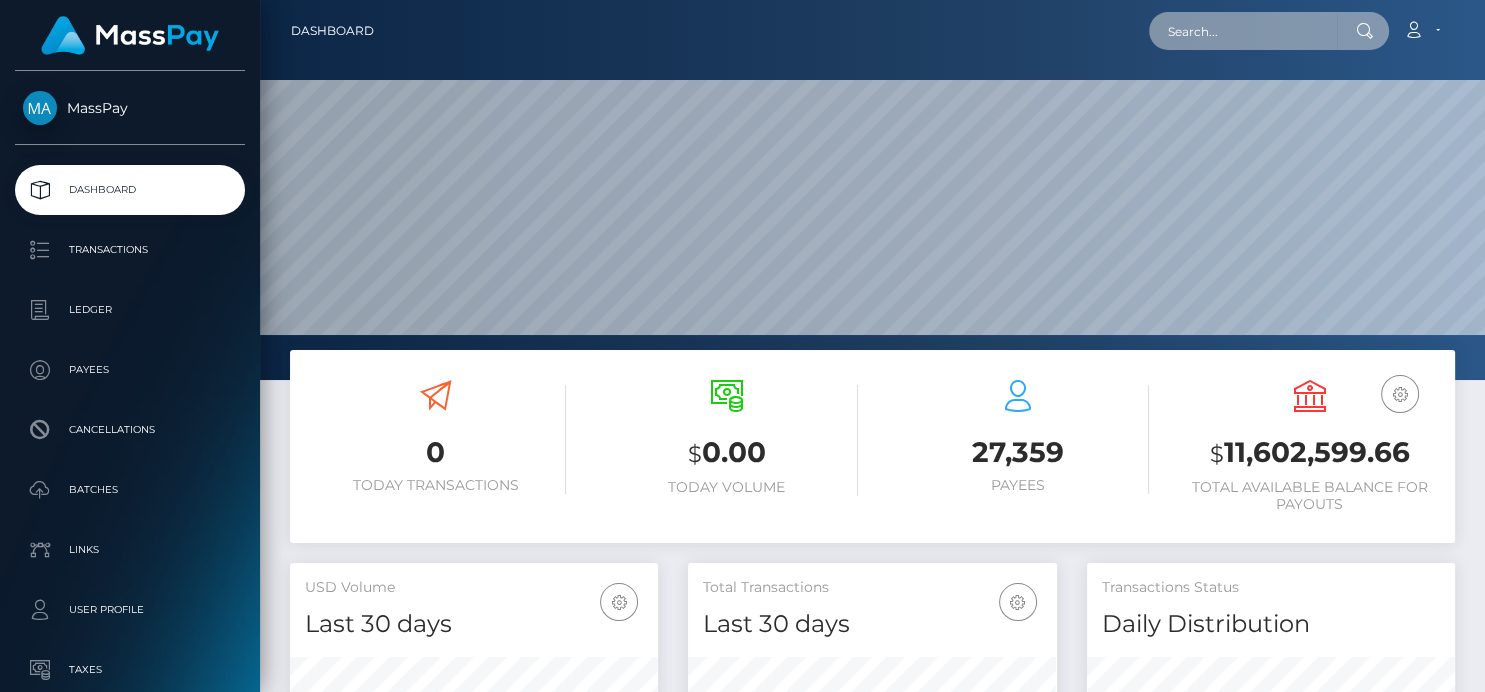 paste on "[EMAIL]" 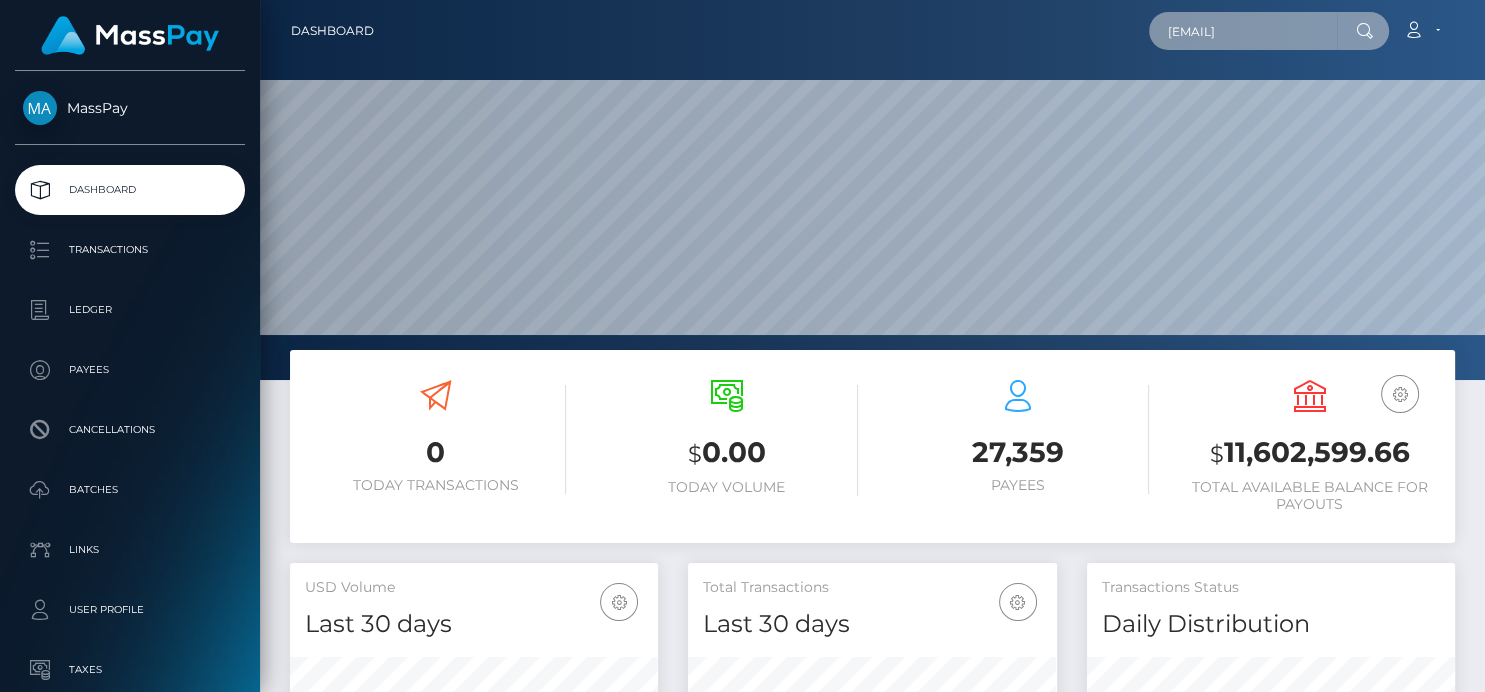 scroll, scrollTop: 0, scrollLeft: 23, axis: horizontal 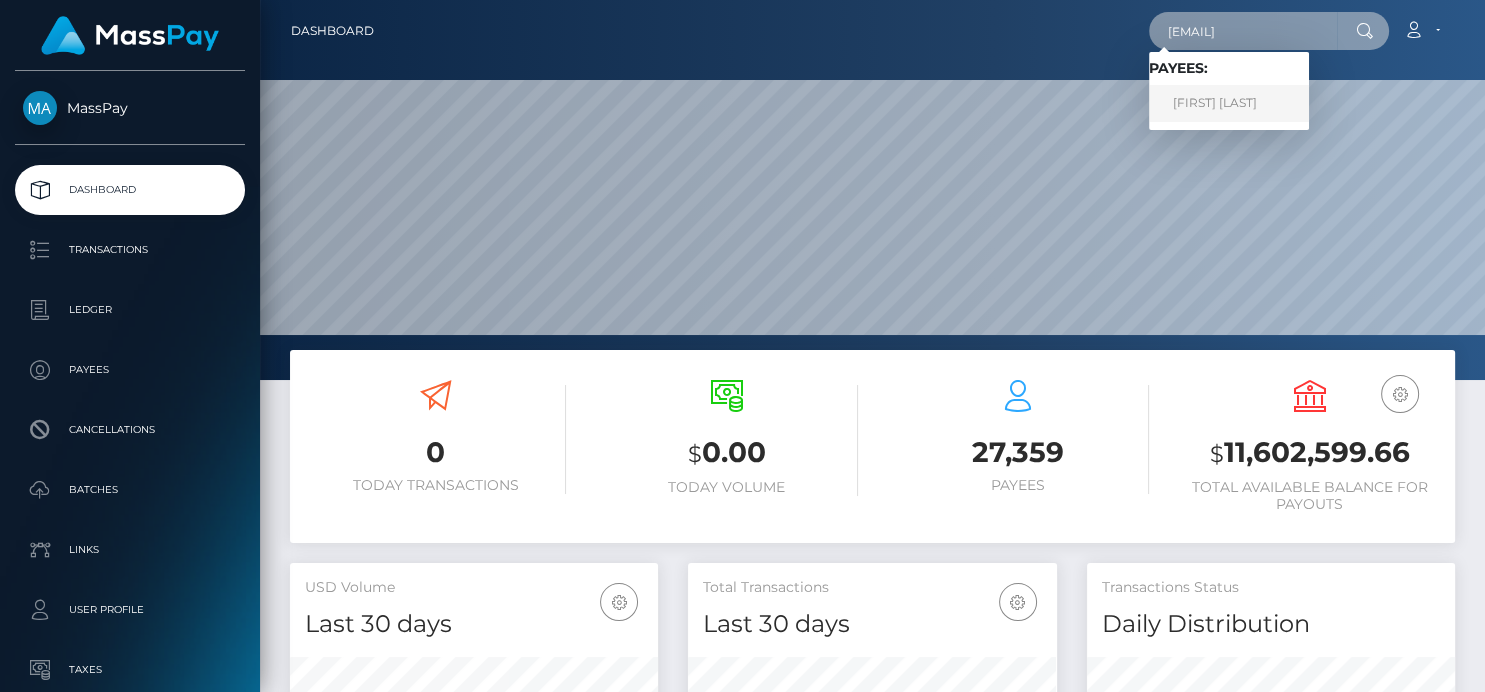type on "[EMAIL]" 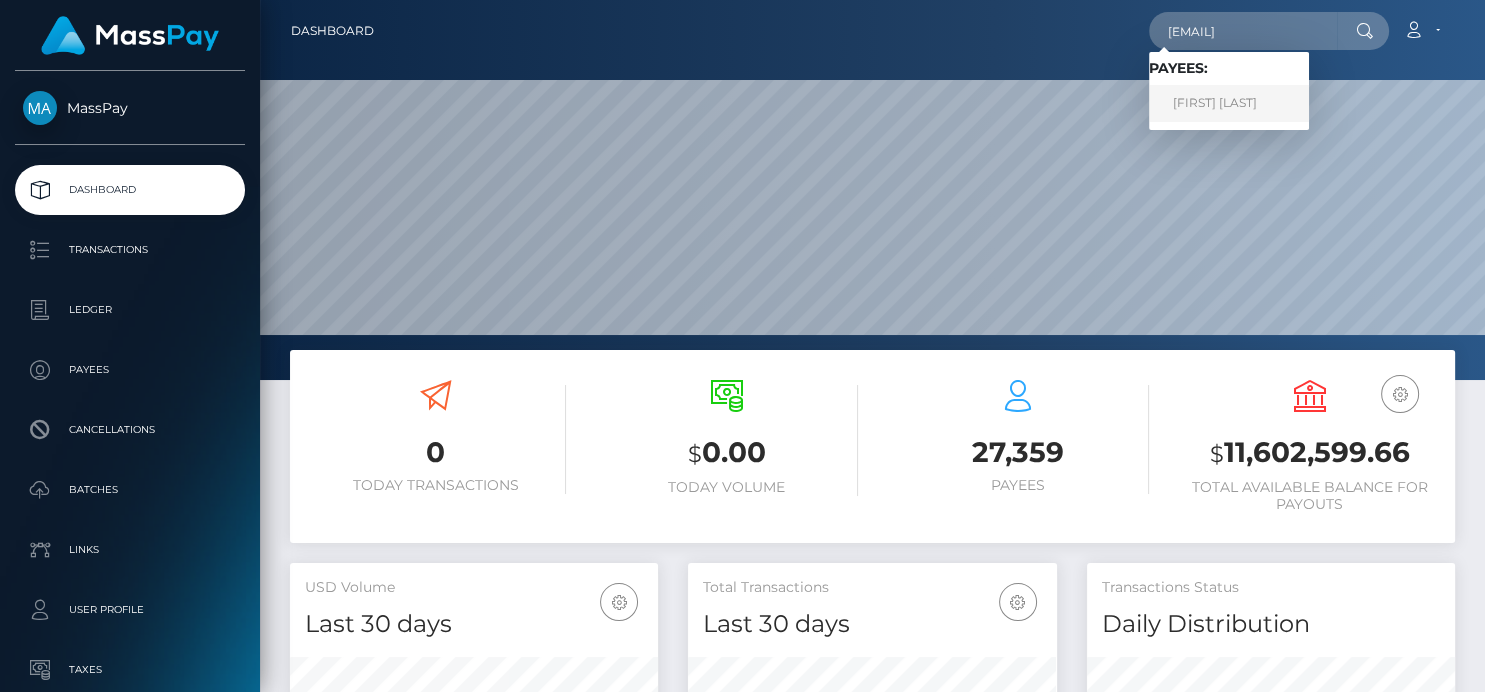 scroll, scrollTop: 0, scrollLeft: 0, axis: both 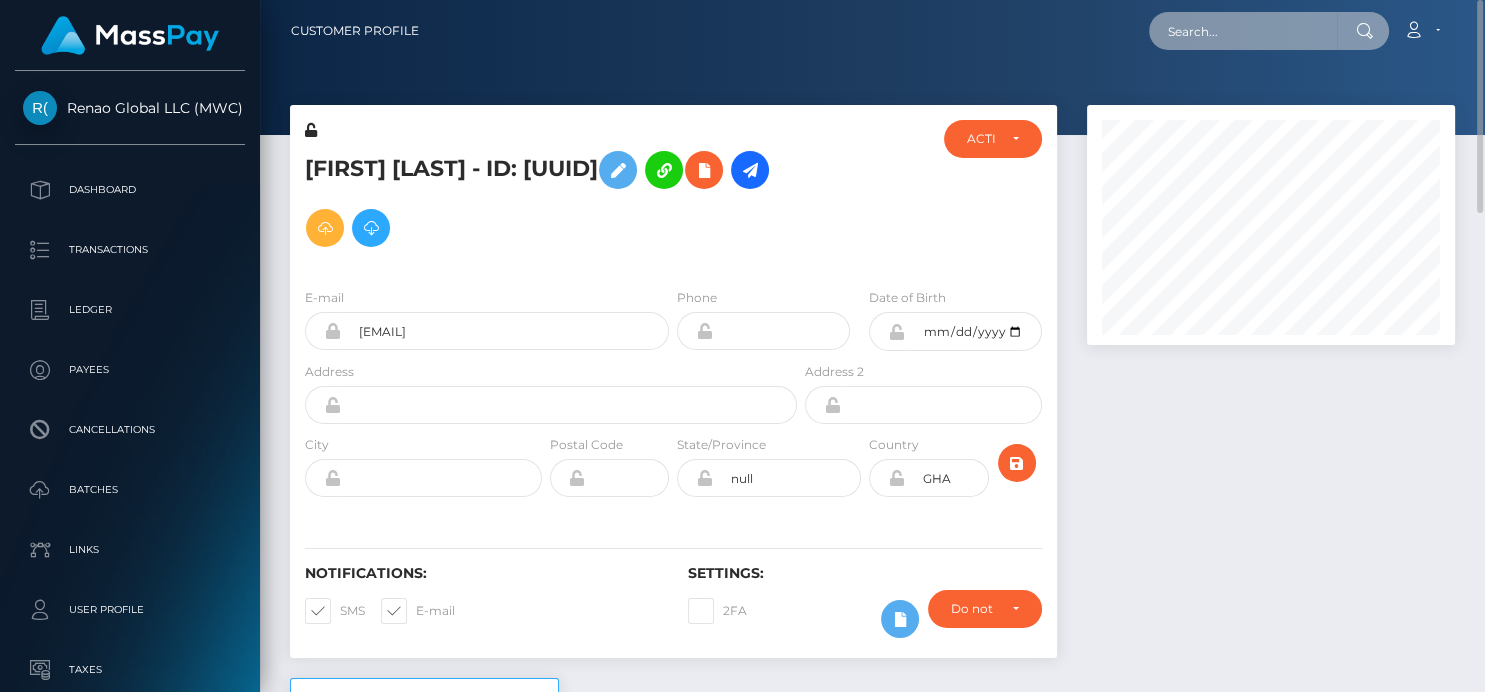 click at bounding box center (1243, 31) 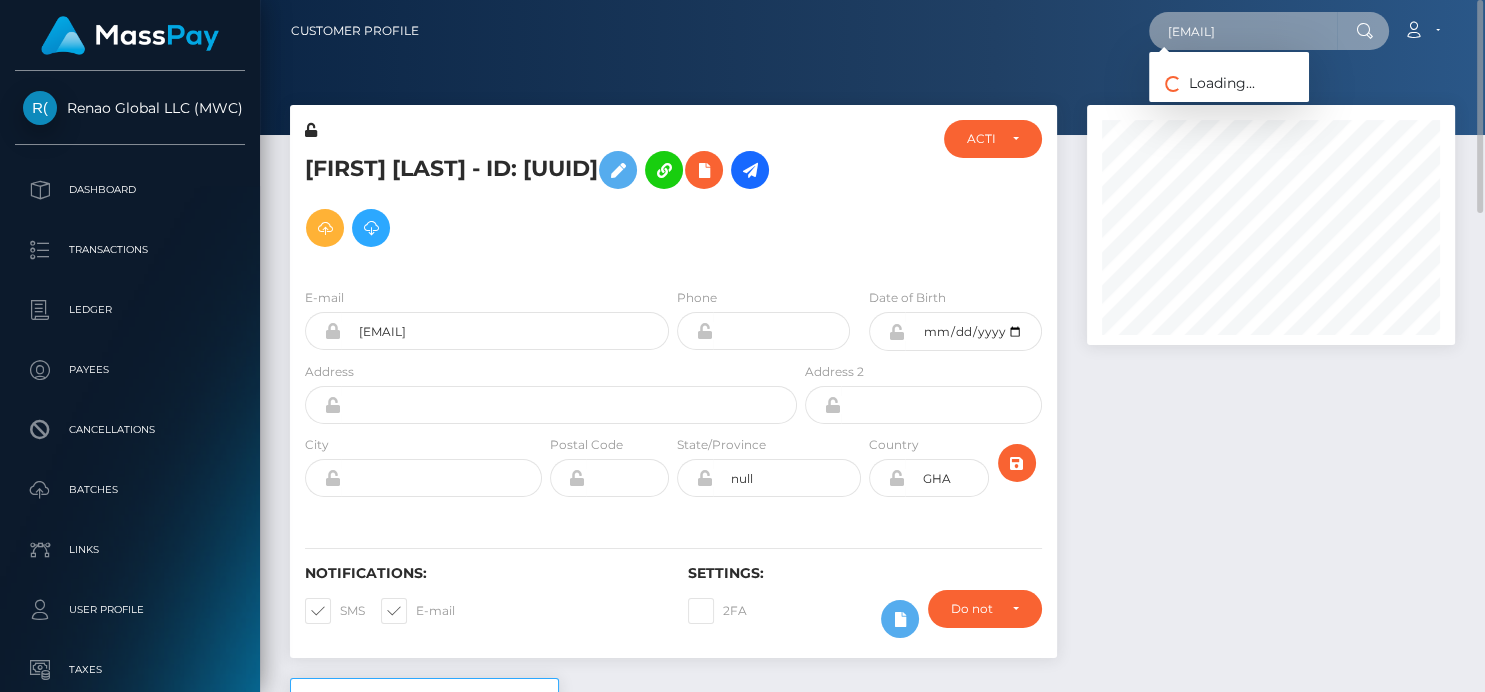 type on "[EMAIL]" 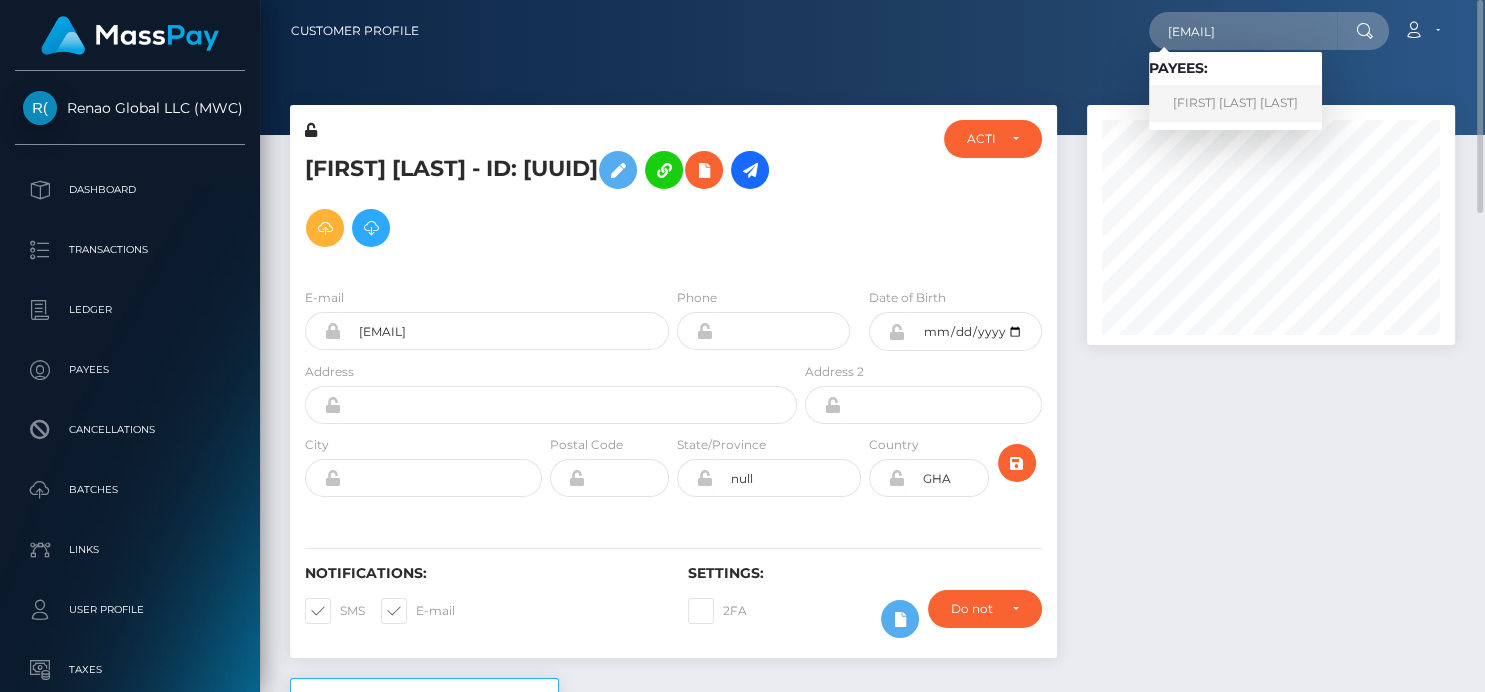 click on "[FIRST] [LAST] [LAST]" at bounding box center [1235, 103] 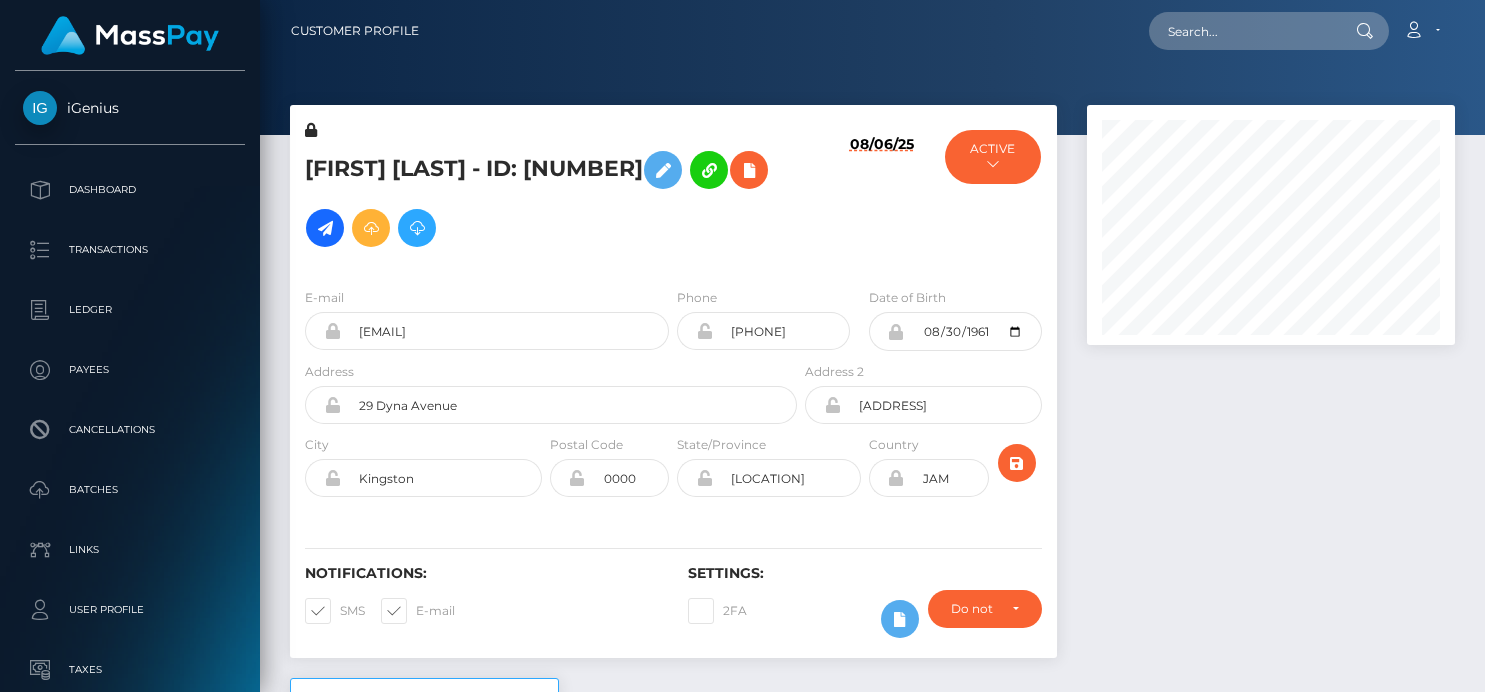 scroll, scrollTop: 0, scrollLeft: 0, axis: both 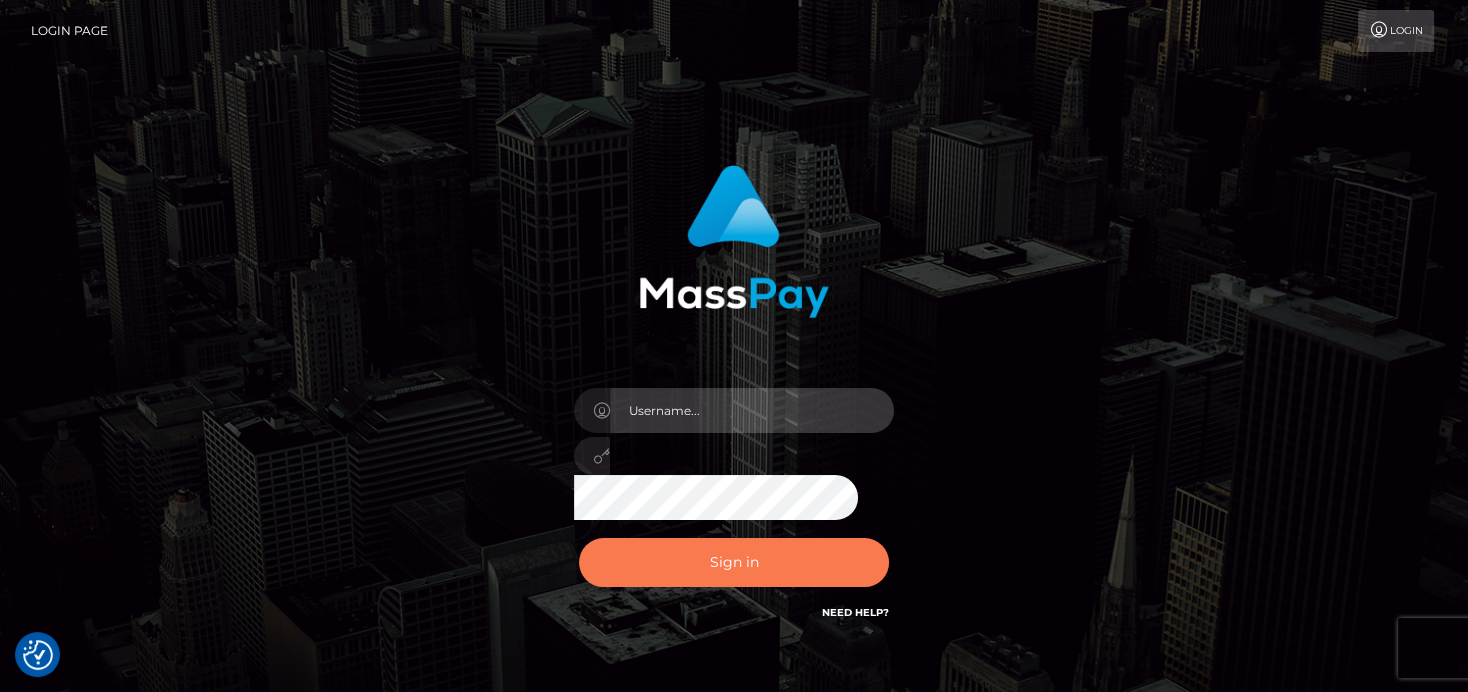 type on "denise" 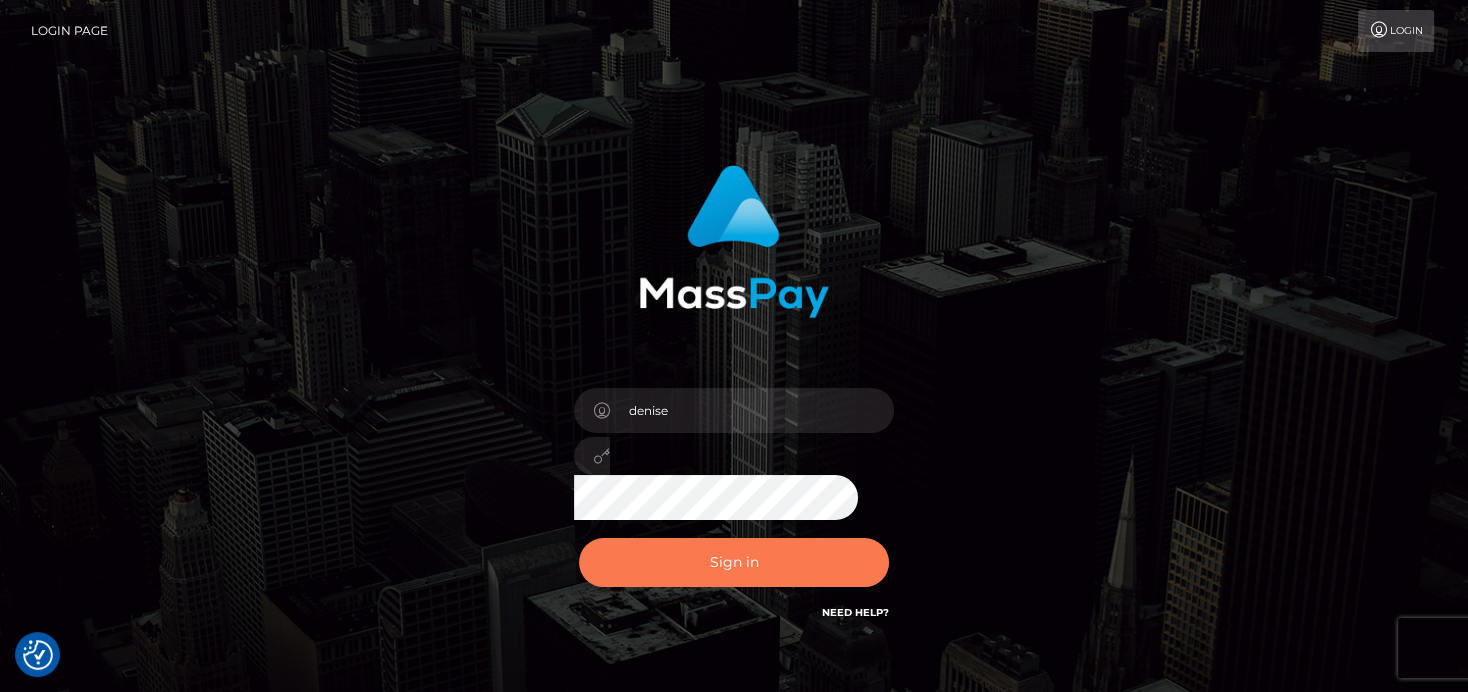 drag, startPoint x: 711, startPoint y: 564, endPoint x: 698, endPoint y: 552, distance: 17.691807 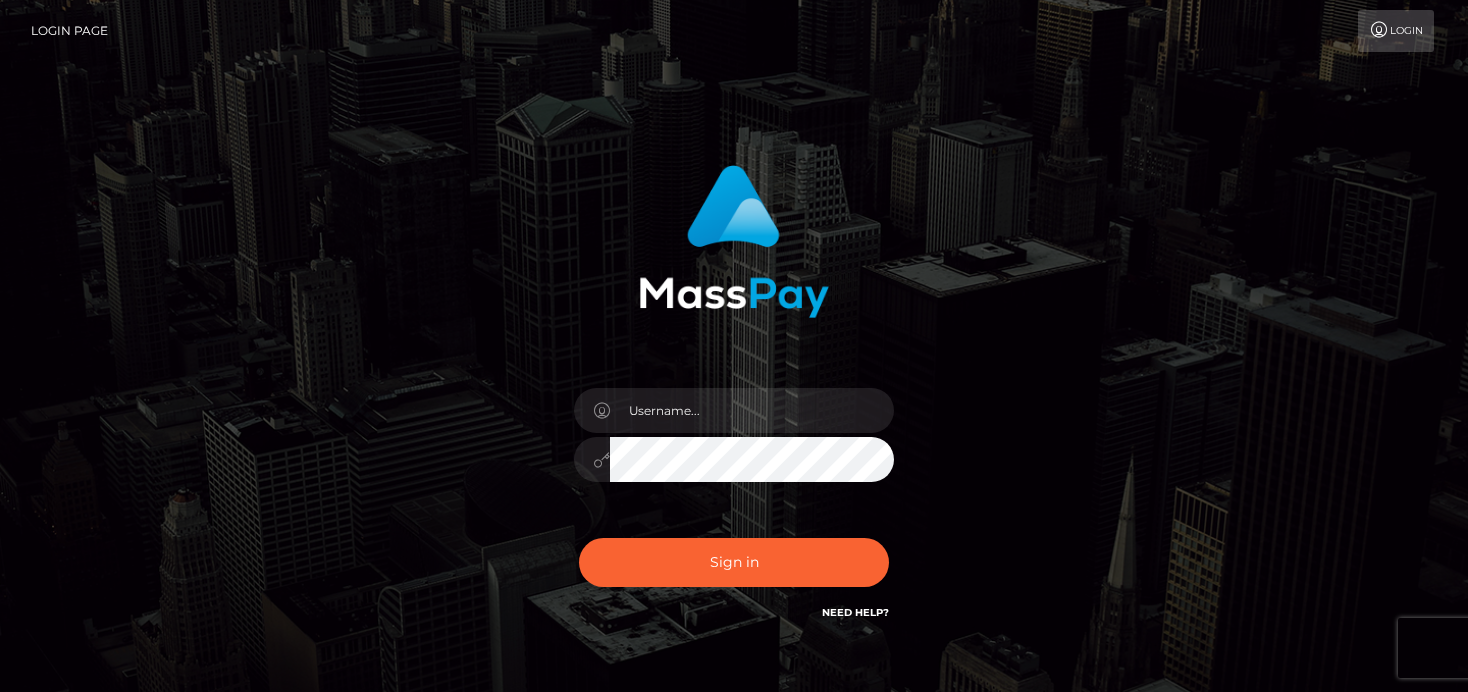 scroll, scrollTop: 0, scrollLeft: 0, axis: both 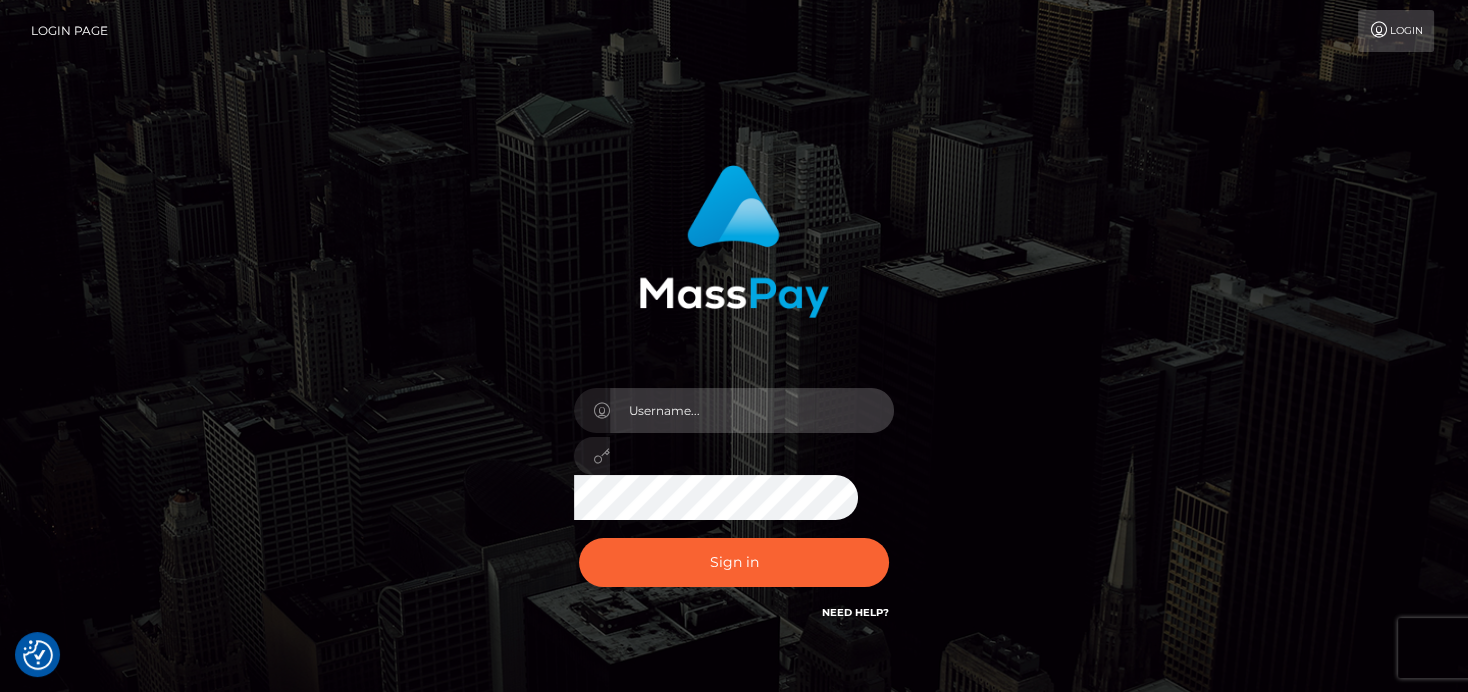 type on "denise" 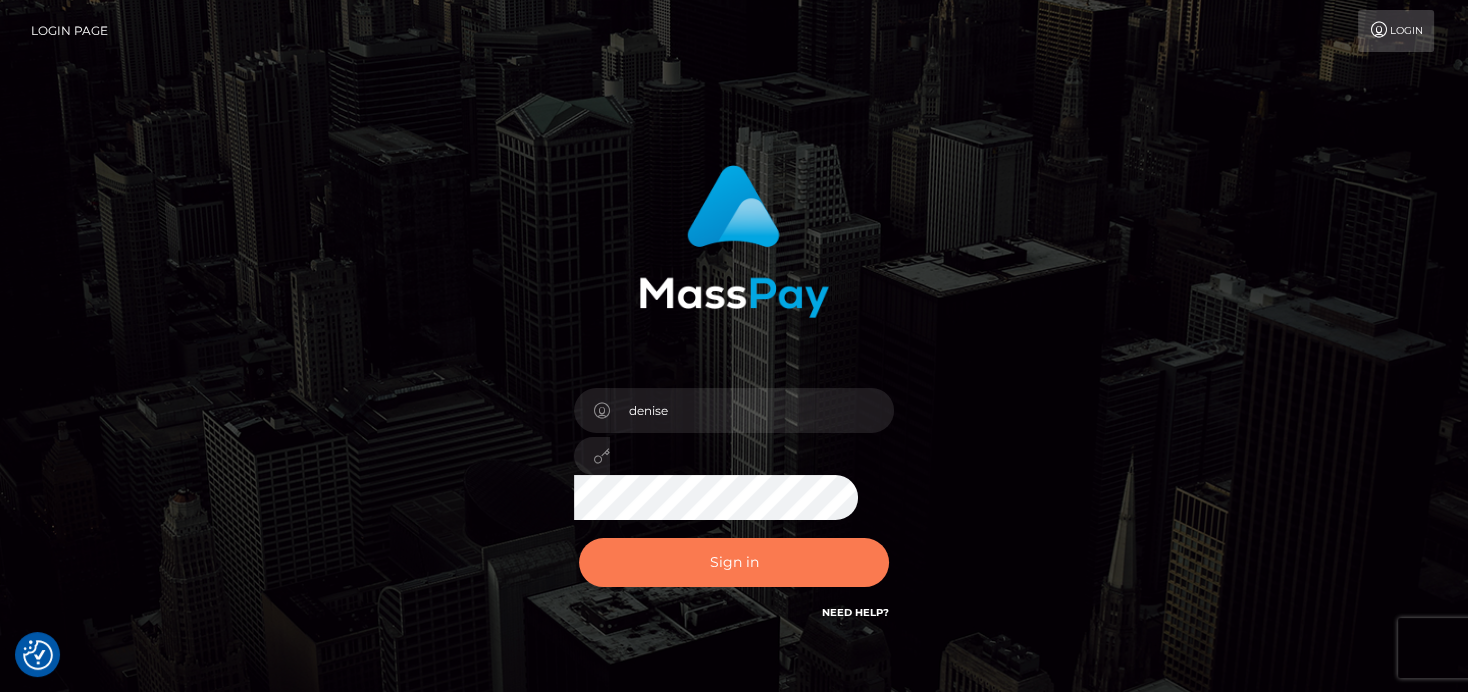 click on "Sign in" at bounding box center [734, 562] 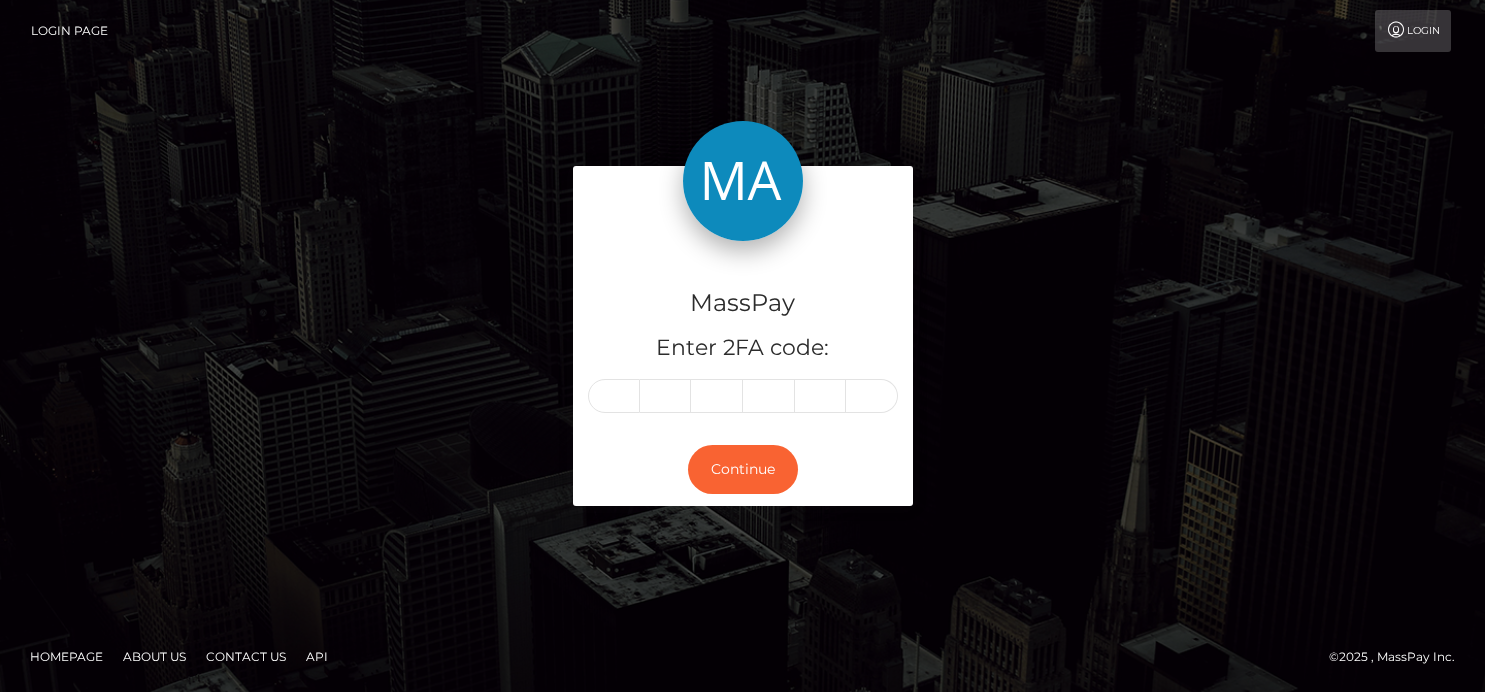 scroll, scrollTop: 0, scrollLeft: 0, axis: both 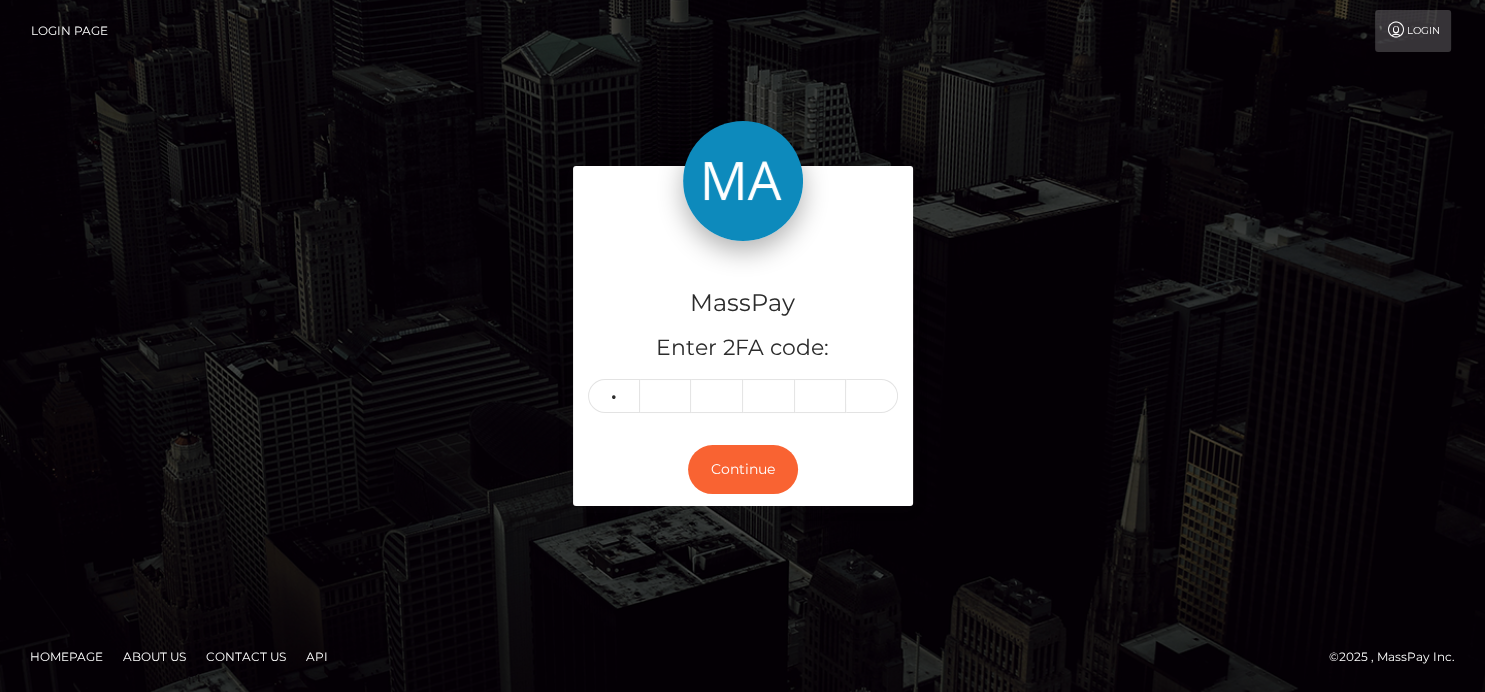 type on "5" 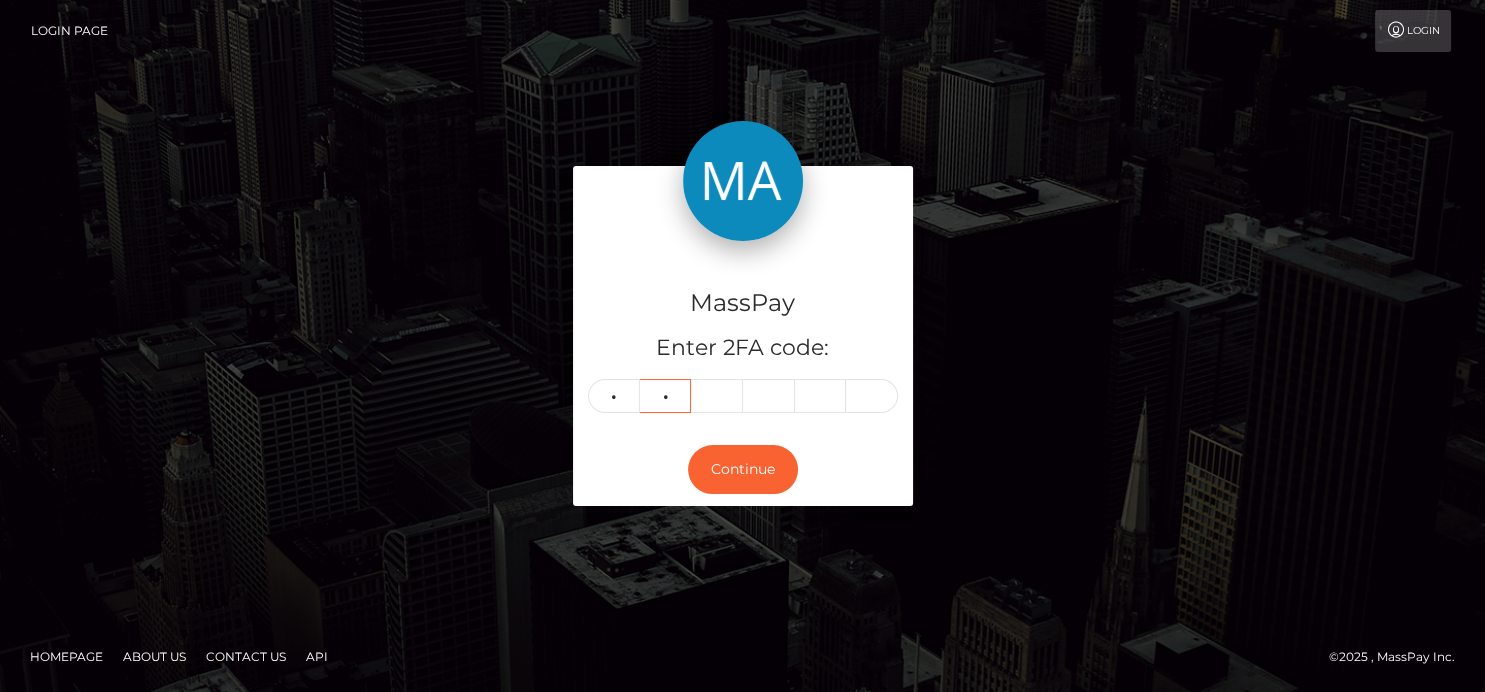 type on "3" 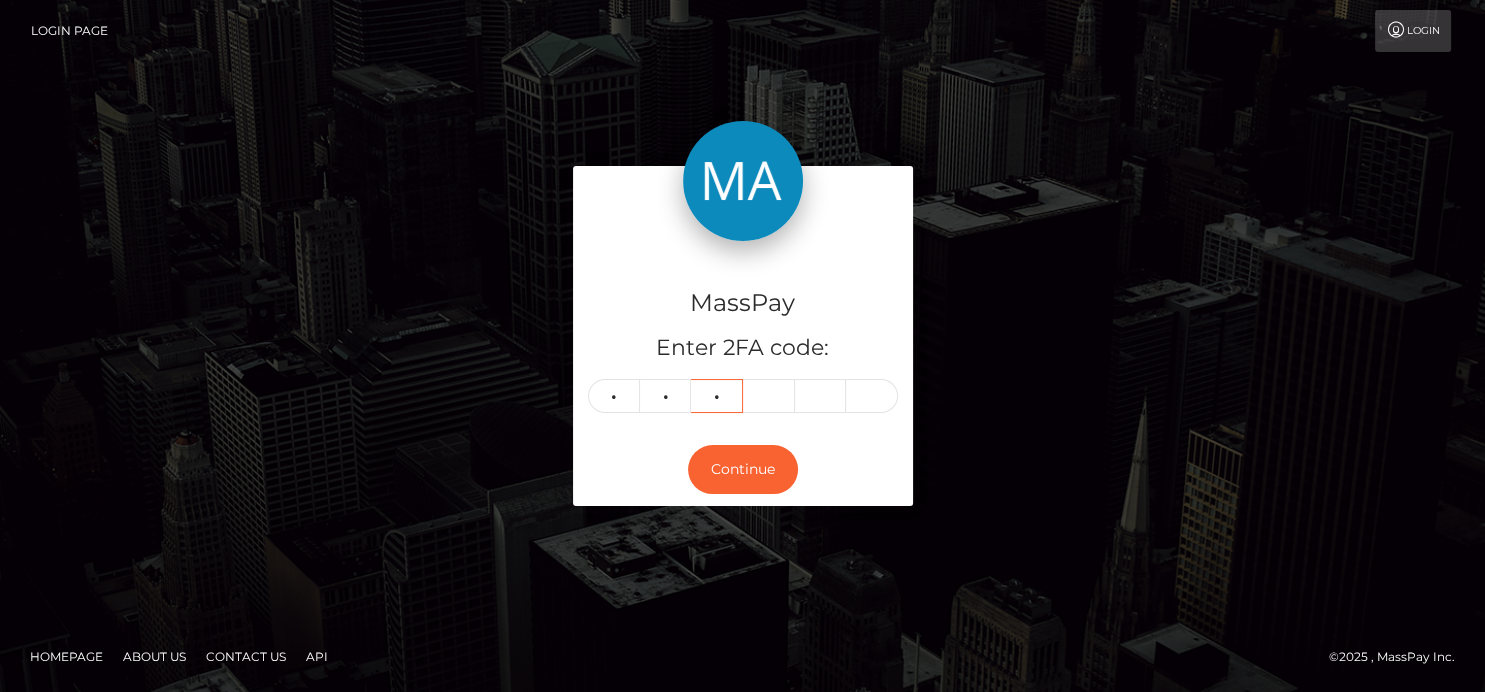 type on "5" 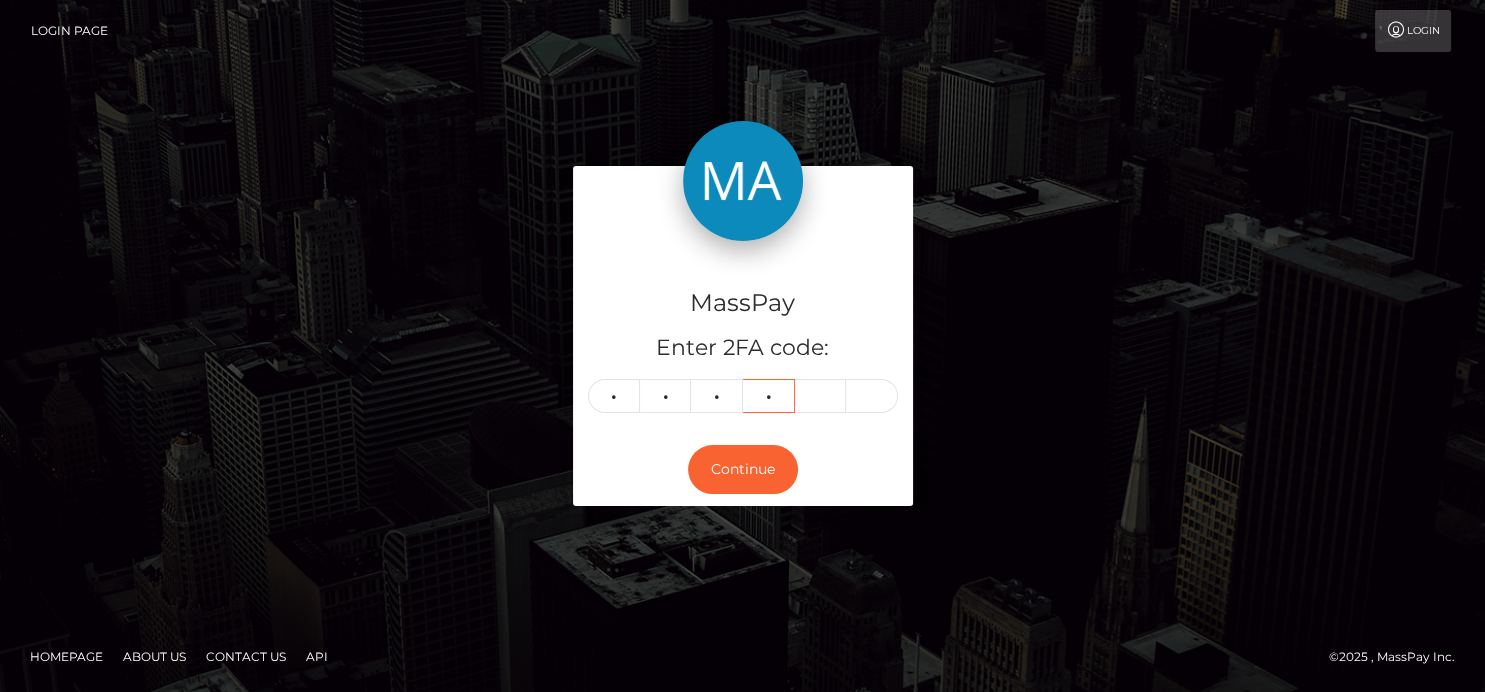 type on "8" 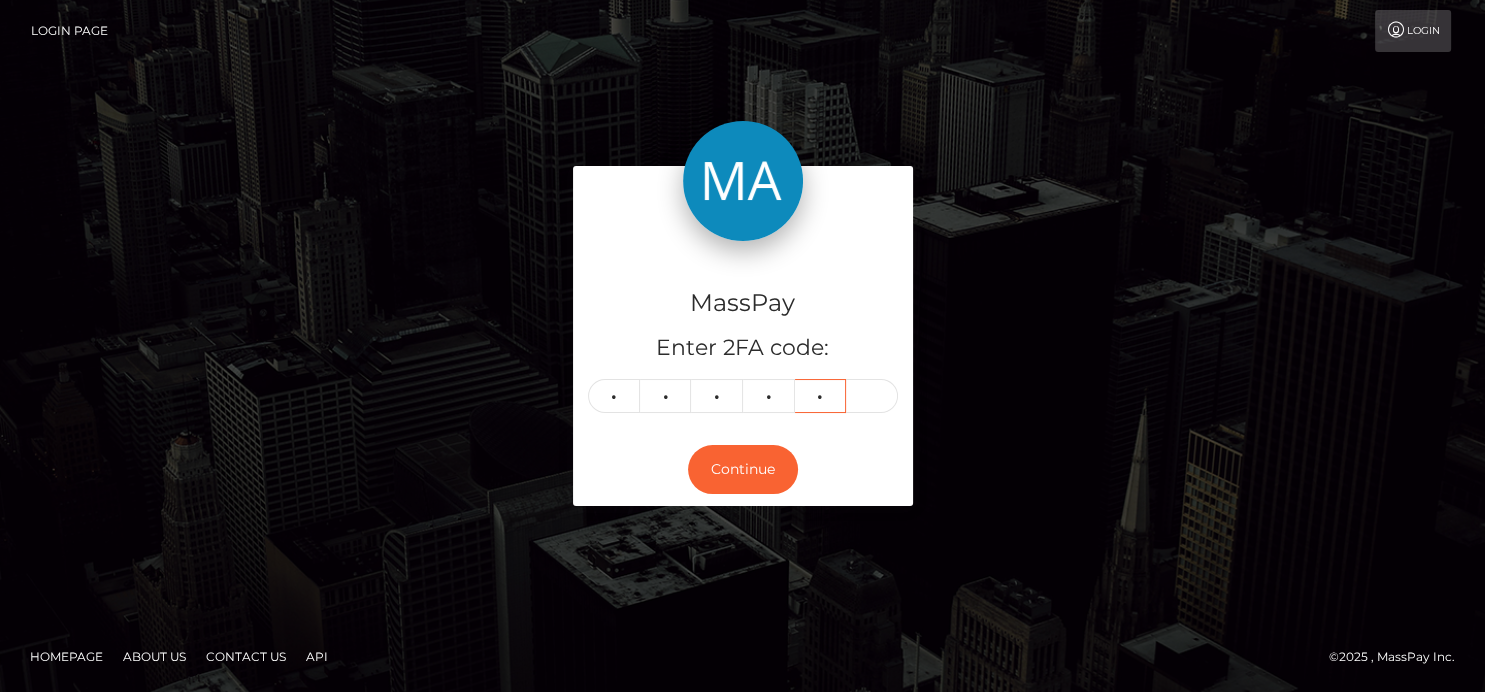 type on "8" 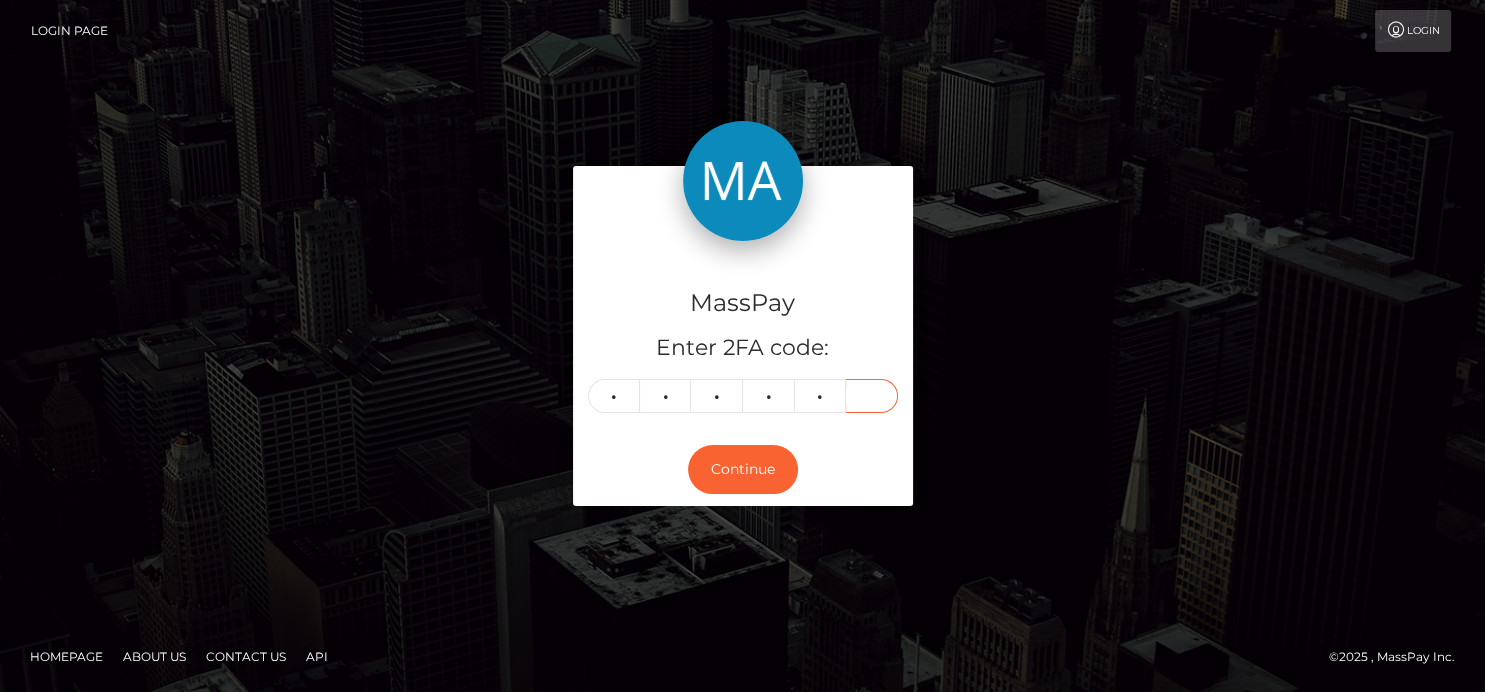 type on "8" 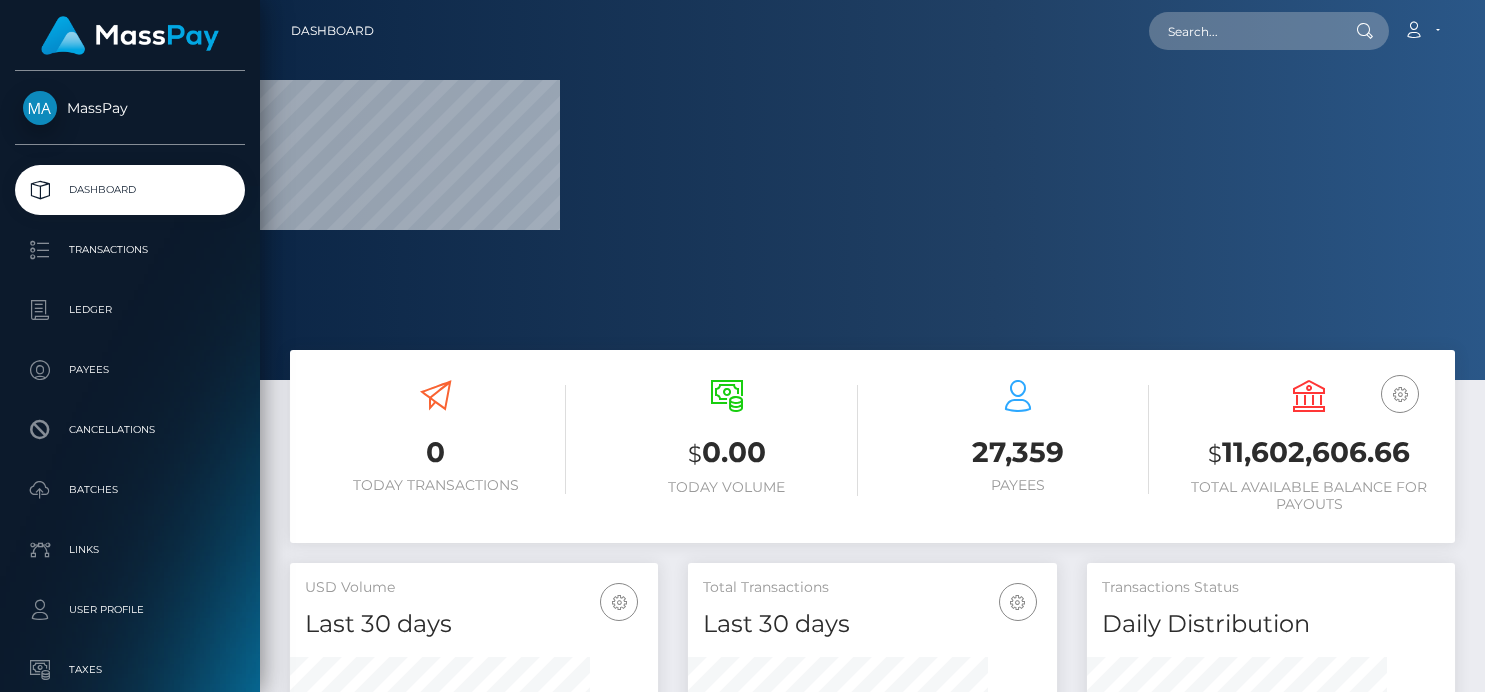 scroll, scrollTop: 0, scrollLeft: 0, axis: both 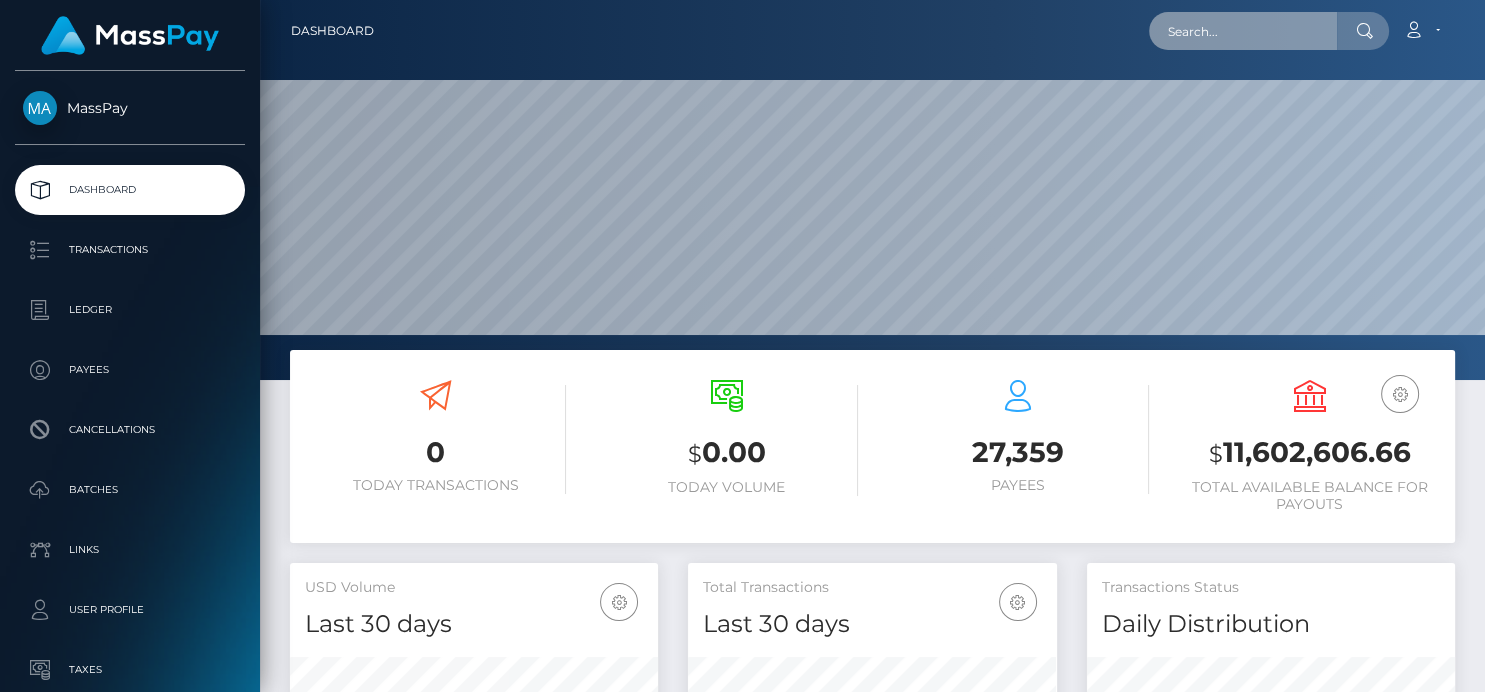 click at bounding box center [1243, 31] 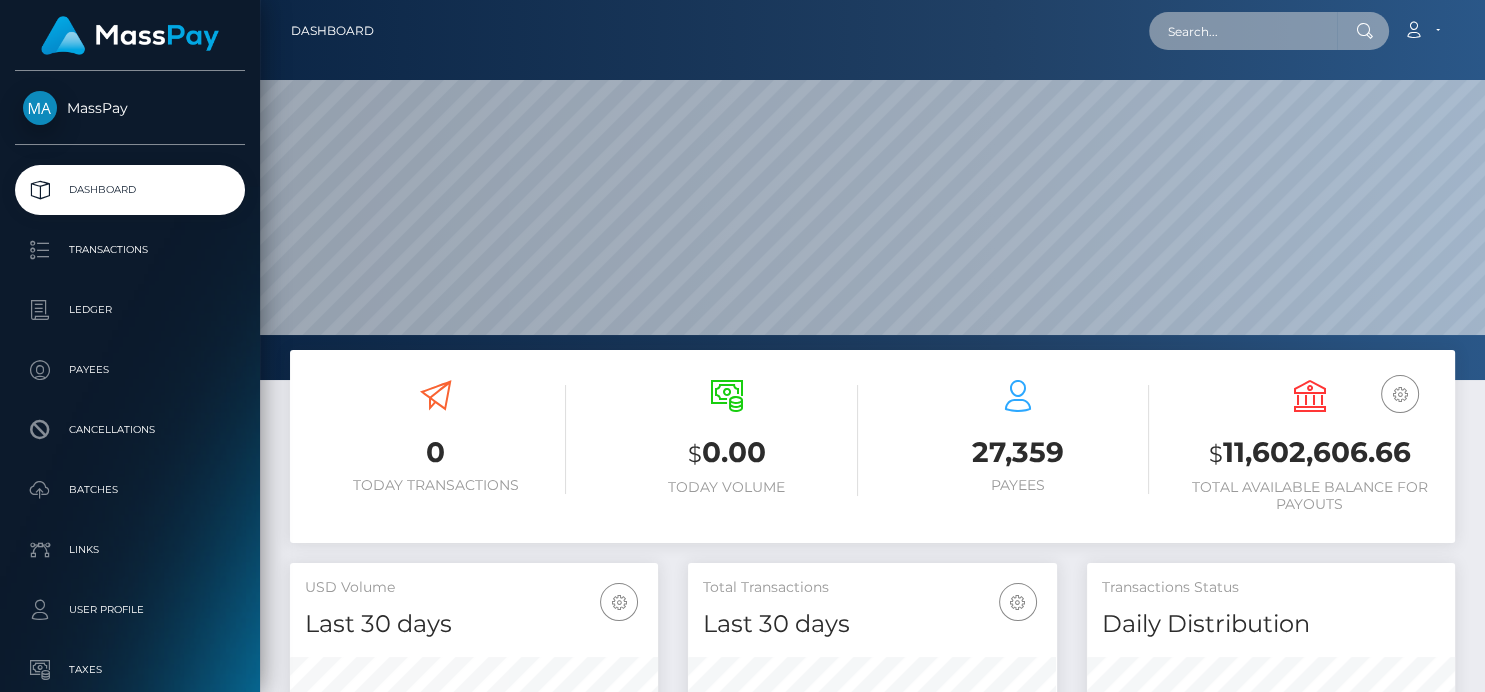 paste on "autocat1@[EMAIL]" 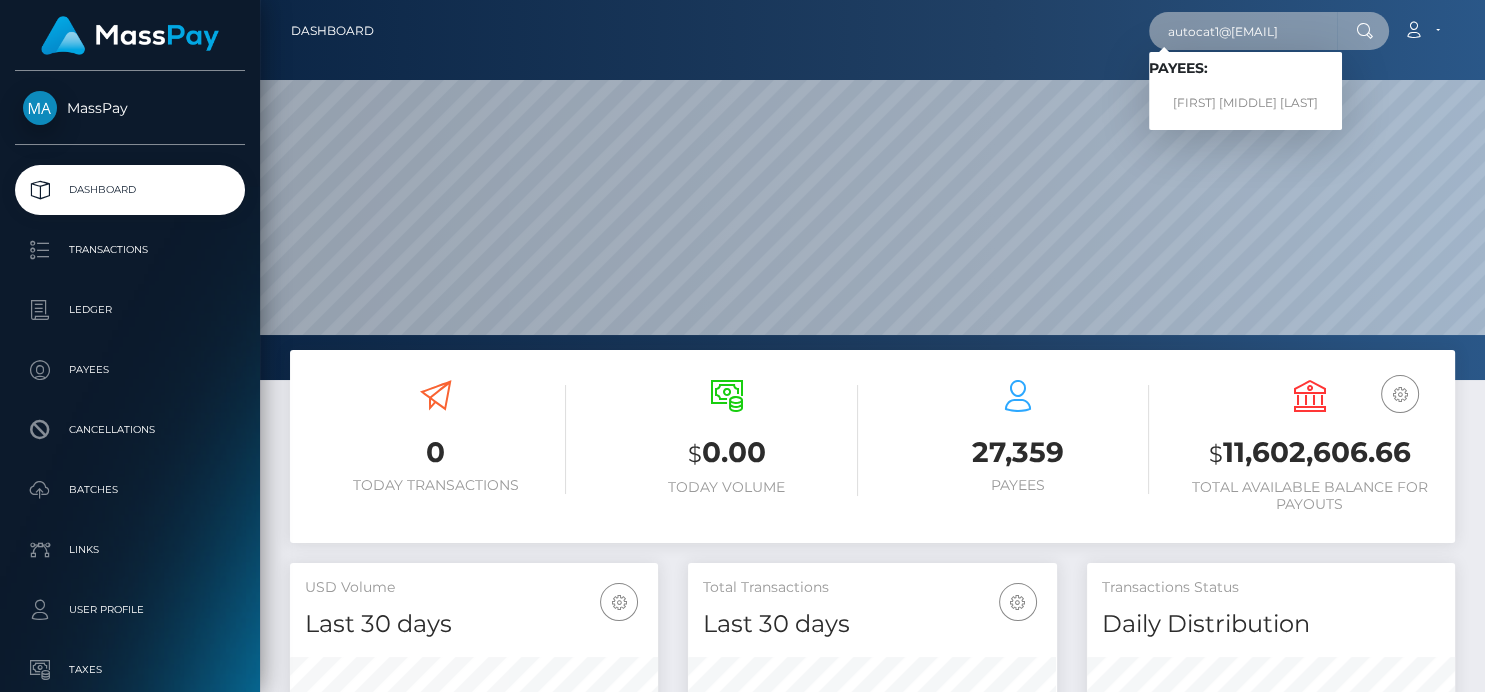 type on "autocat1@[EMAIL]" 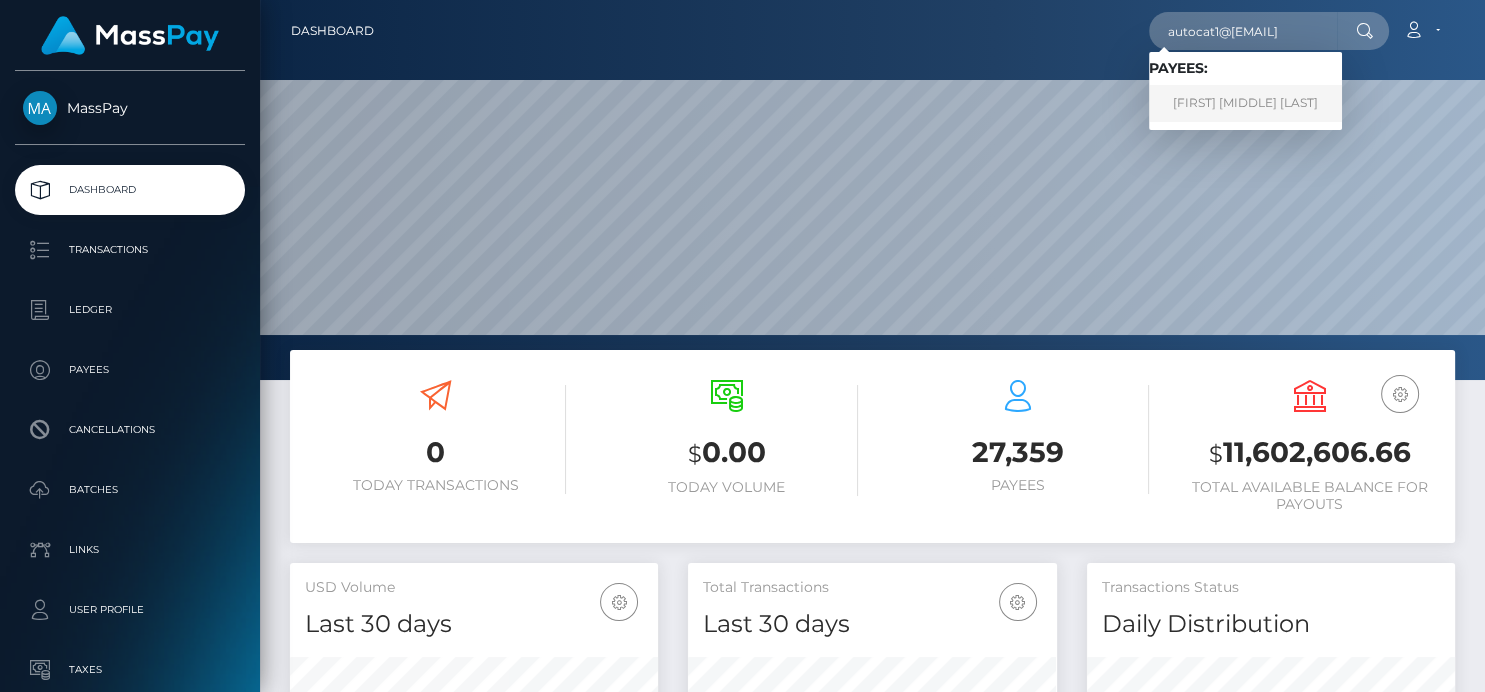 click on "[FIRST] [MIDDLE] [LAST]" at bounding box center (1245, 103) 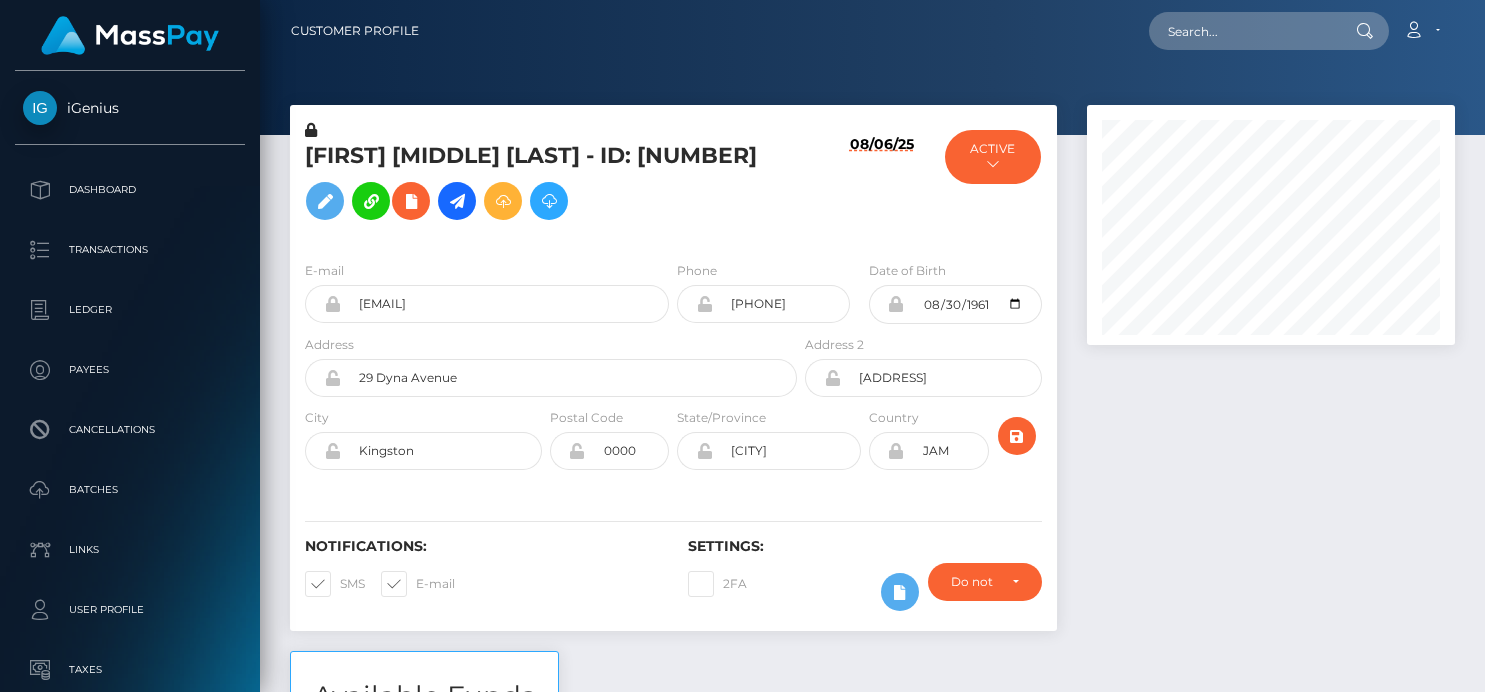 scroll, scrollTop: 0, scrollLeft: 0, axis: both 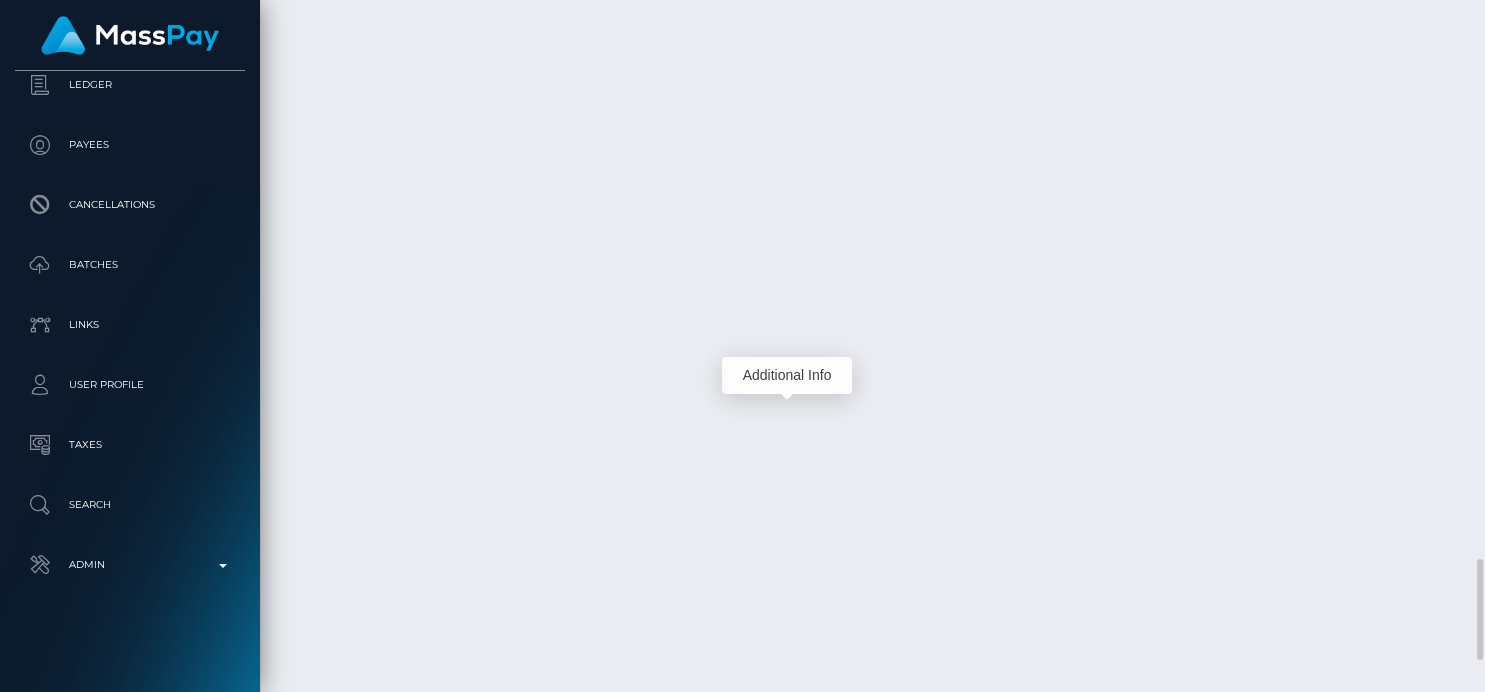 click at bounding box center (742, -467) 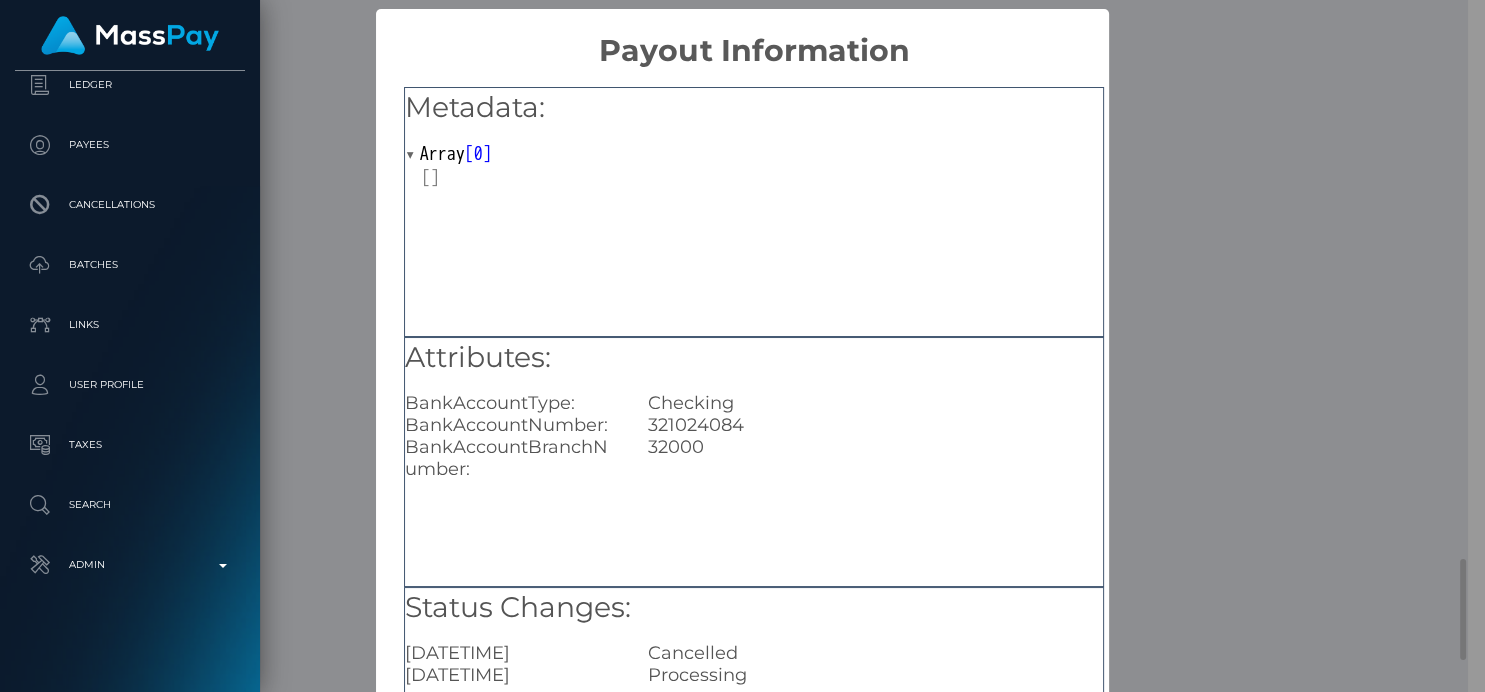 scroll, scrollTop: 240, scrollLeft: 362, axis: both 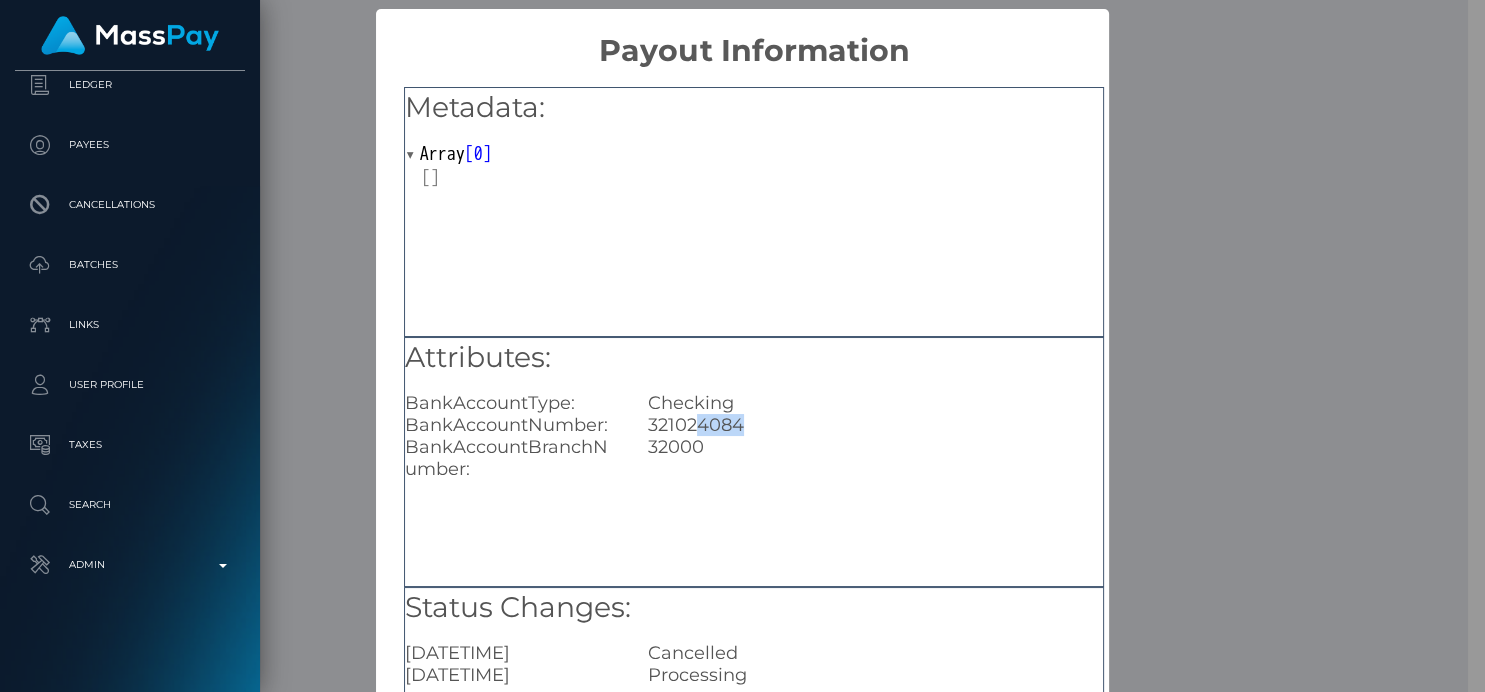 drag, startPoint x: 751, startPoint y: 429, endPoint x: 694, endPoint y: 429, distance: 57 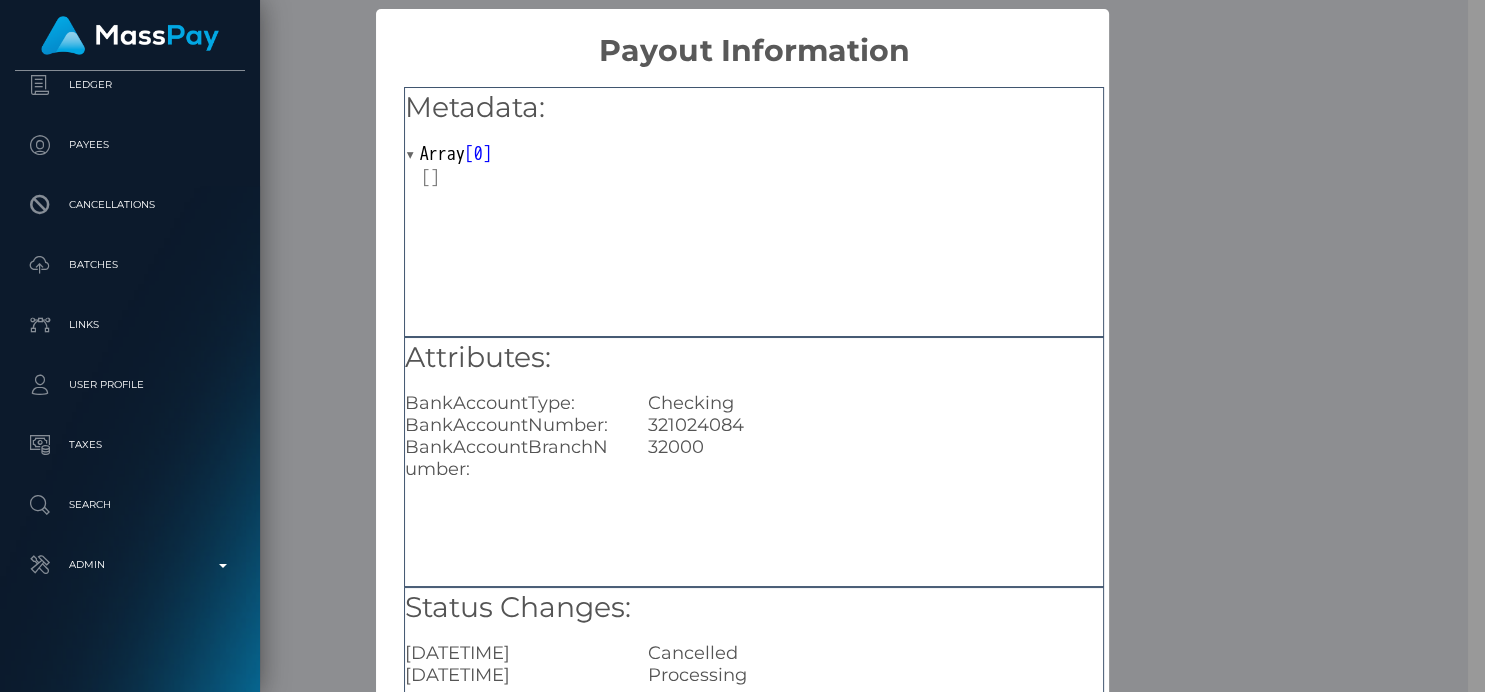click on "× Payout Information Metadata: Array [ 0 ] Attributes: BankAccountType: Checking BankAccountNumber: [NUMBER] BankAccountBranchNumber: [NUMBER] Status Changes: [DATETIME] Cancelled [DATETIME] Processing OK No Cancel" at bounding box center [742, 346] 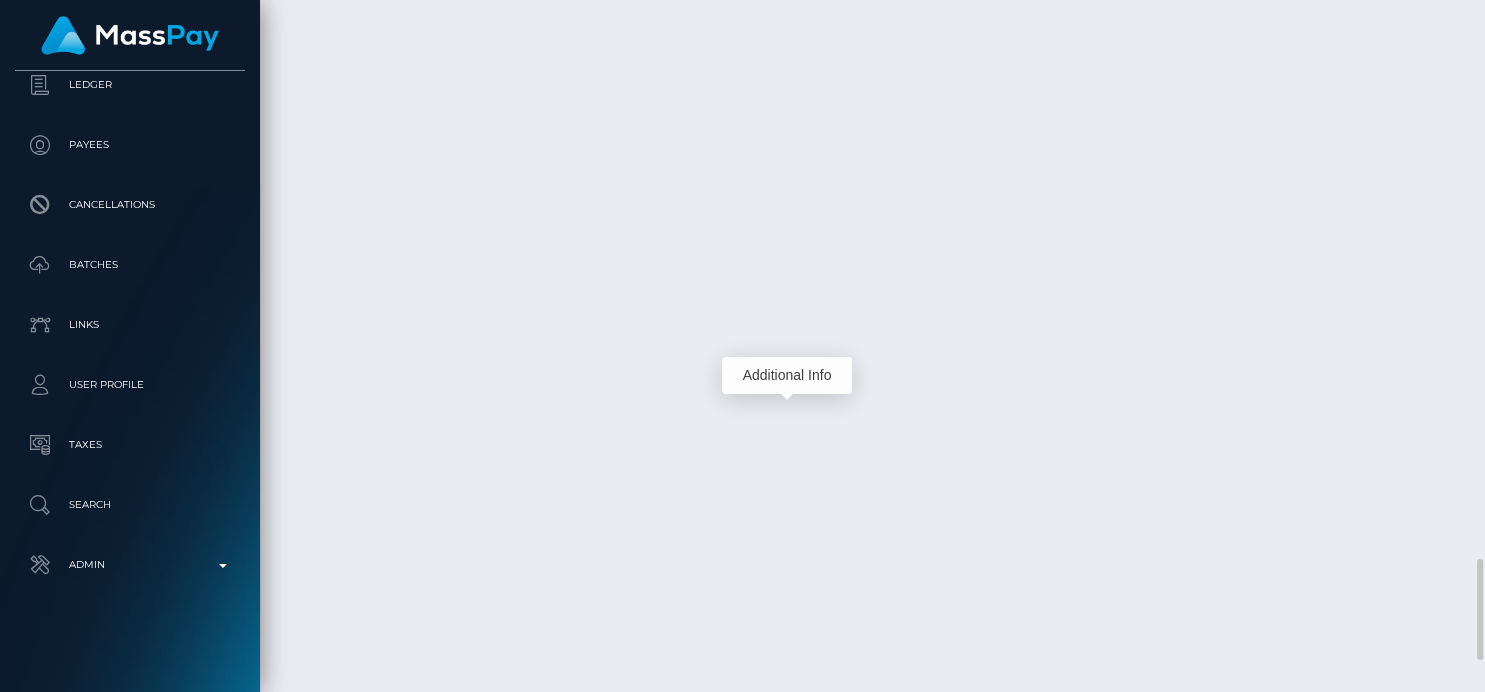 scroll, scrollTop: 999760, scrollLeft: 999632, axis: both 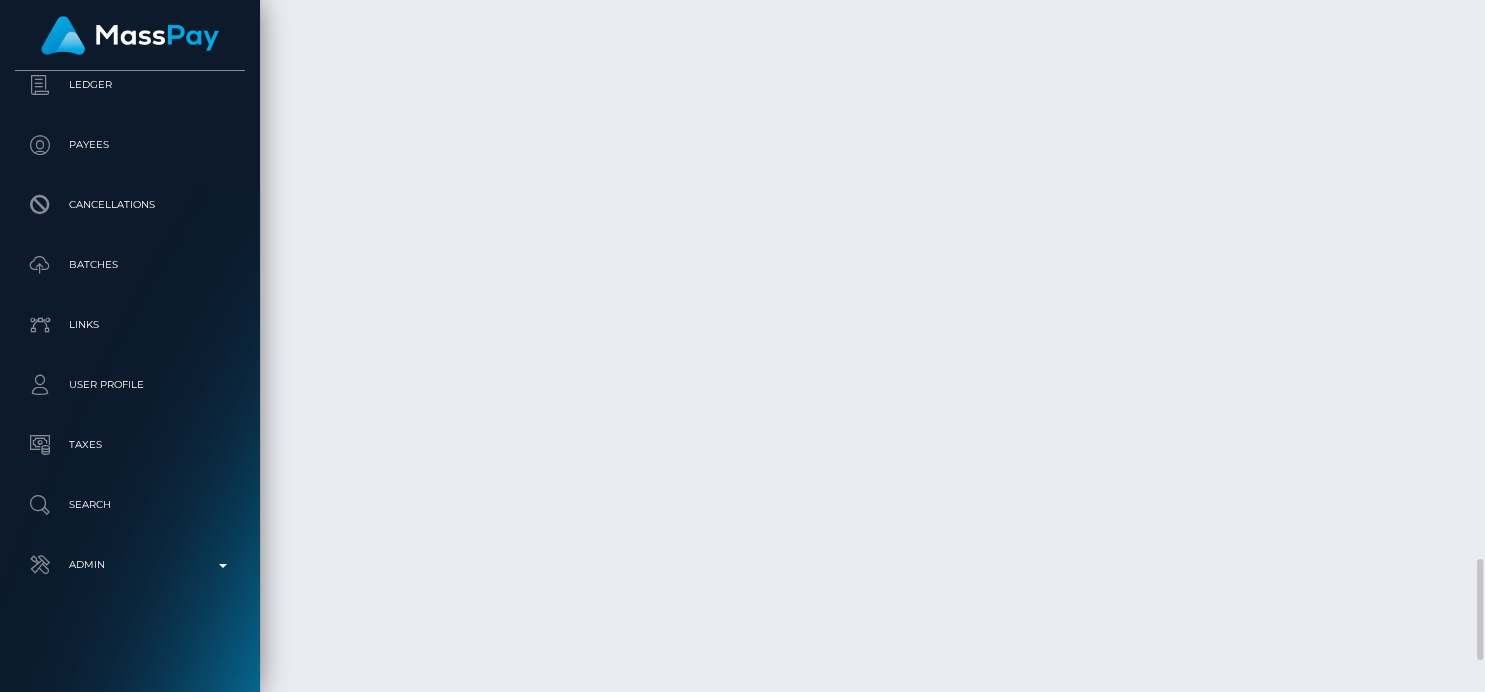click at bounding box center (1301, -463) 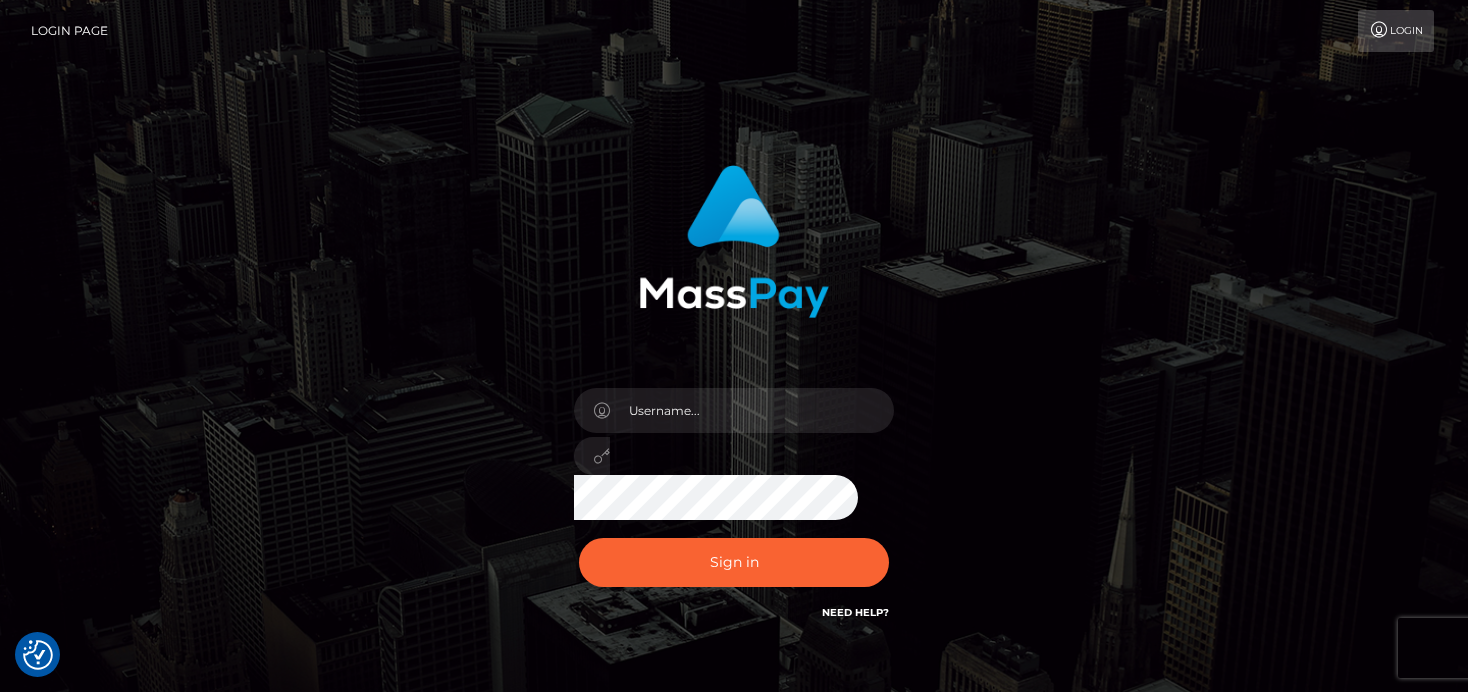 scroll, scrollTop: 0, scrollLeft: 0, axis: both 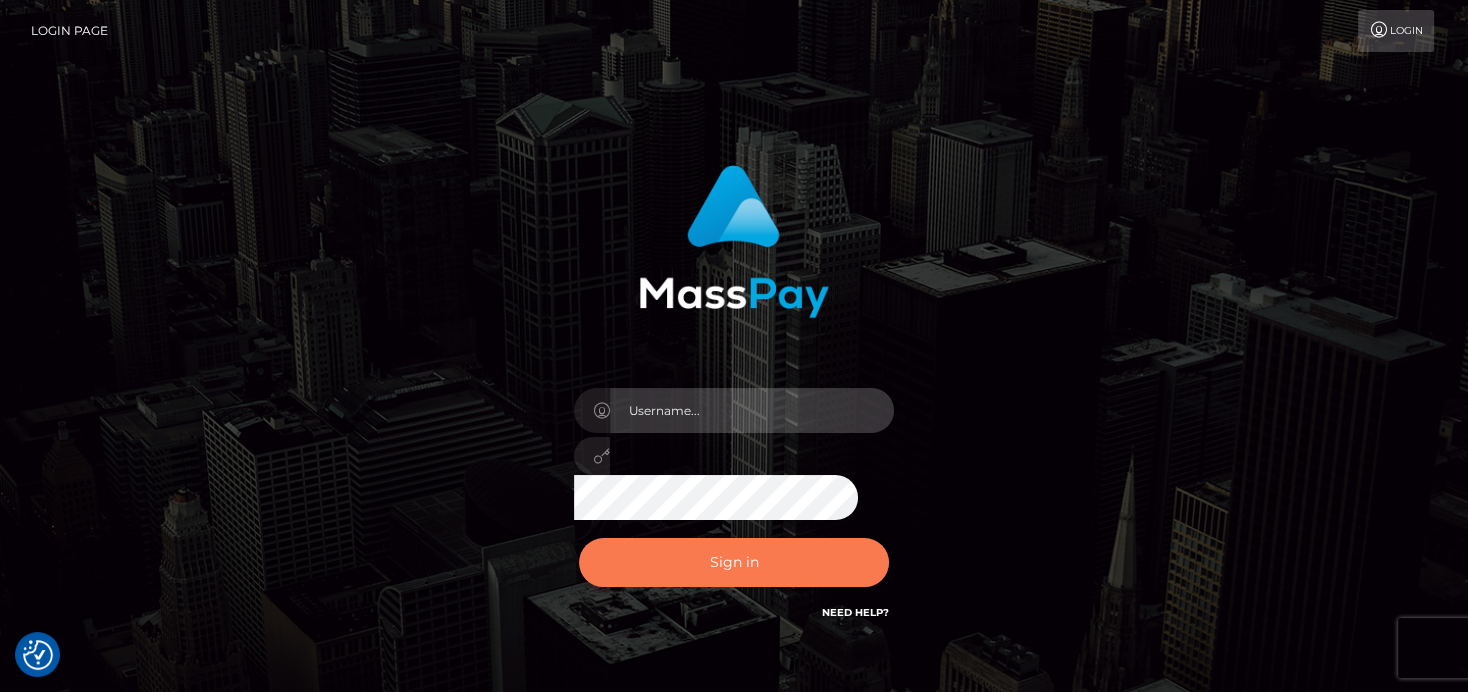 type on "denise" 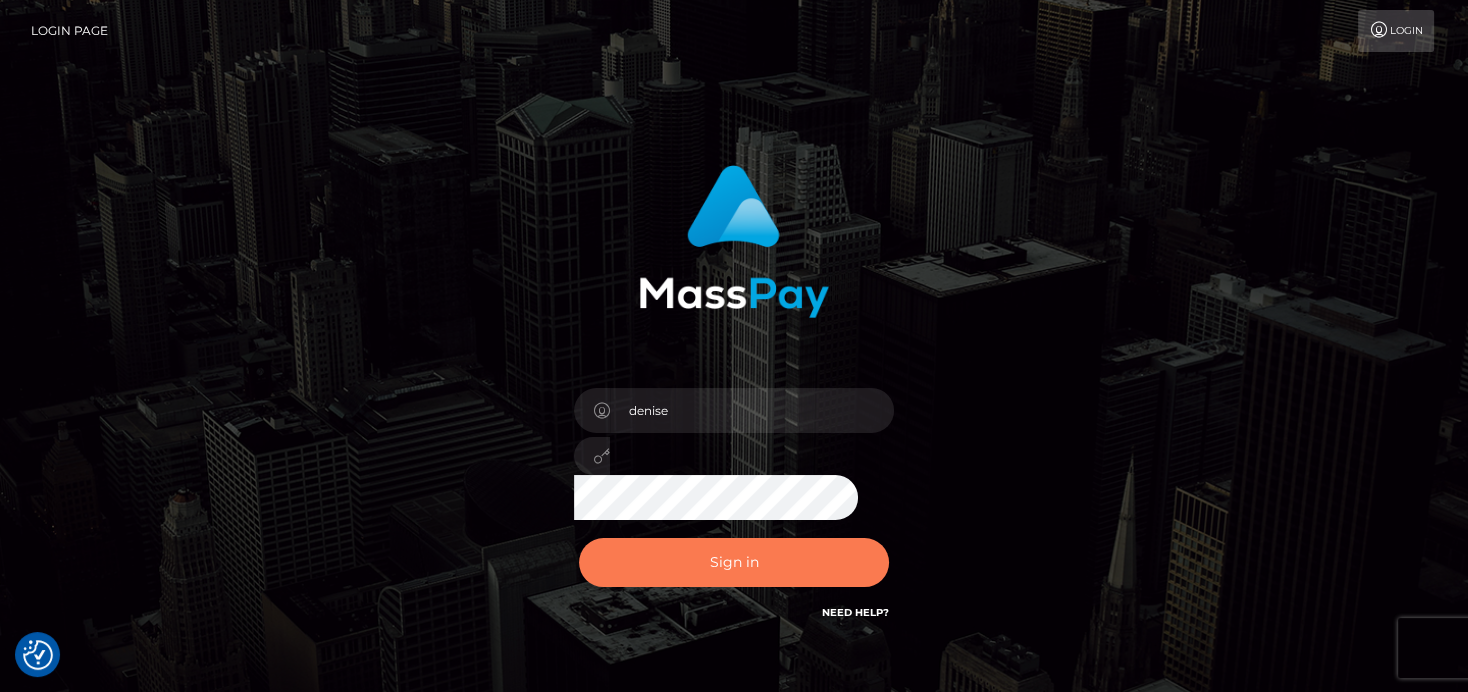 click on "Sign in" at bounding box center (734, 562) 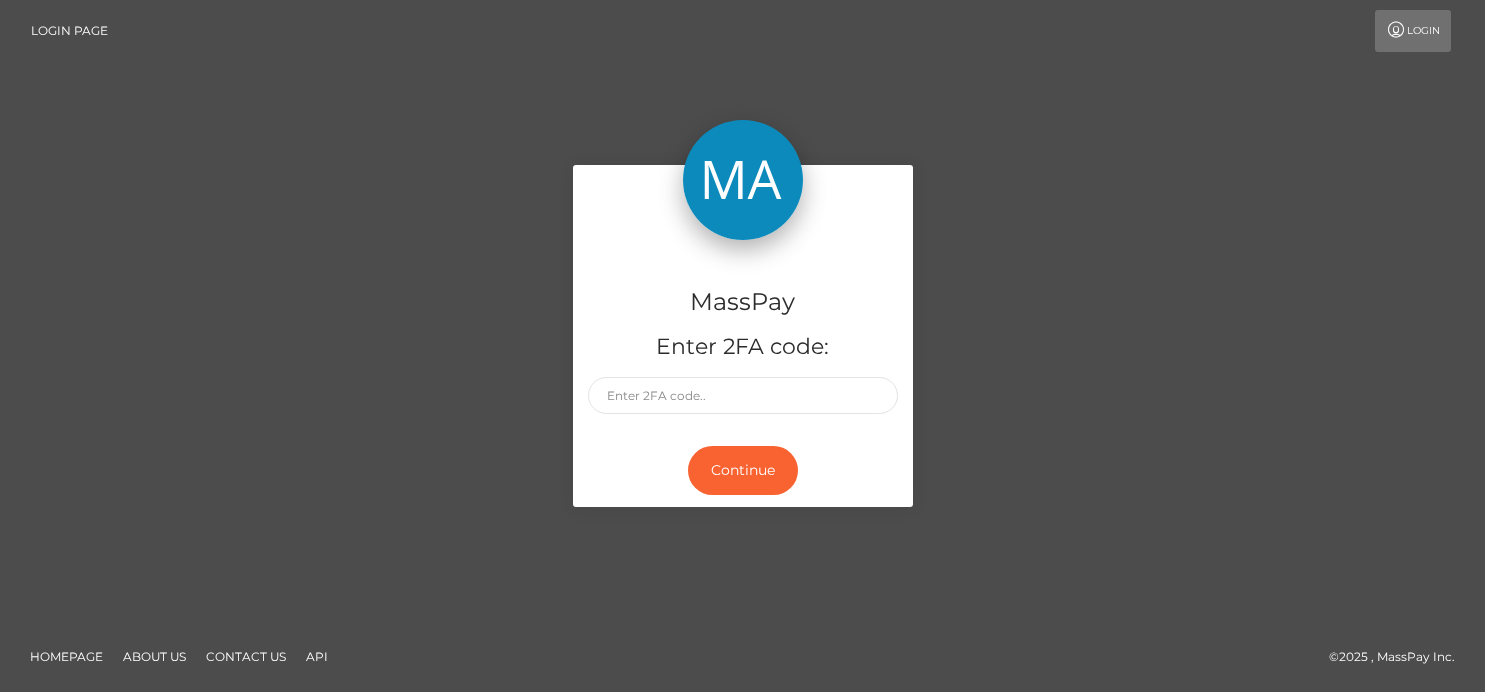 scroll, scrollTop: 0, scrollLeft: 0, axis: both 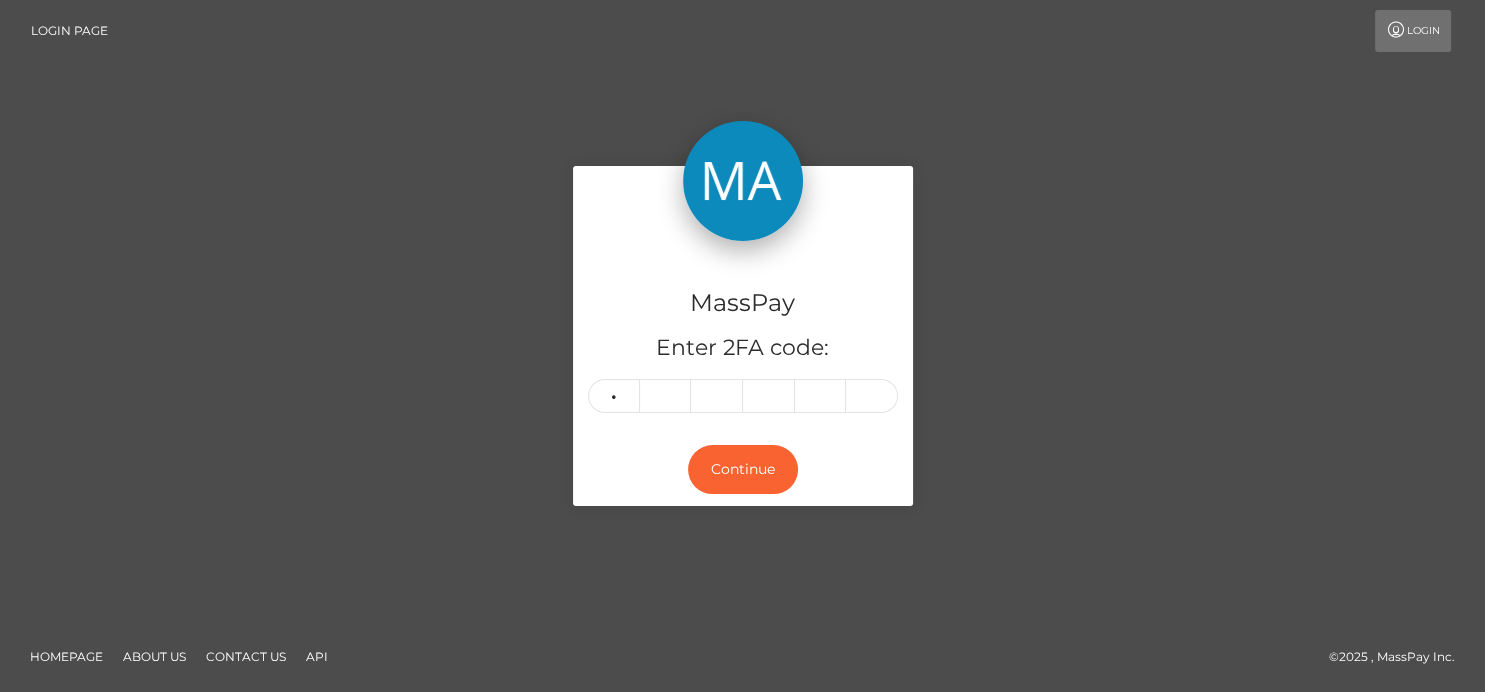 type on "3" 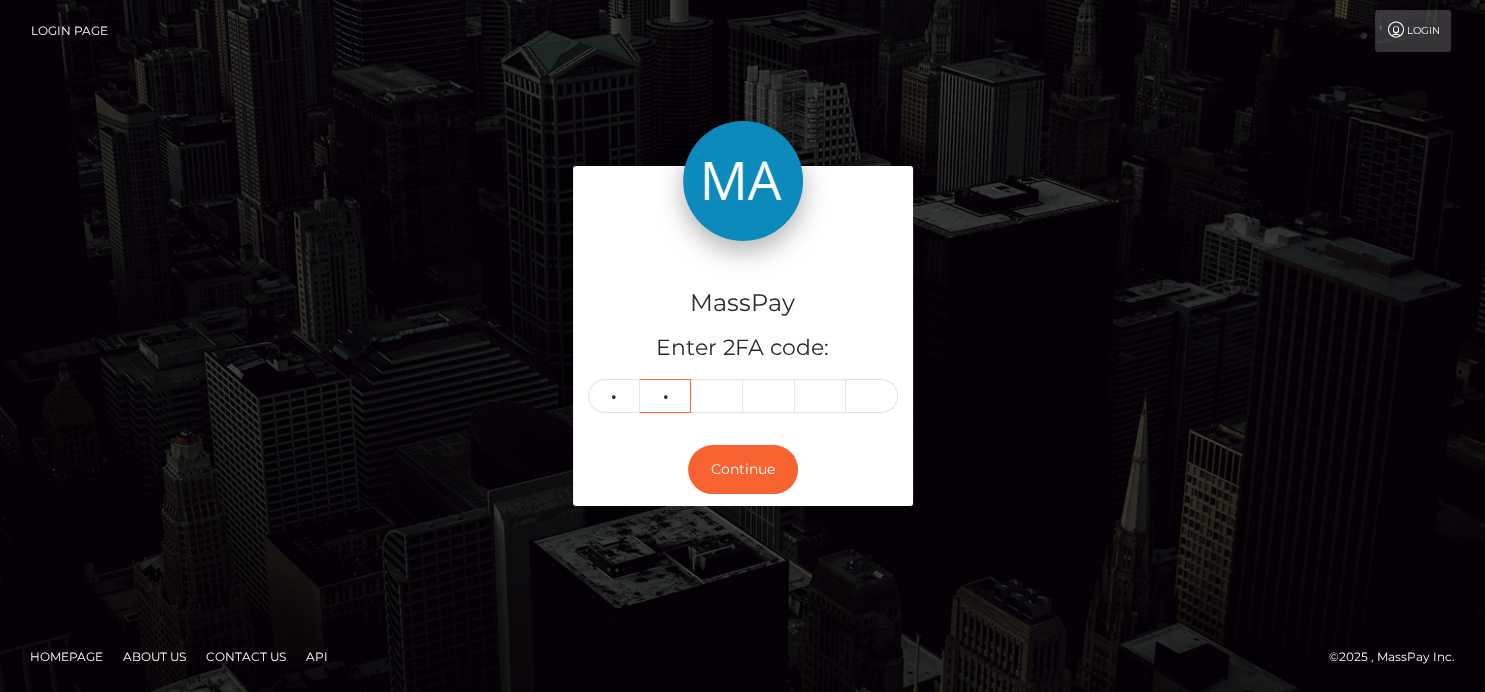 type on "7" 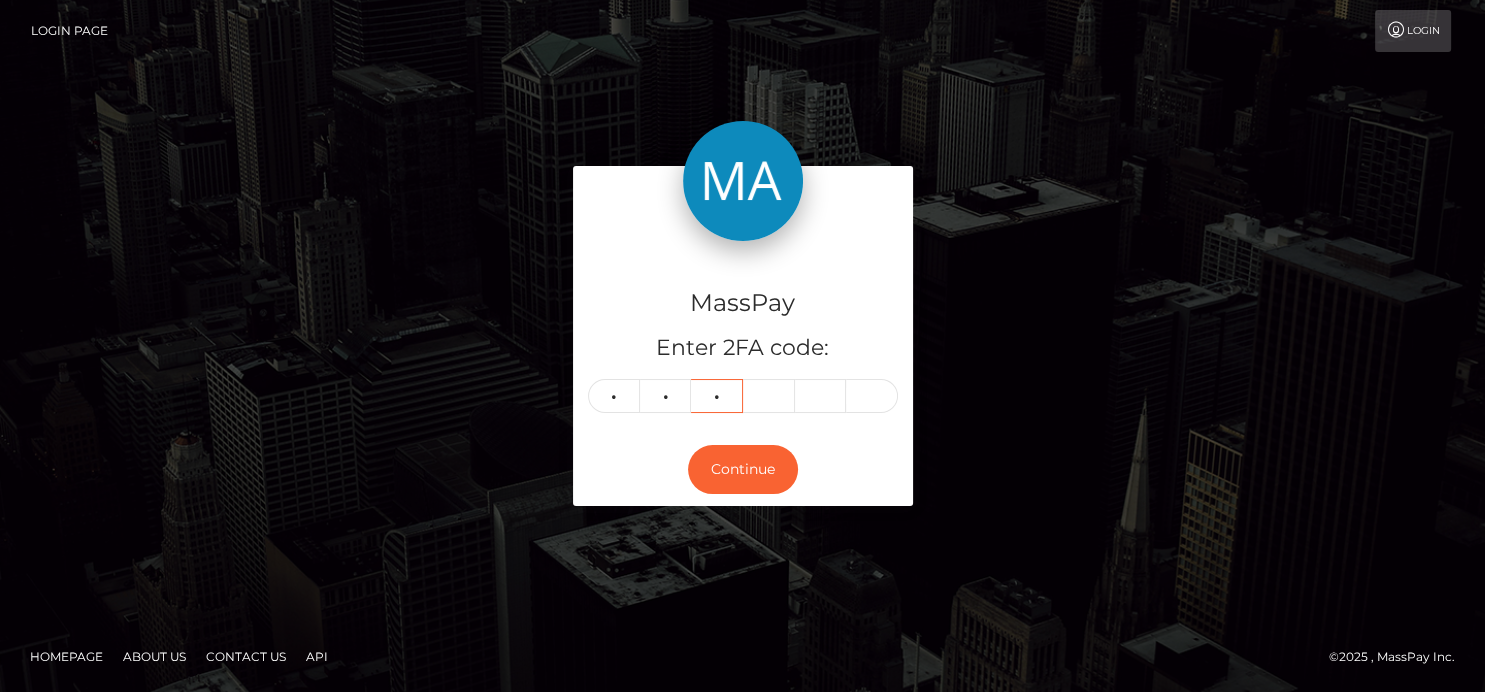 type on "3" 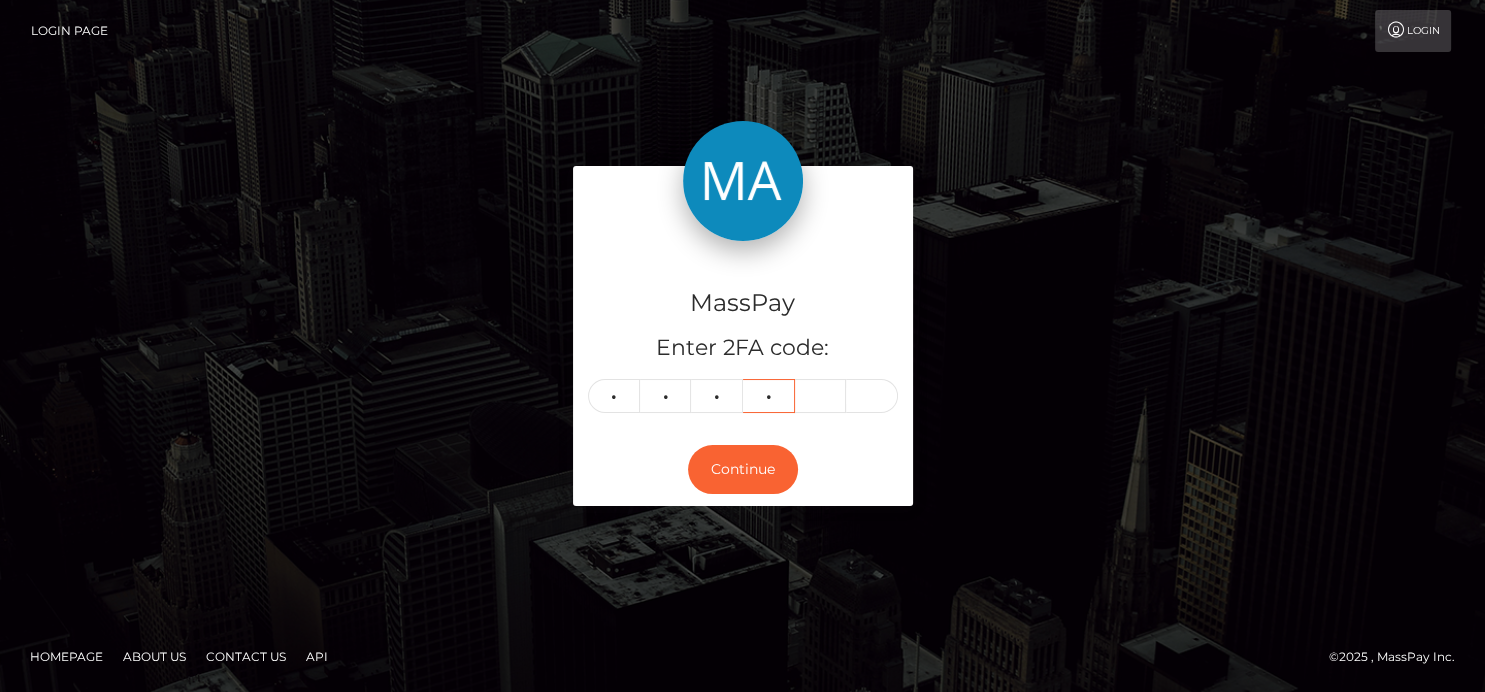 type on "7" 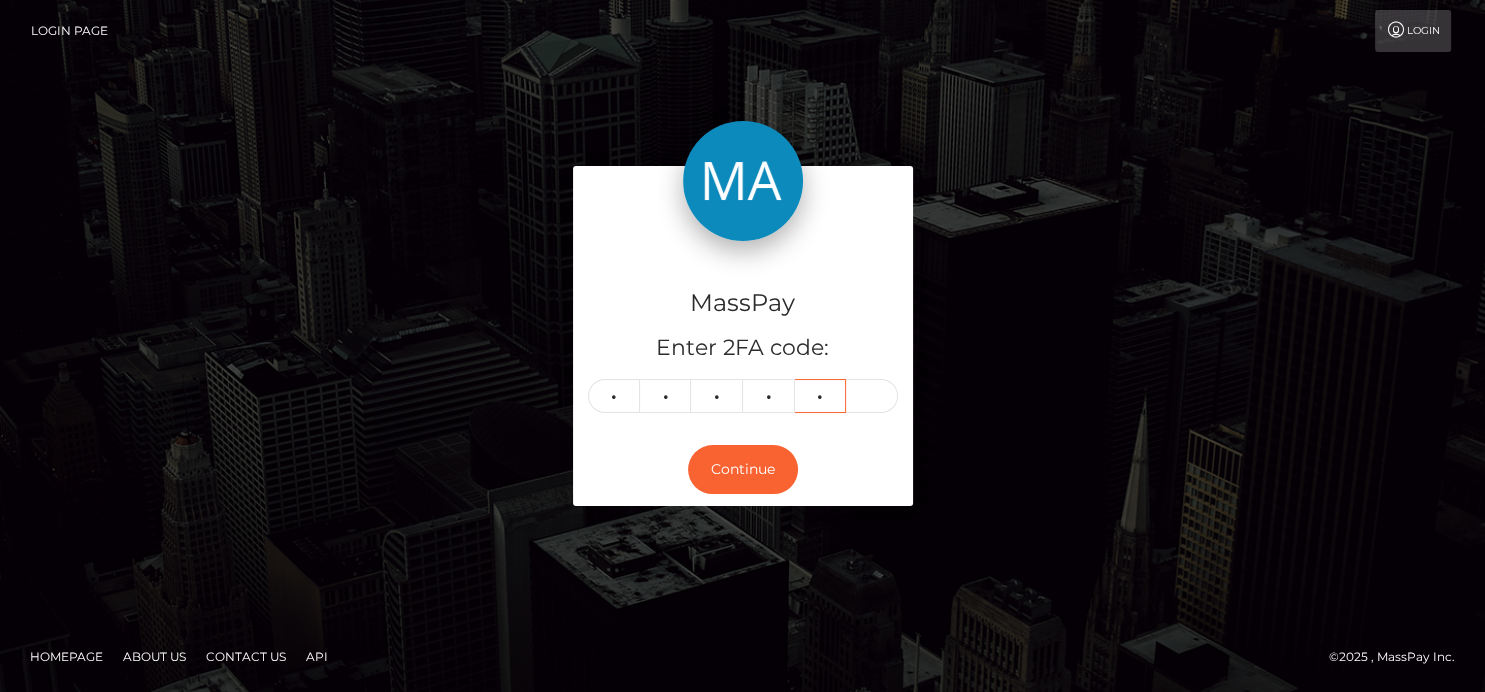 type on "6" 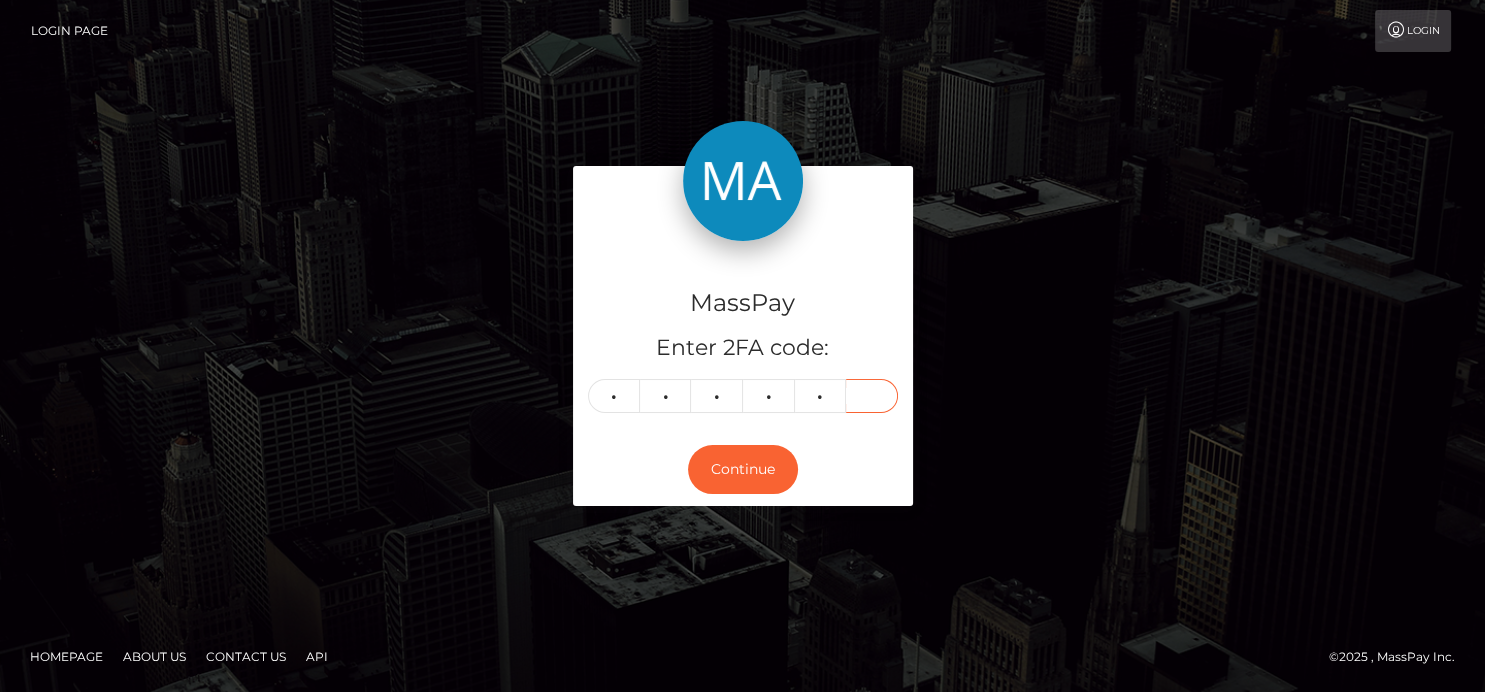 type on "5" 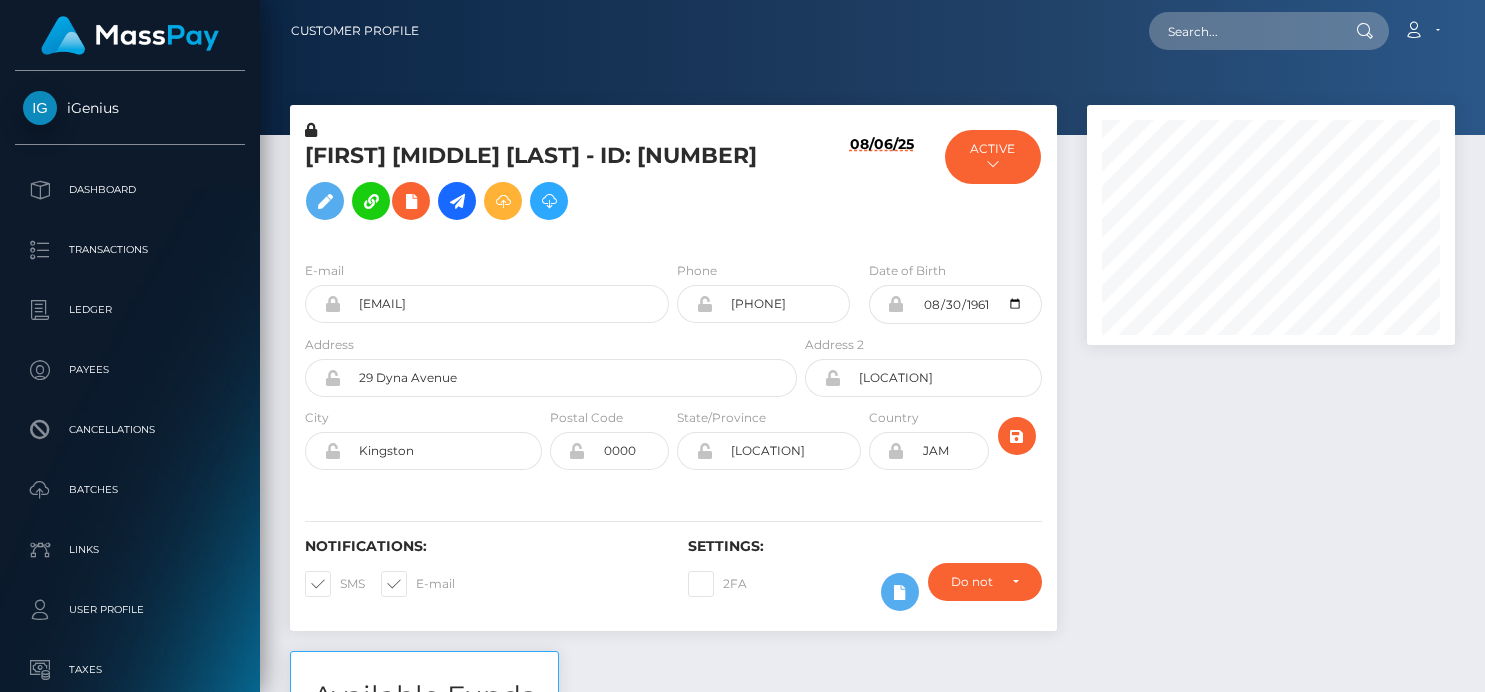 scroll, scrollTop: 0, scrollLeft: 0, axis: both 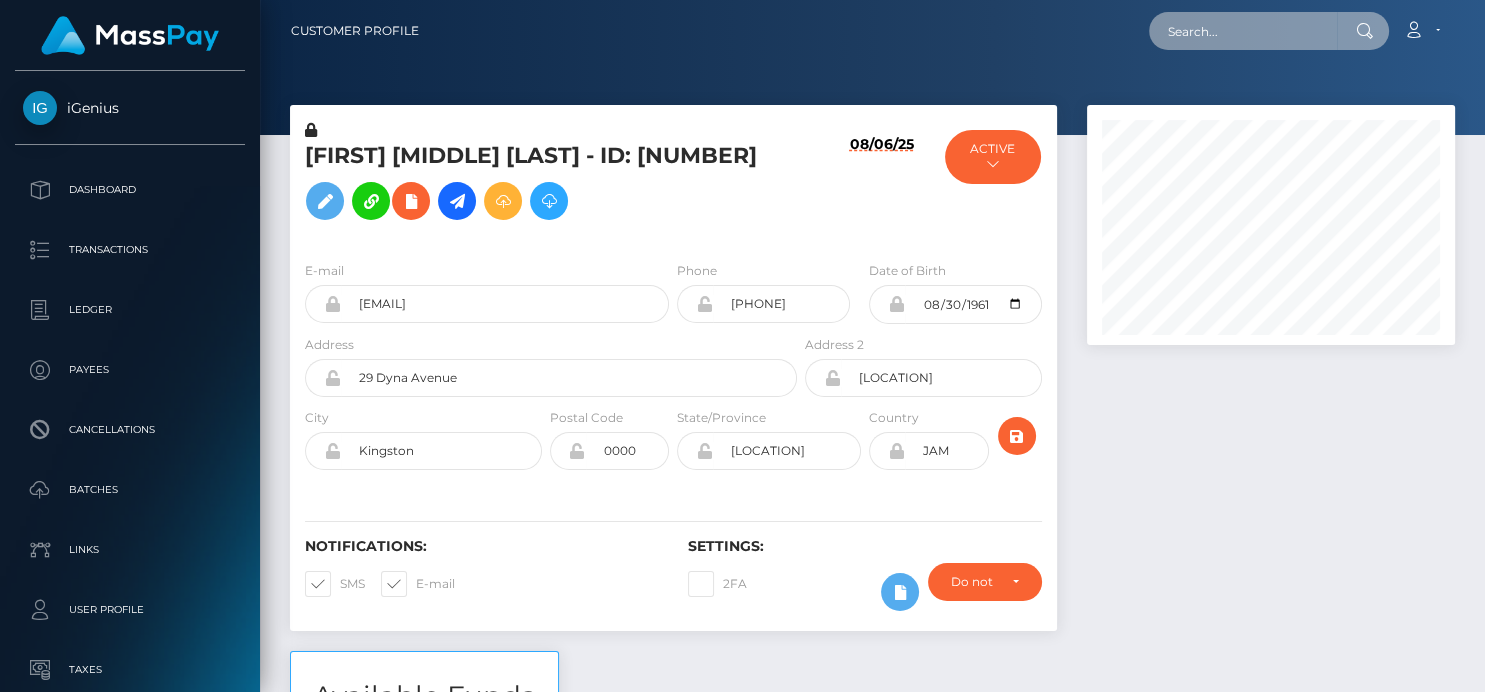 drag, startPoint x: 1257, startPoint y: 33, endPoint x: 1162, endPoint y: 48, distance: 96.17692 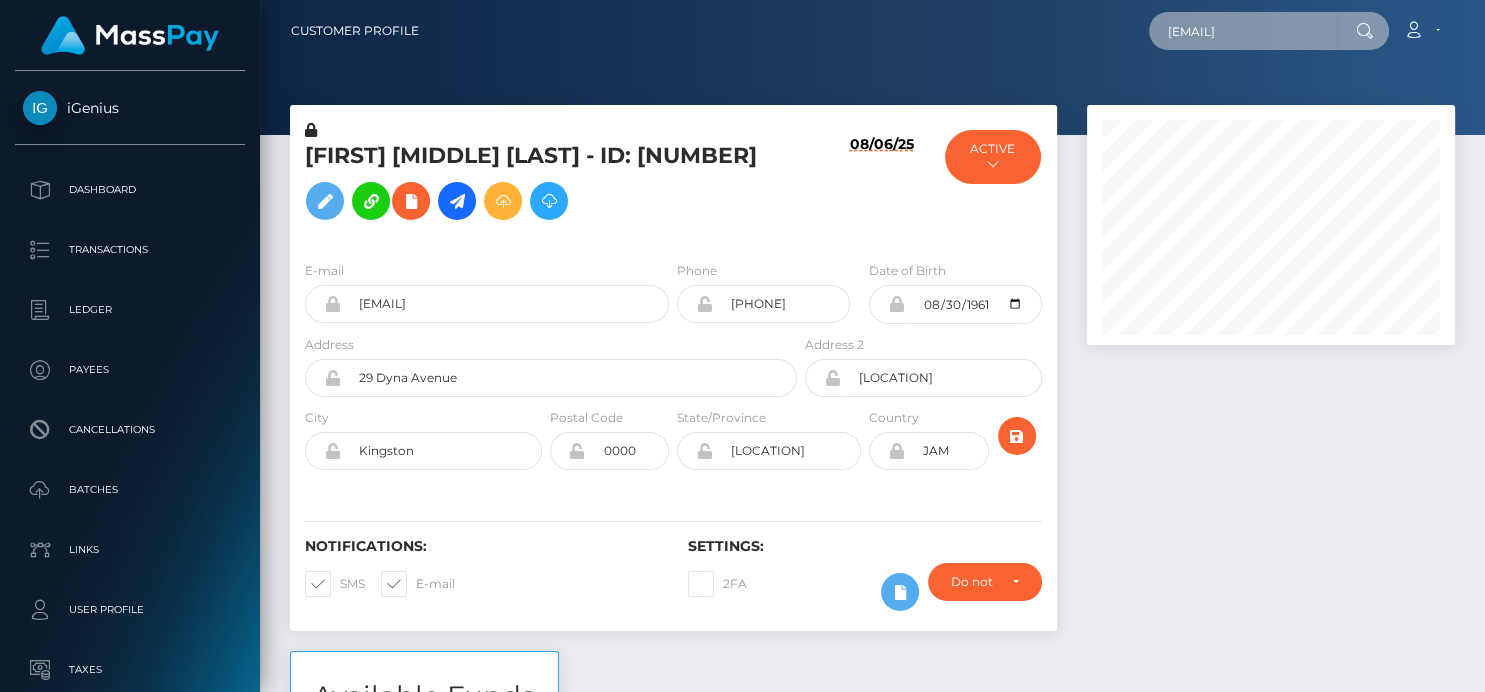 scroll, scrollTop: 0, scrollLeft: 27, axis: horizontal 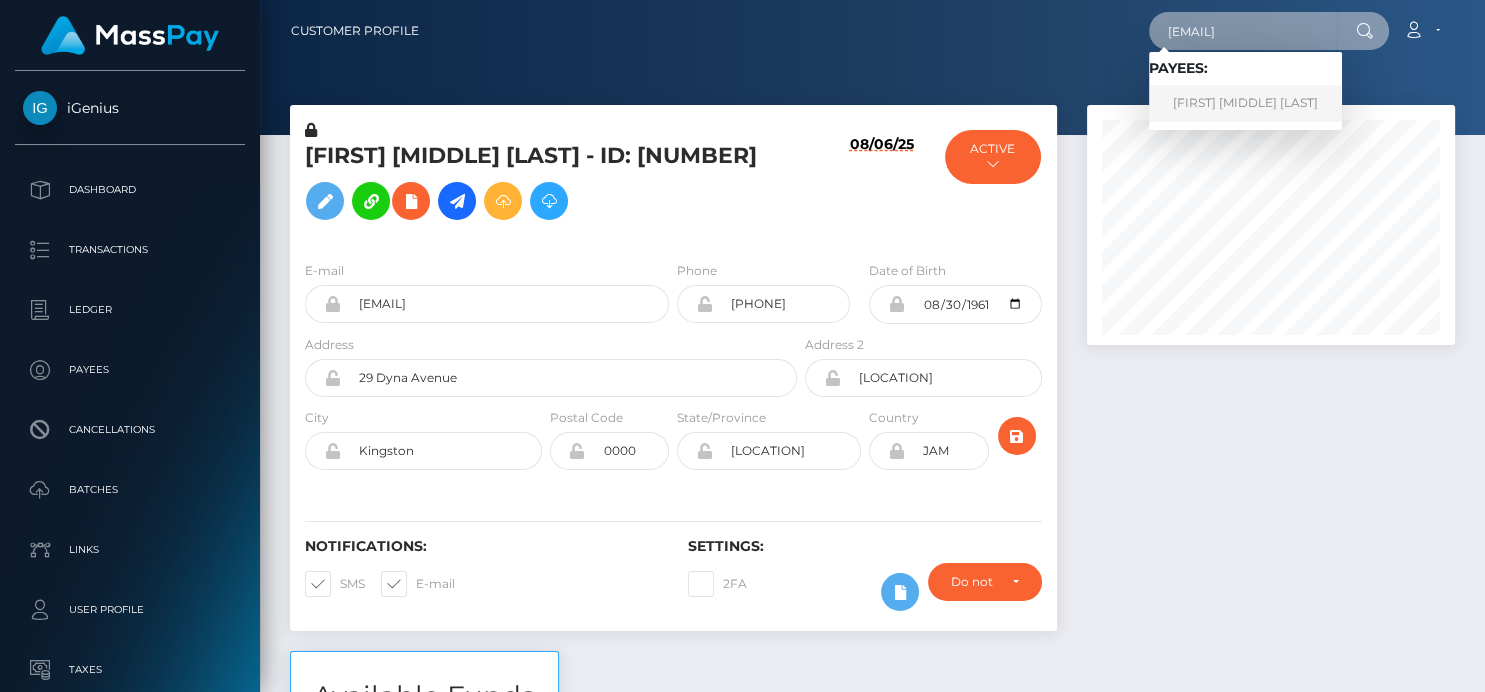 type on "[EMAIL]" 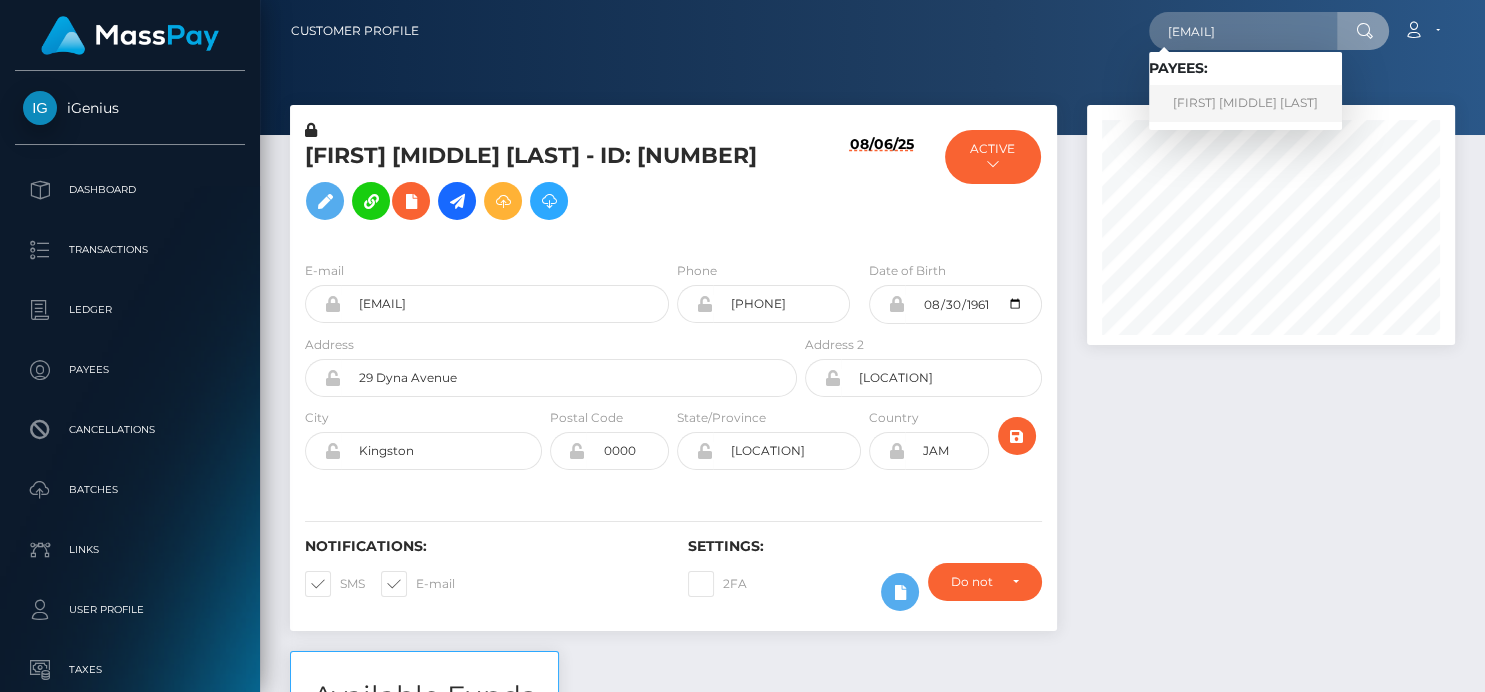 scroll, scrollTop: 0, scrollLeft: 0, axis: both 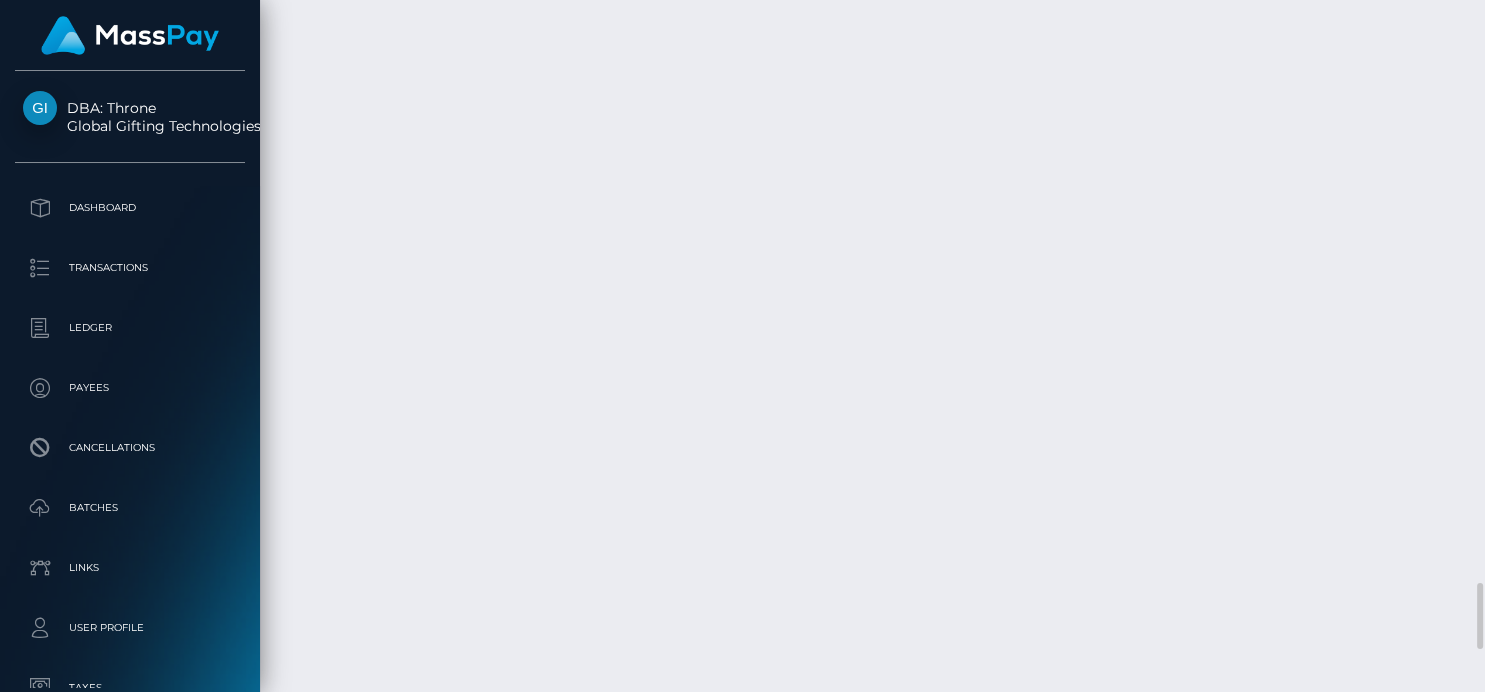 drag, startPoint x: 881, startPoint y: 370, endPoint x: 617, endPoint y: 376, distance: 264.06818 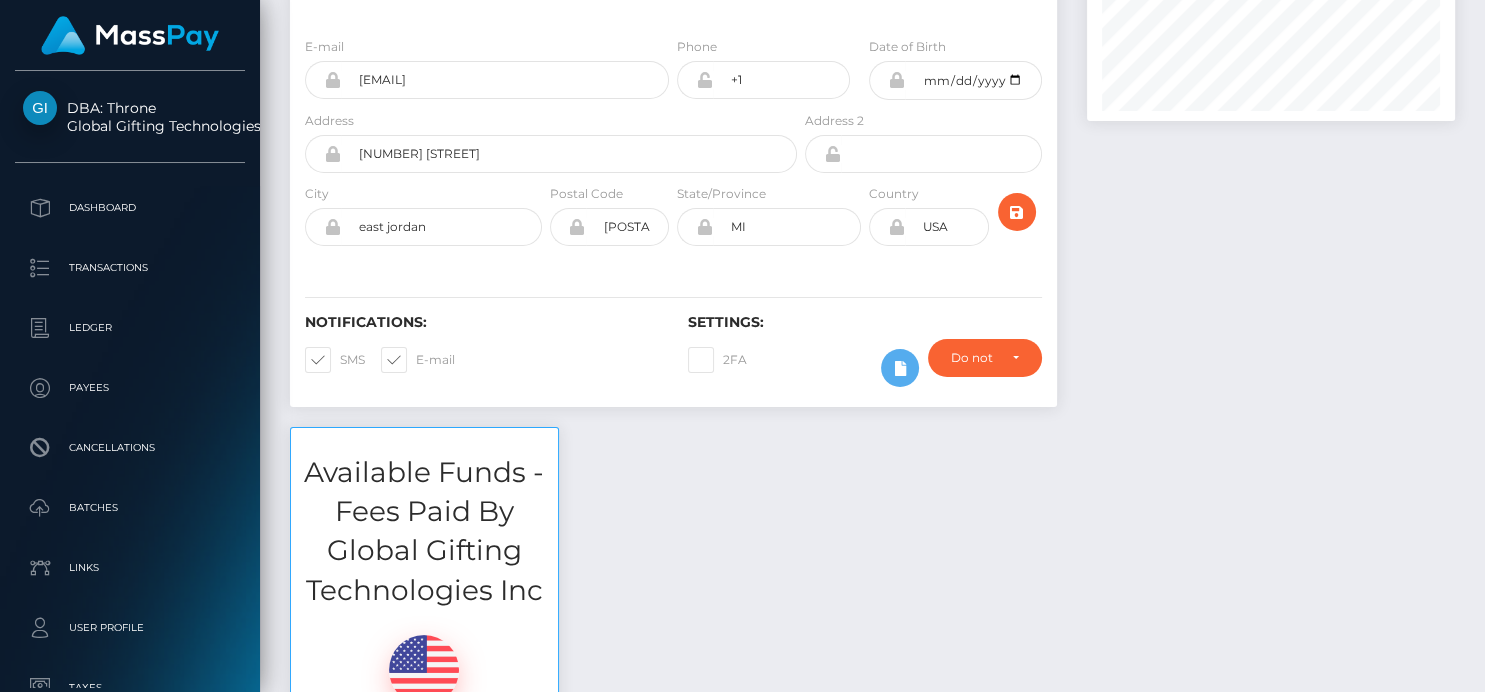 scroll, scrollTop: 0, scrollLeft: 0, axis: both 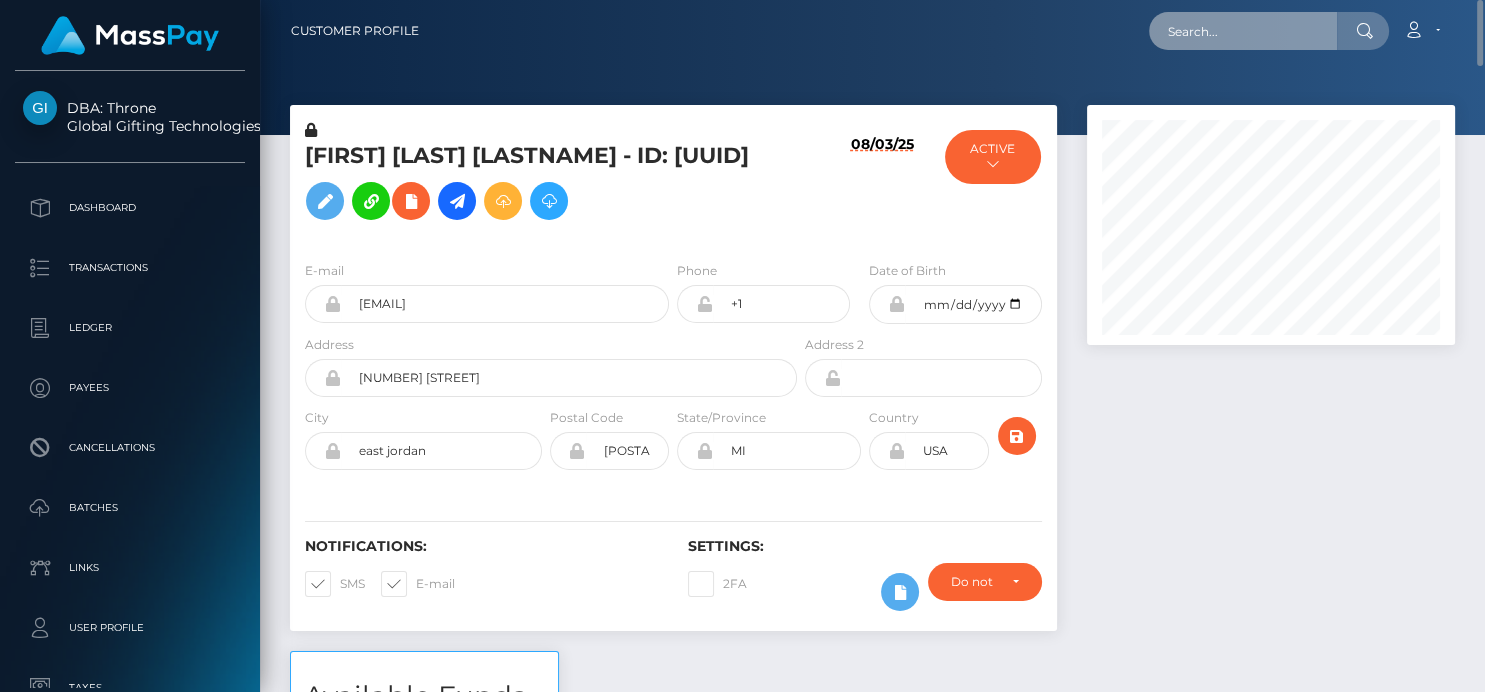 click at bounding box center [1243, 31] 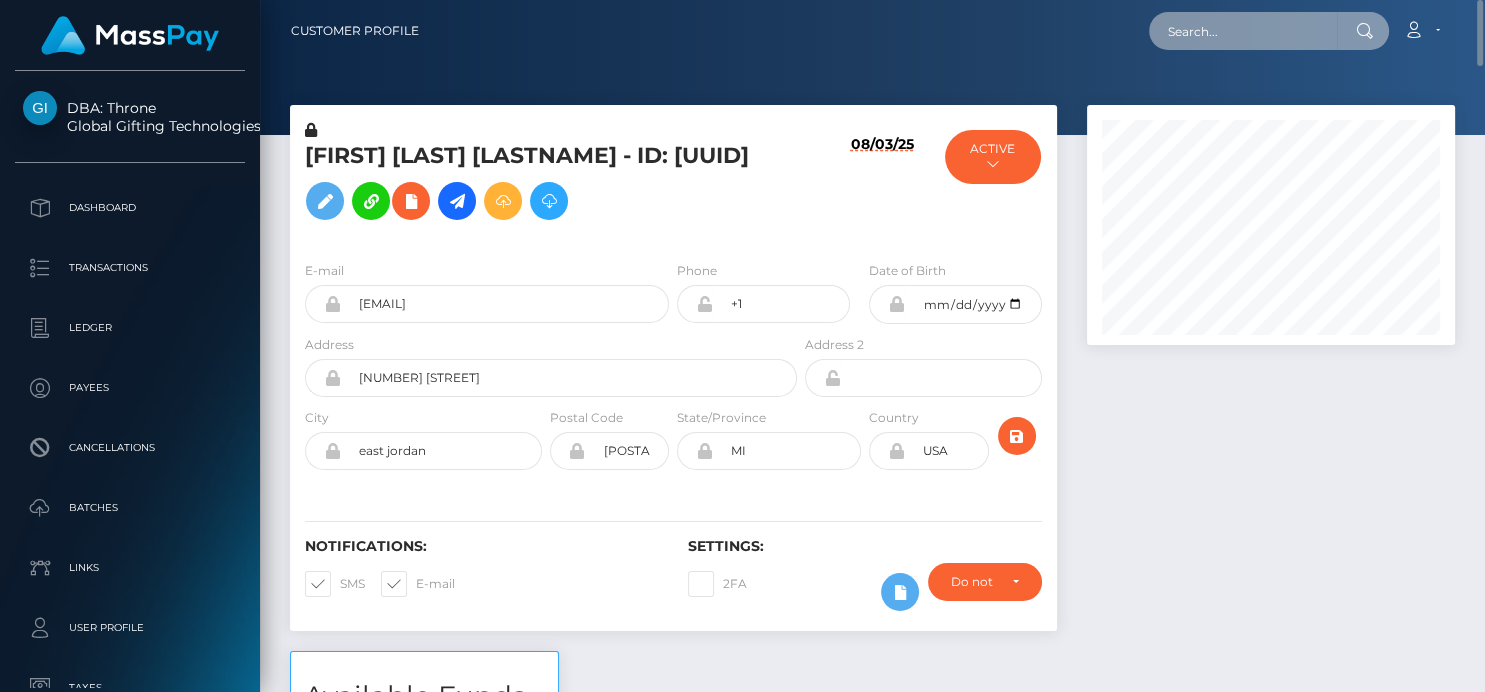 paste on "[EMAIL]" 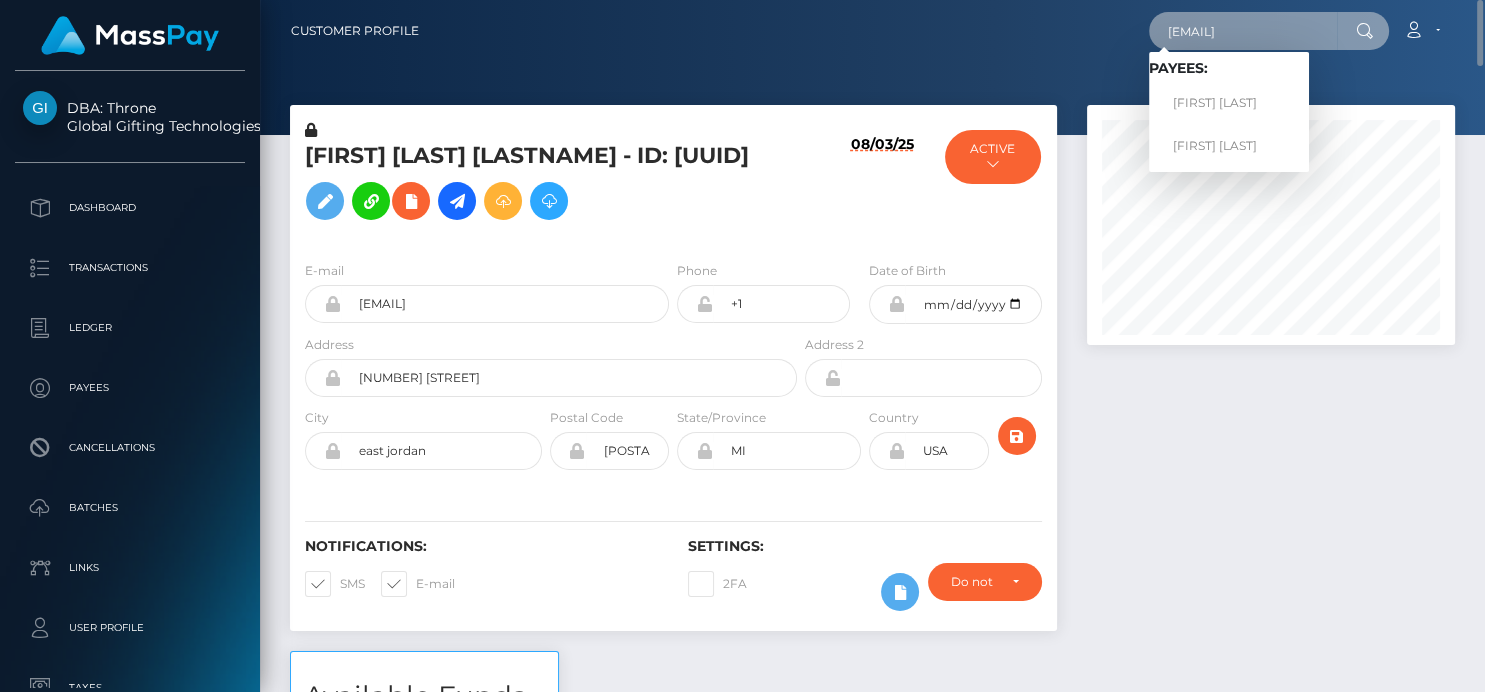 click on "[EMAIL]" at bounding box center [1243, 31] 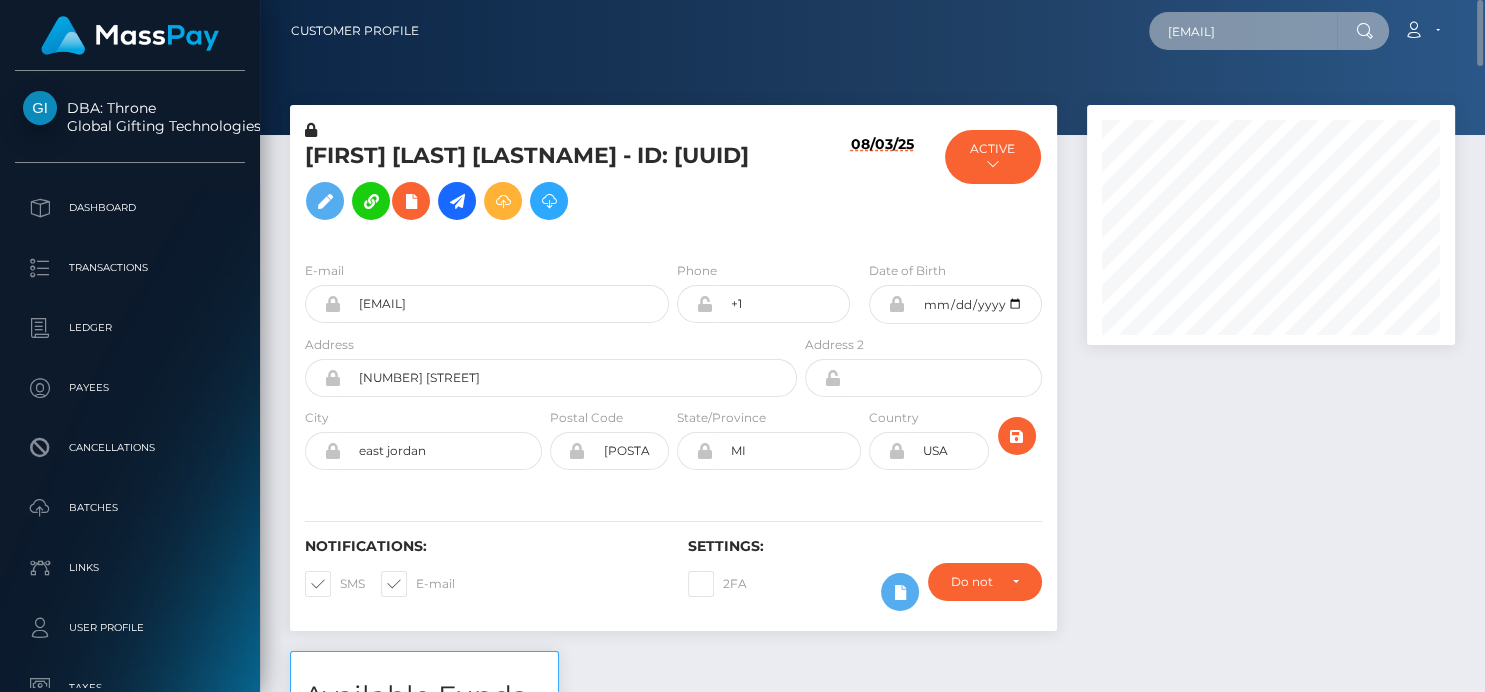 drag, startPoint x: 1314, startPoint y: 35, endPoint x: 1075, endPoint y: 35, distance: 239 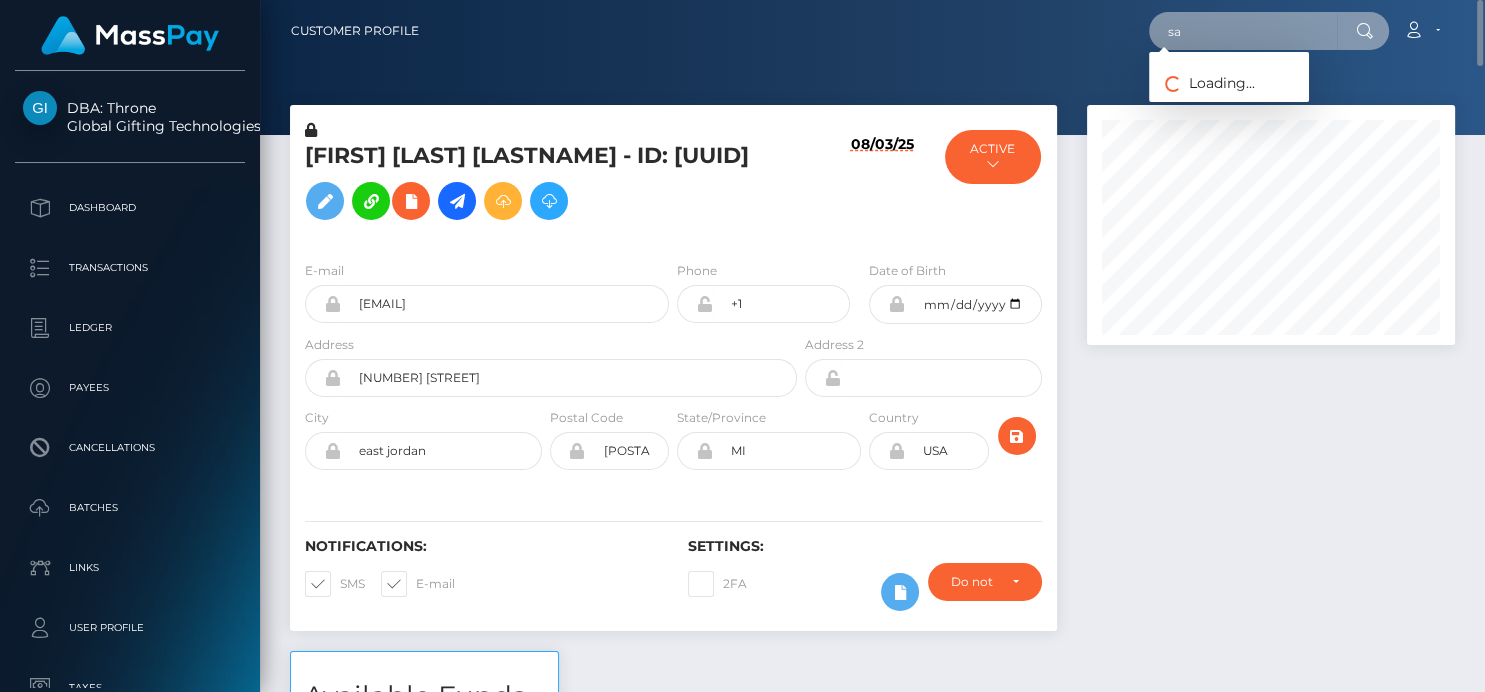 type on "s" 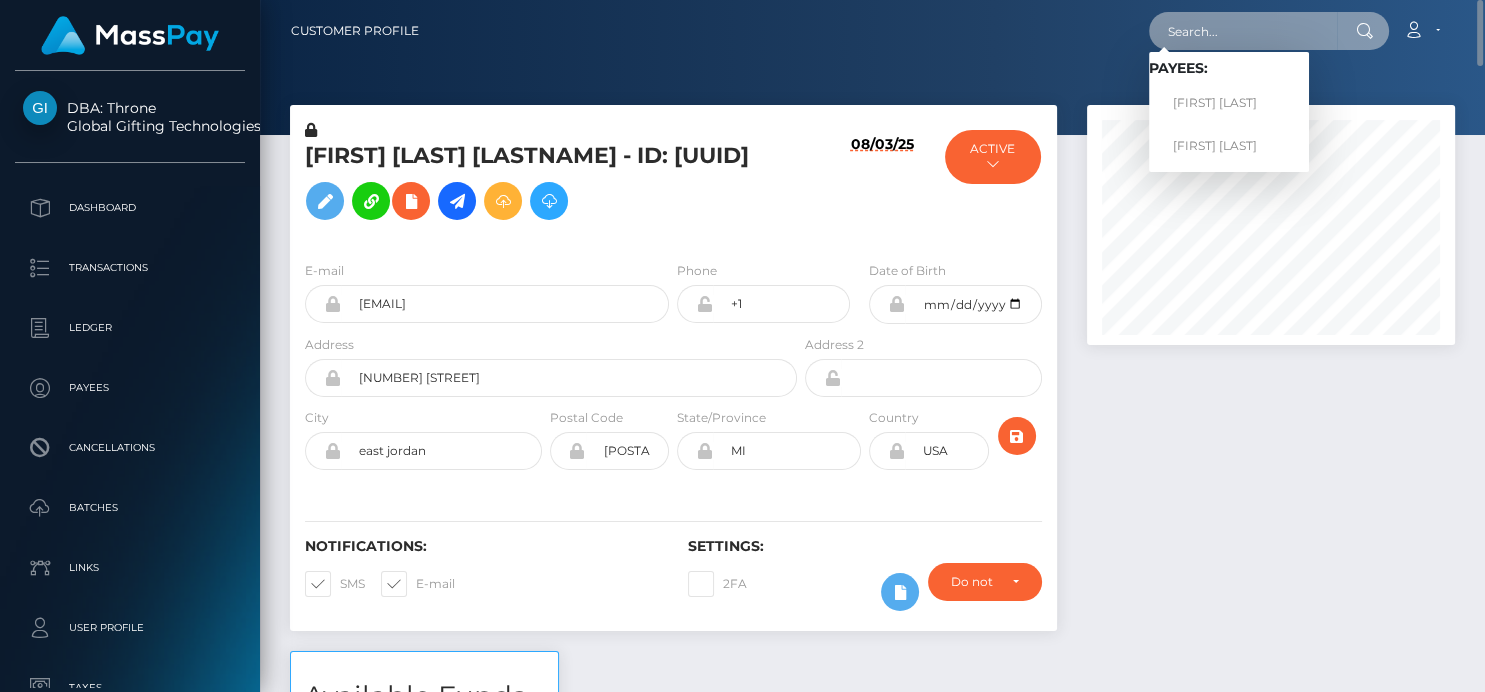 paste on "[NUMBER]" 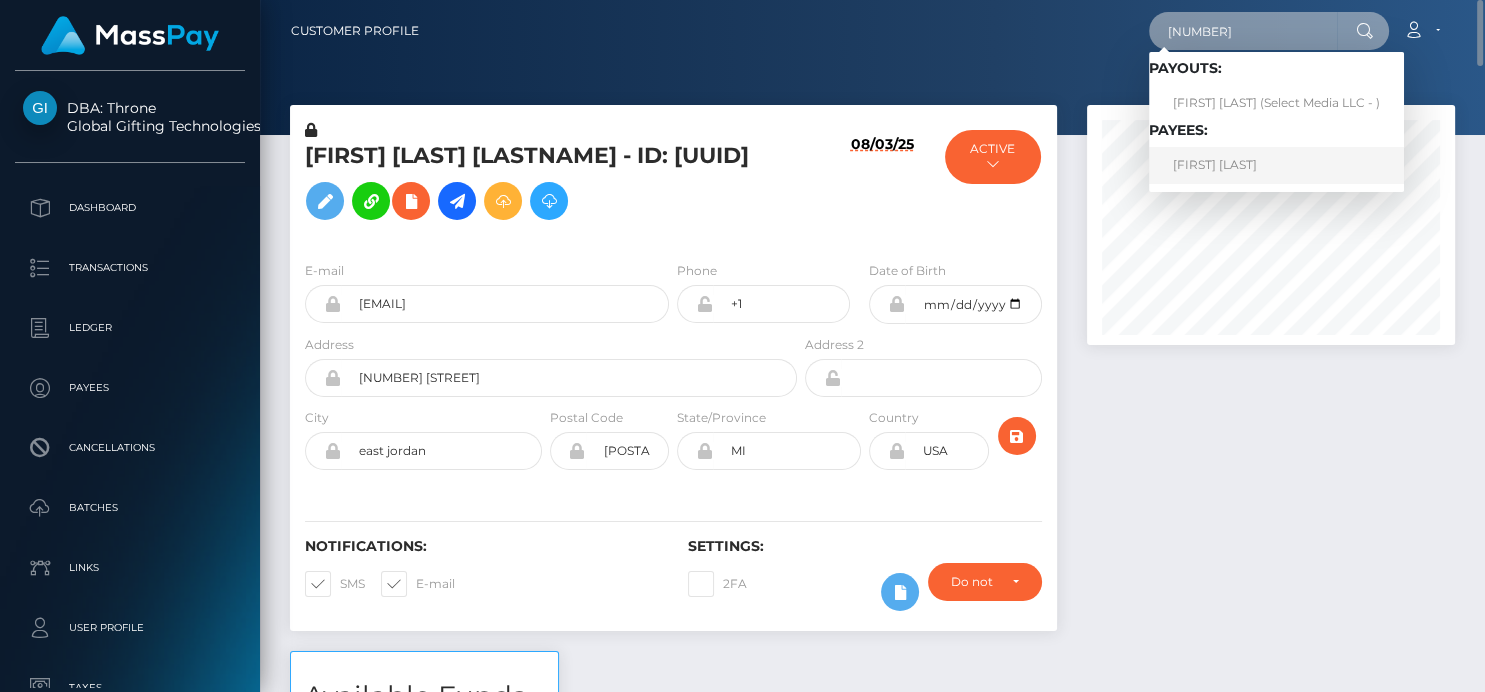 type on "1123111" 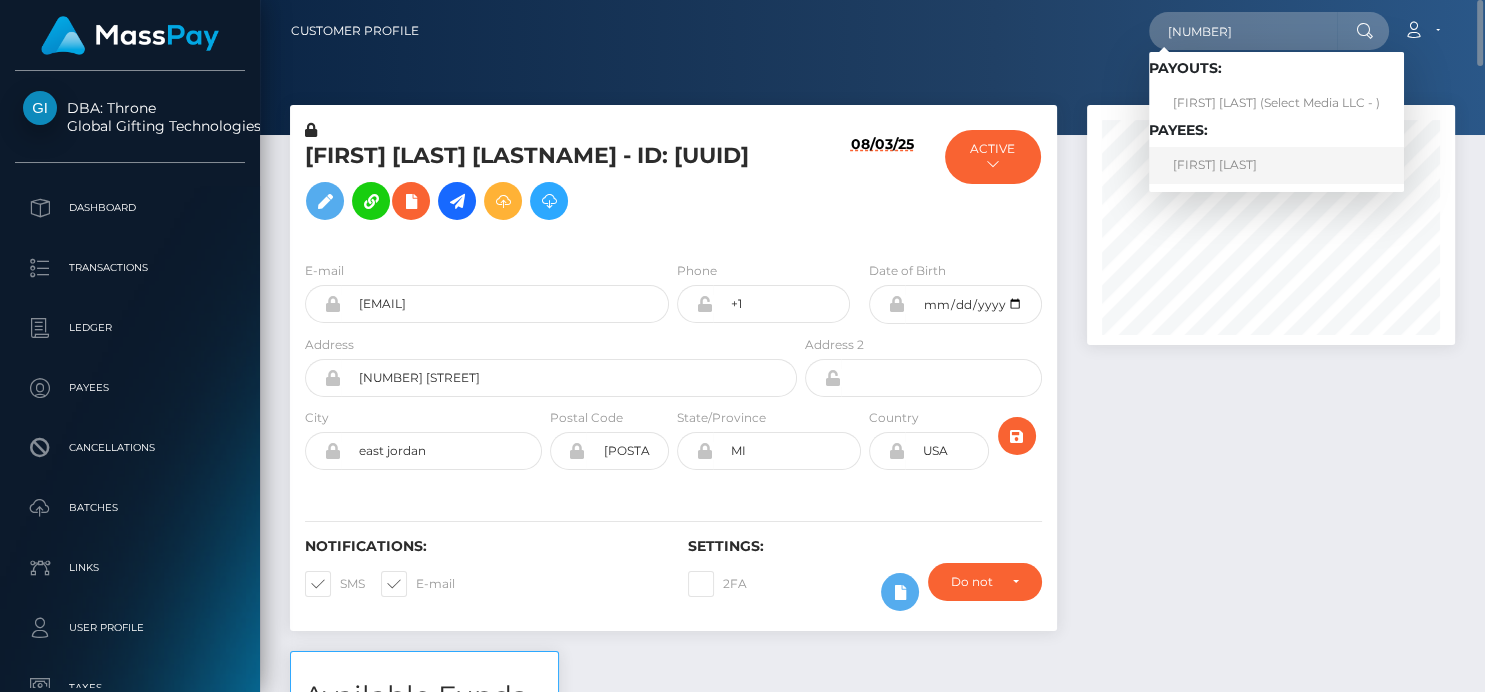 click on "Samyi  Xu" at bounding box center [1276, 165] 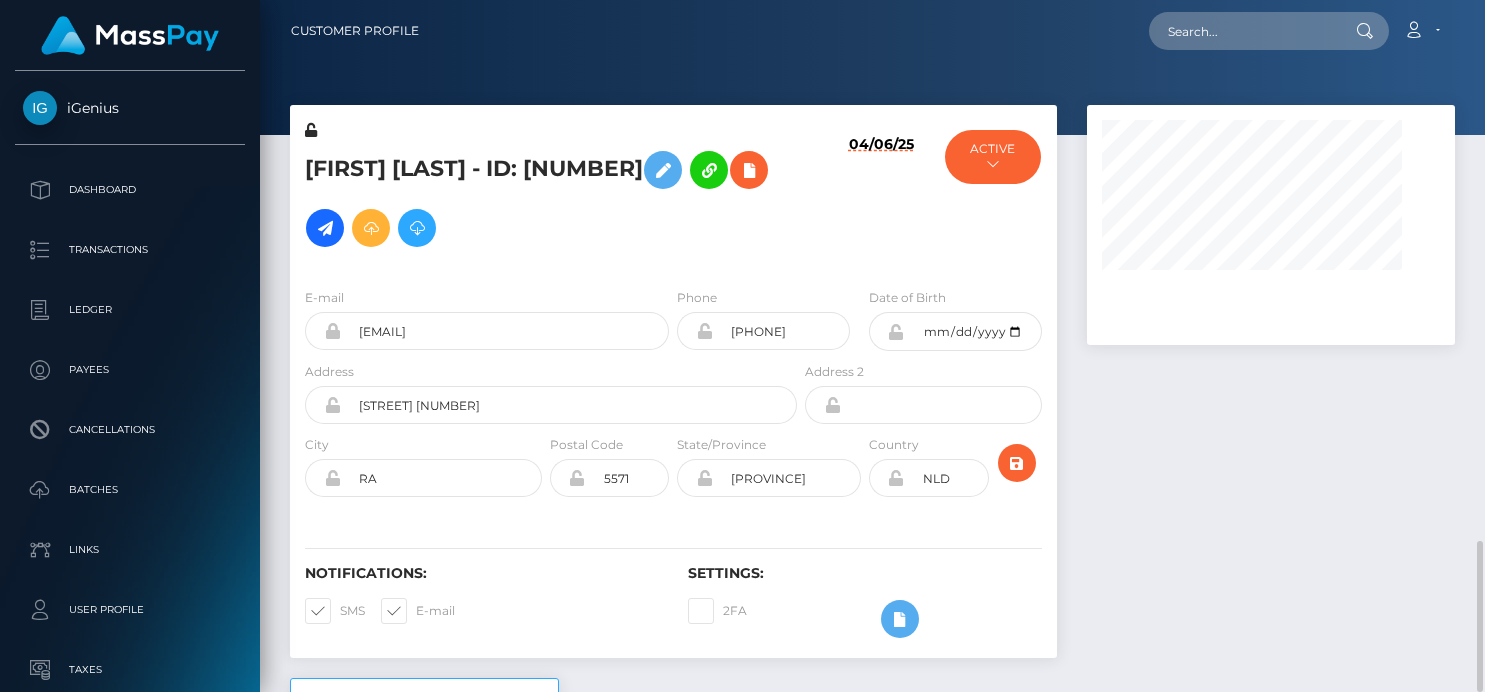 scroll, scrollTop: 0, scrollLeft: 0, axis: both 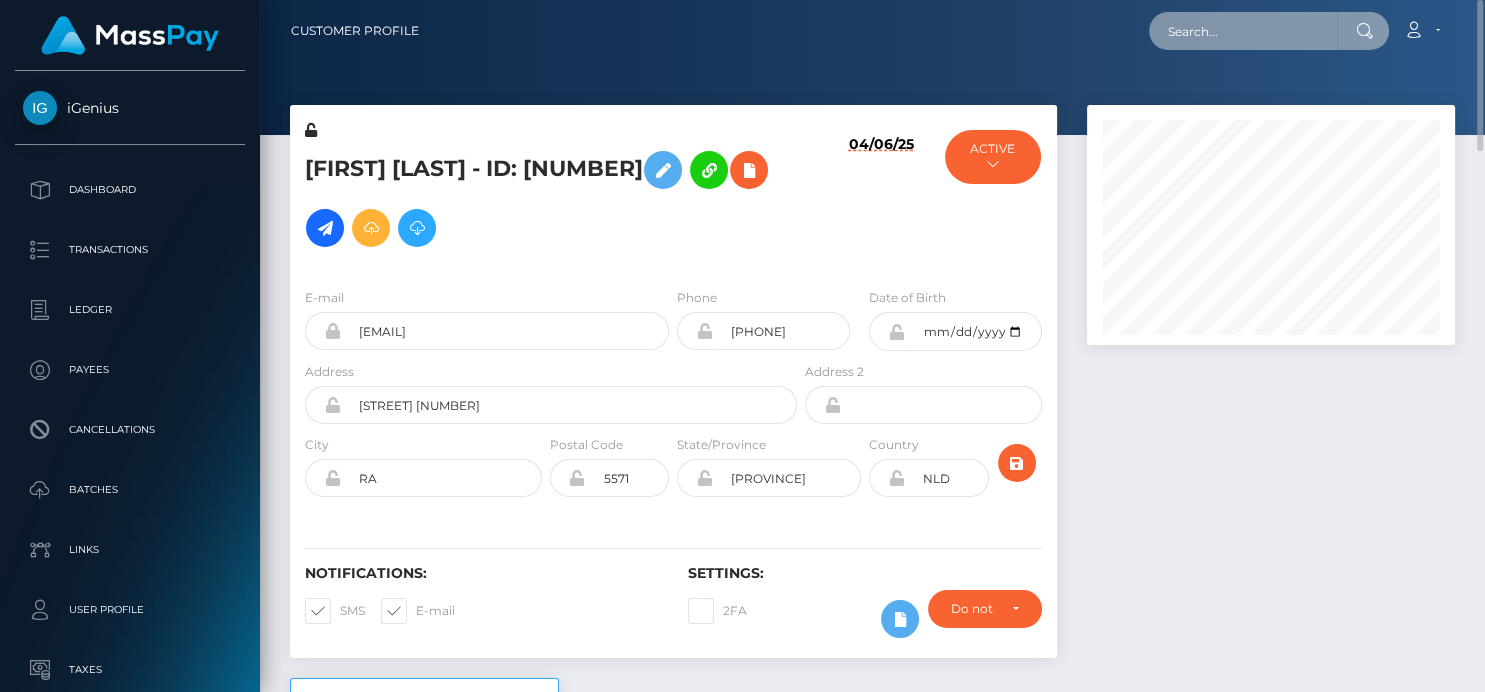 click at bounding box center (1243, 31) 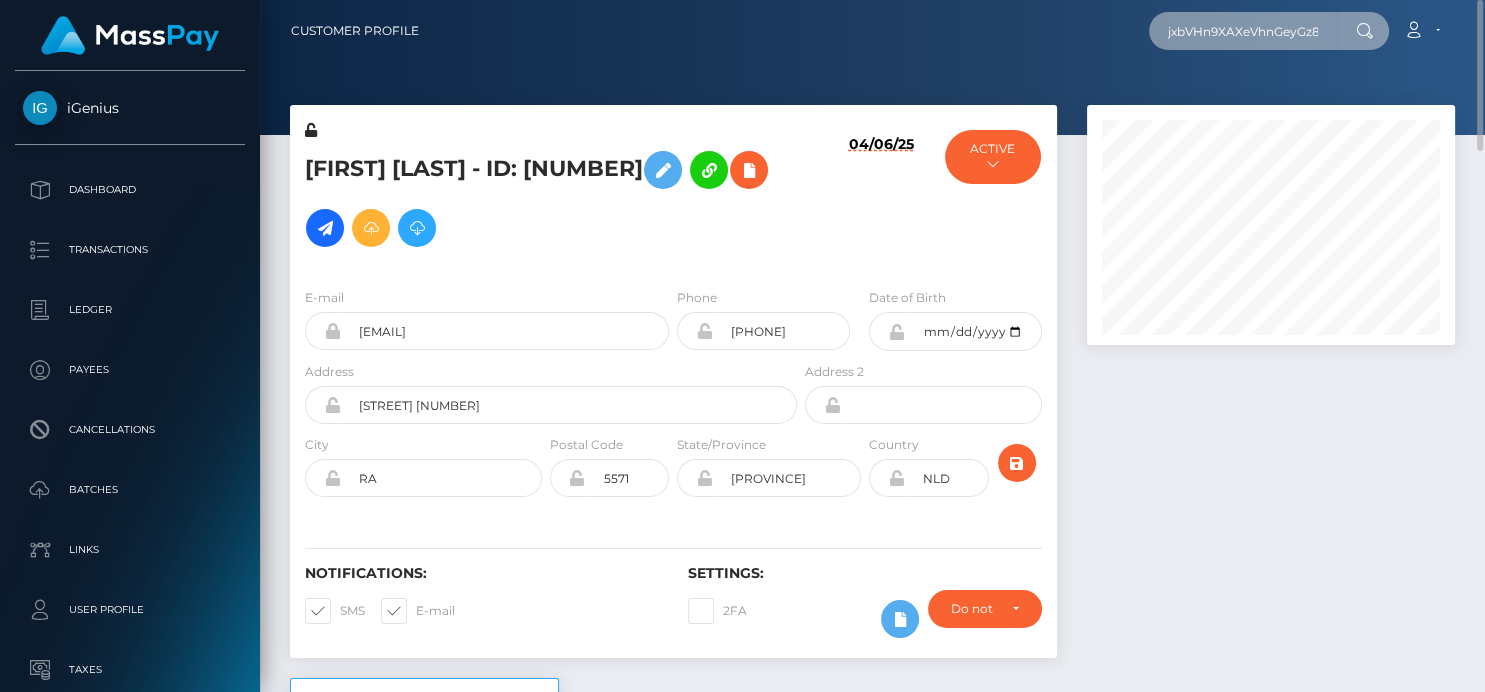 scroll, scrollTop: 0, scrollLeft: 63, axis: horizontal 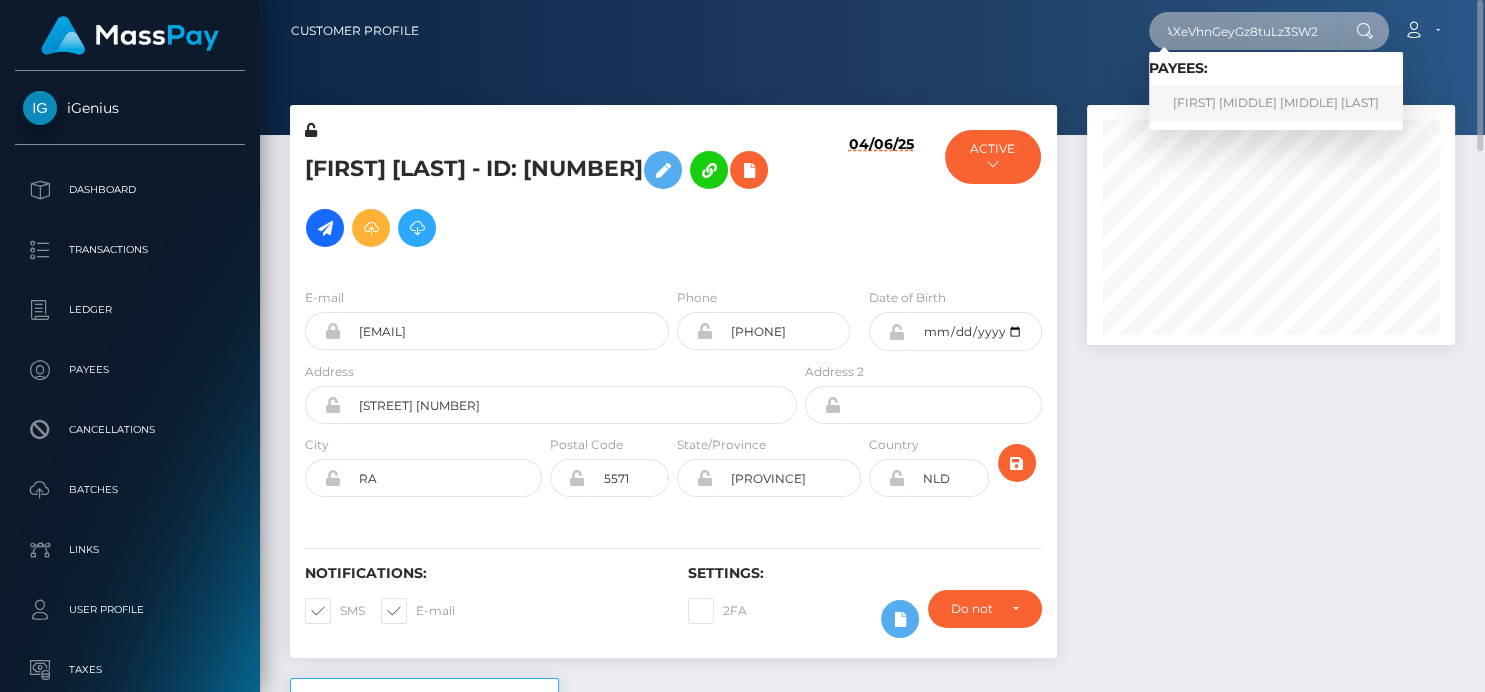 type on "jxbVHn9XAXeVhnGeyGz8tuLz3SW2" 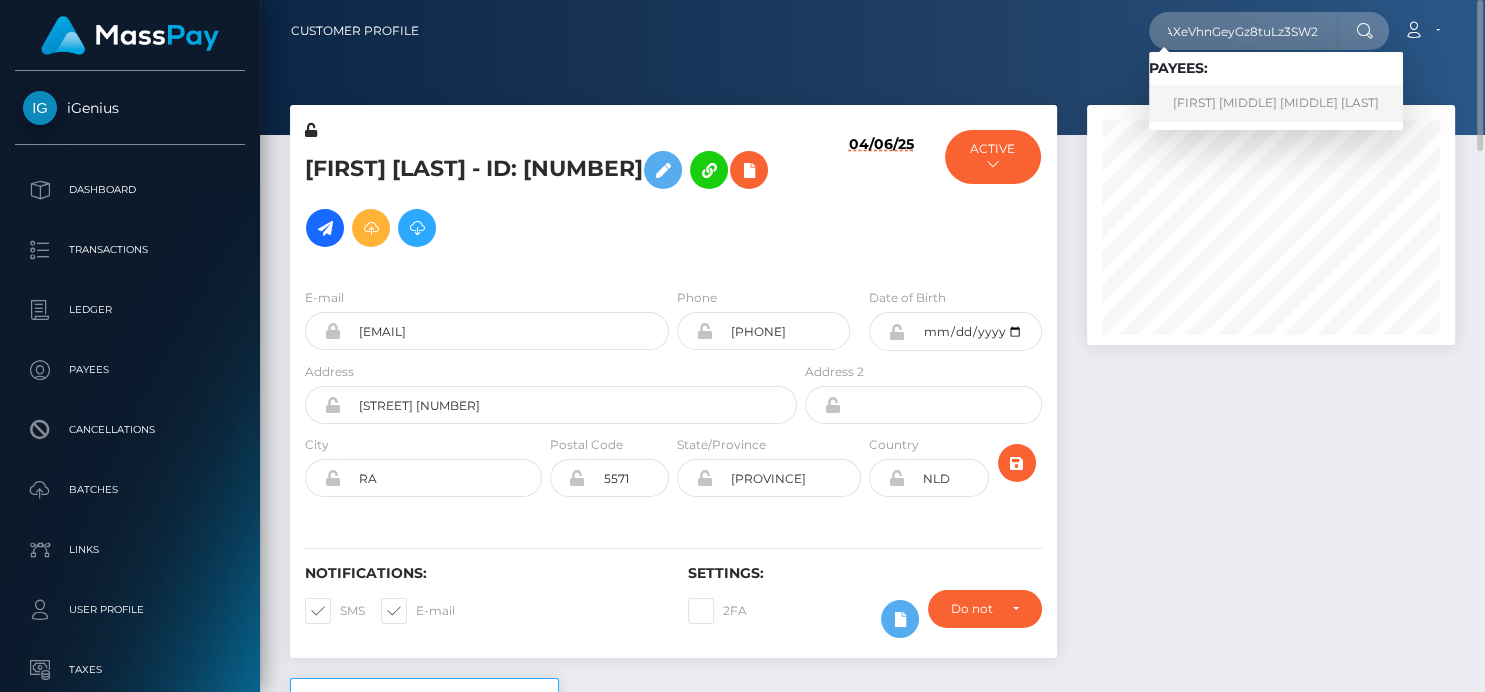 scroll, scrollTop: 0, scrollLeft: 0, axis: both 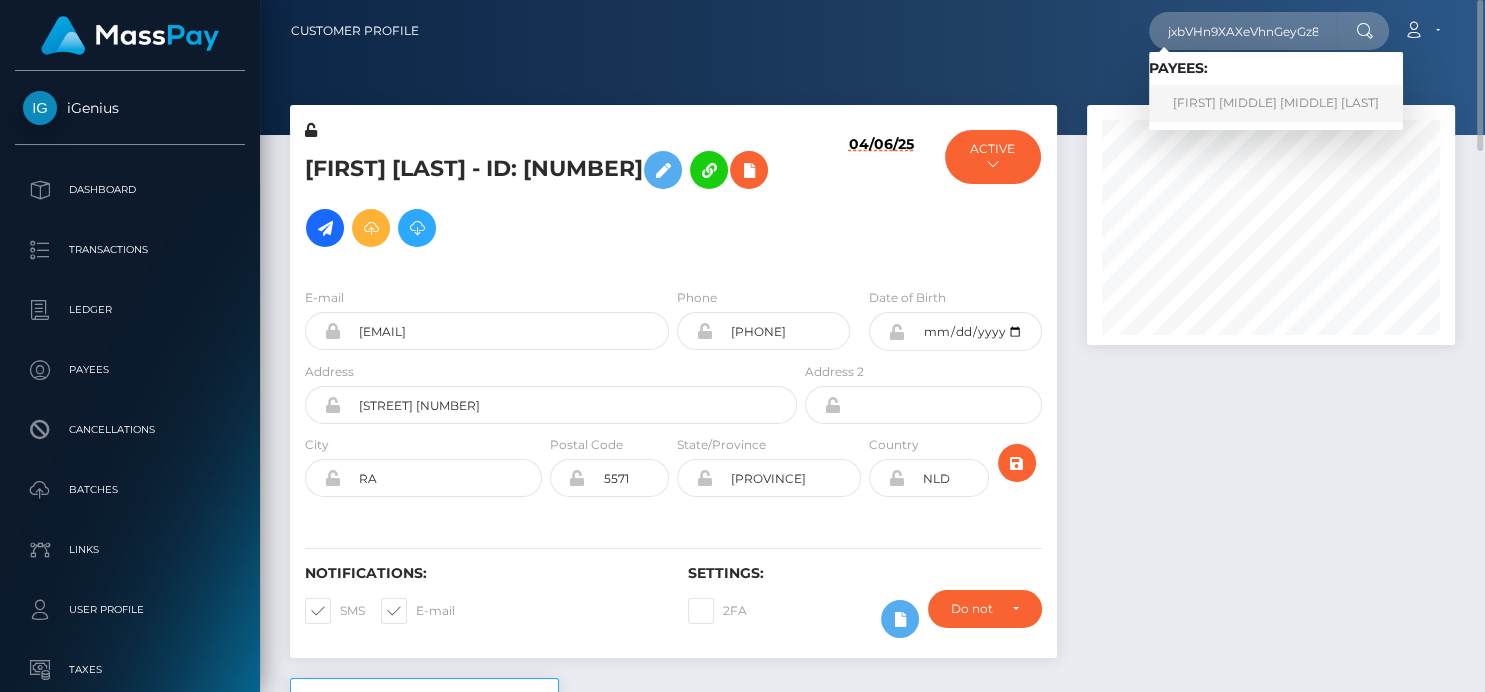 click on "[FIRST] [MIDDLE] [MIDDLE] [LAST]" at bounding box center [1276, 103] 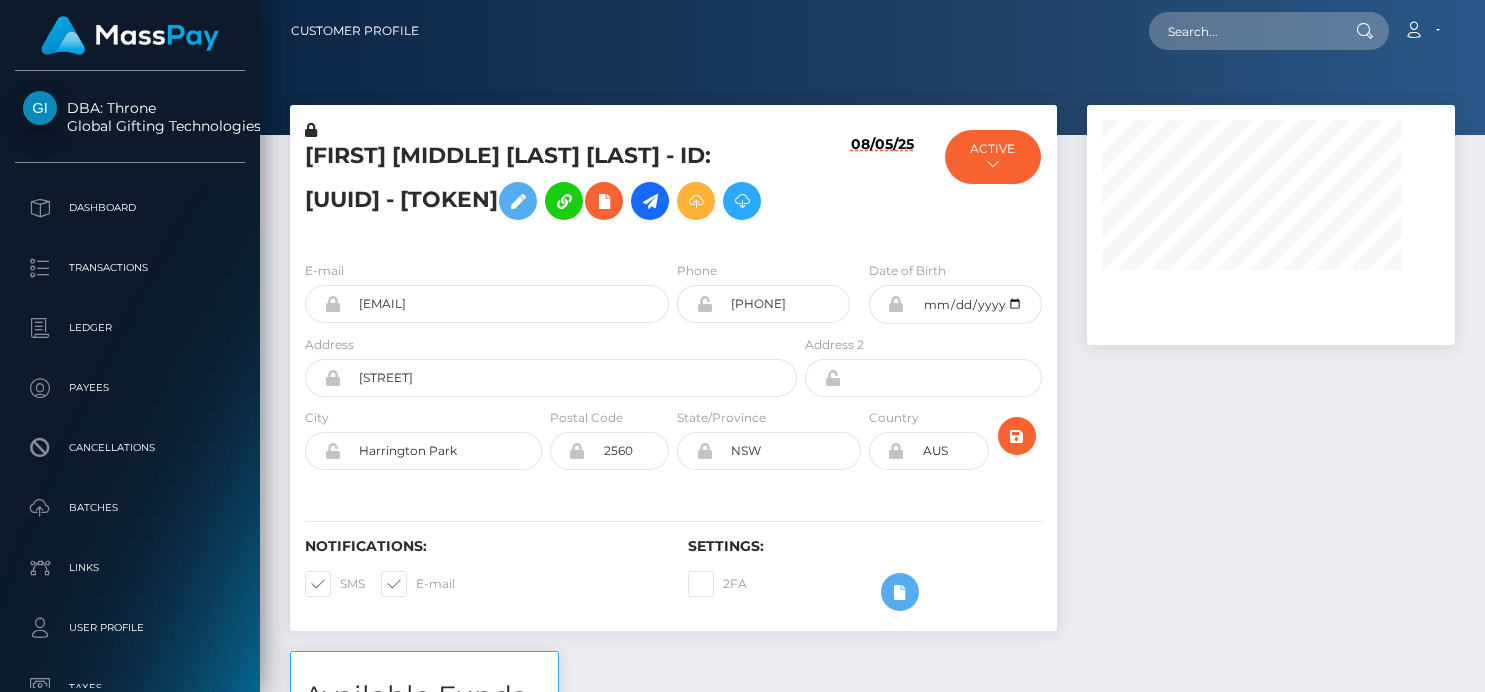 scroll, scrollTop: 0, scrollLeft: 0, axis: both 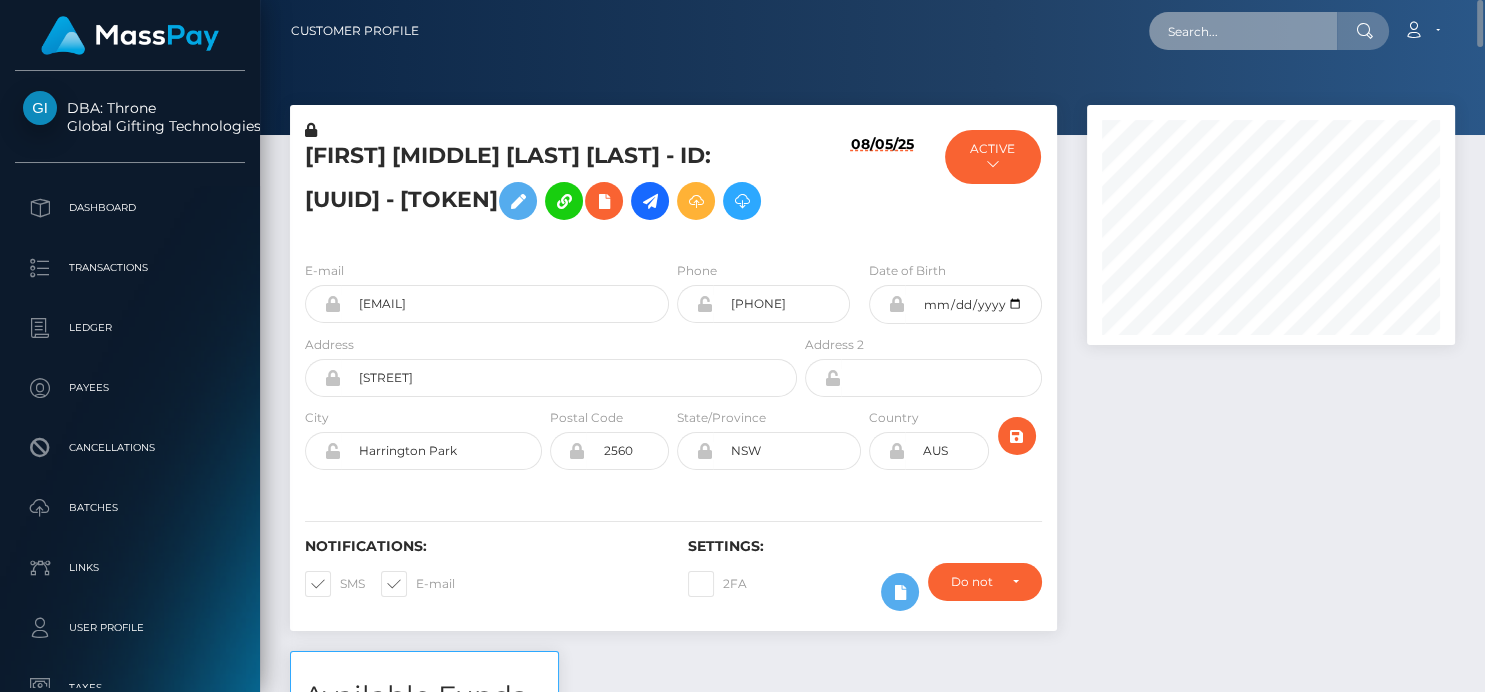 click at bounding box center (1243, 31) 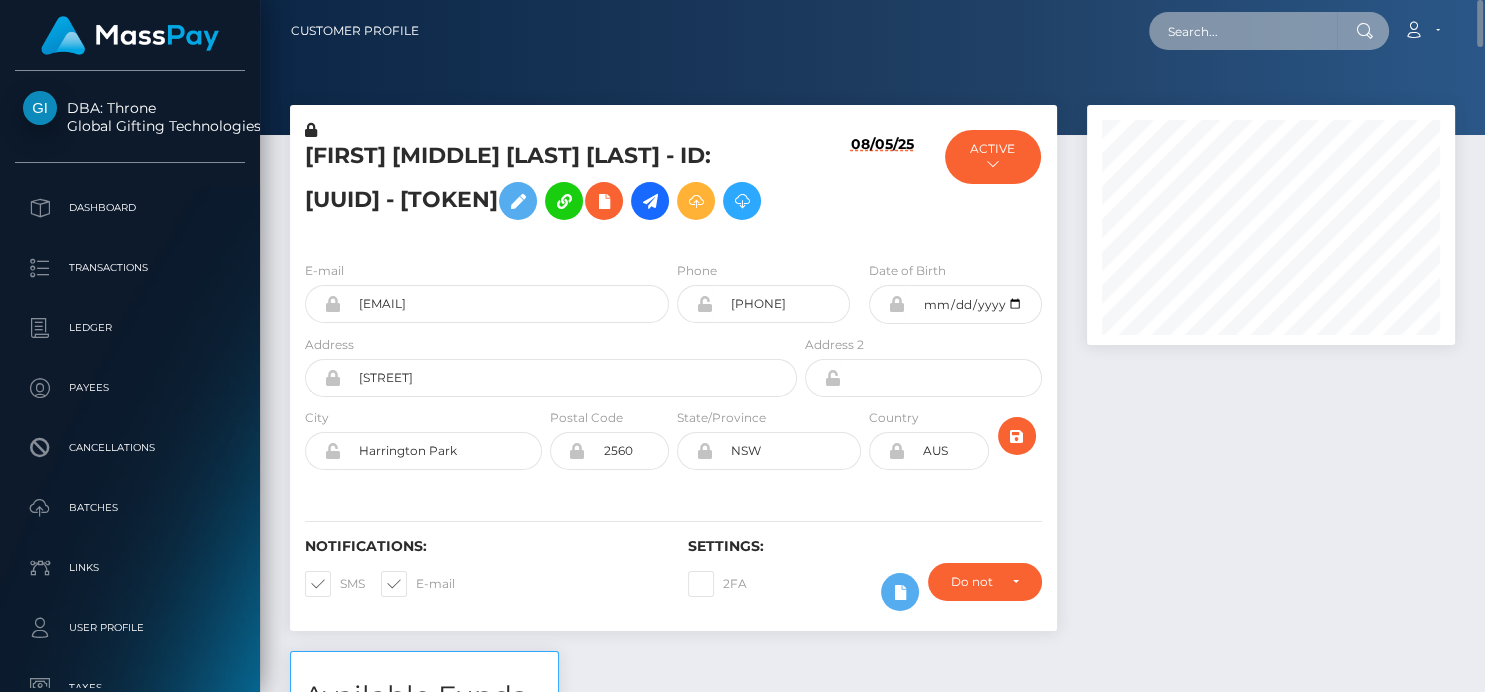 paste on "[EMAIL]" 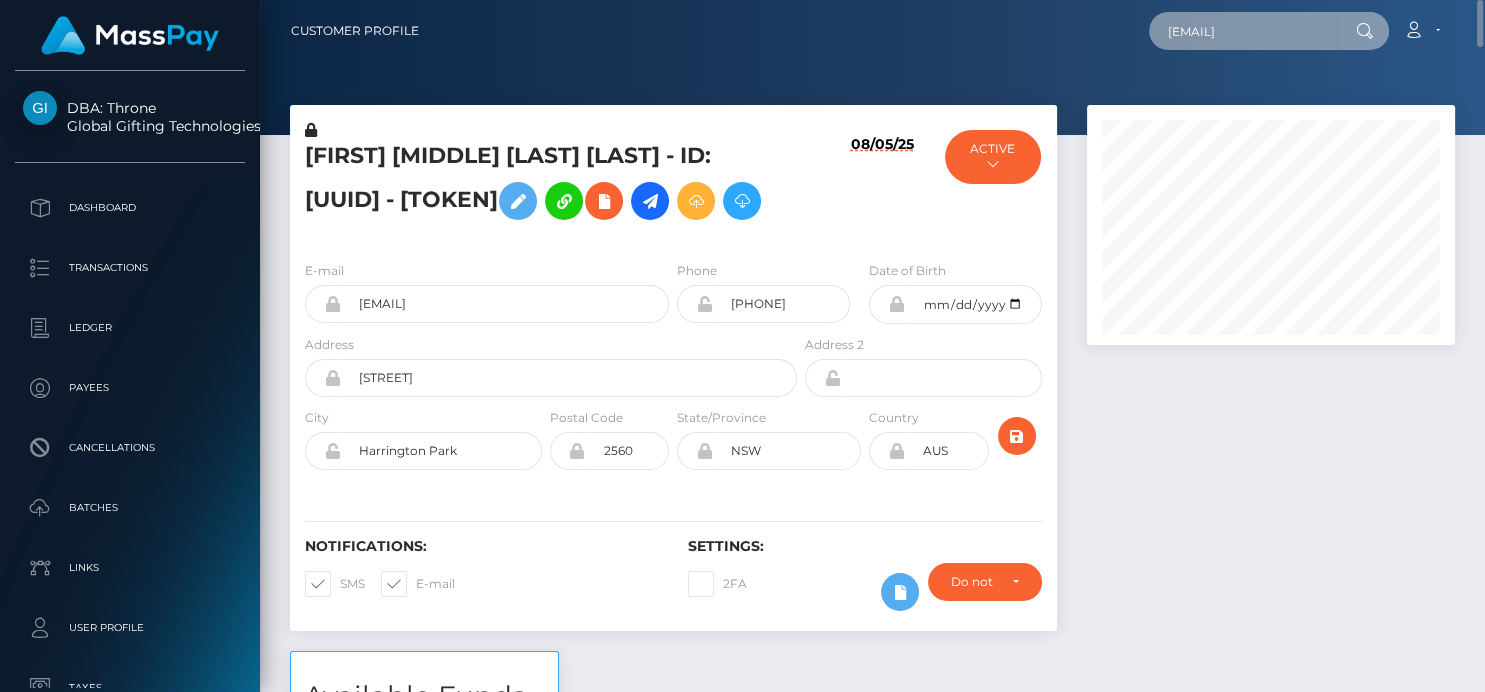 scroll, scrollTop: 0, scrollLeft: 7, axis: horizontal 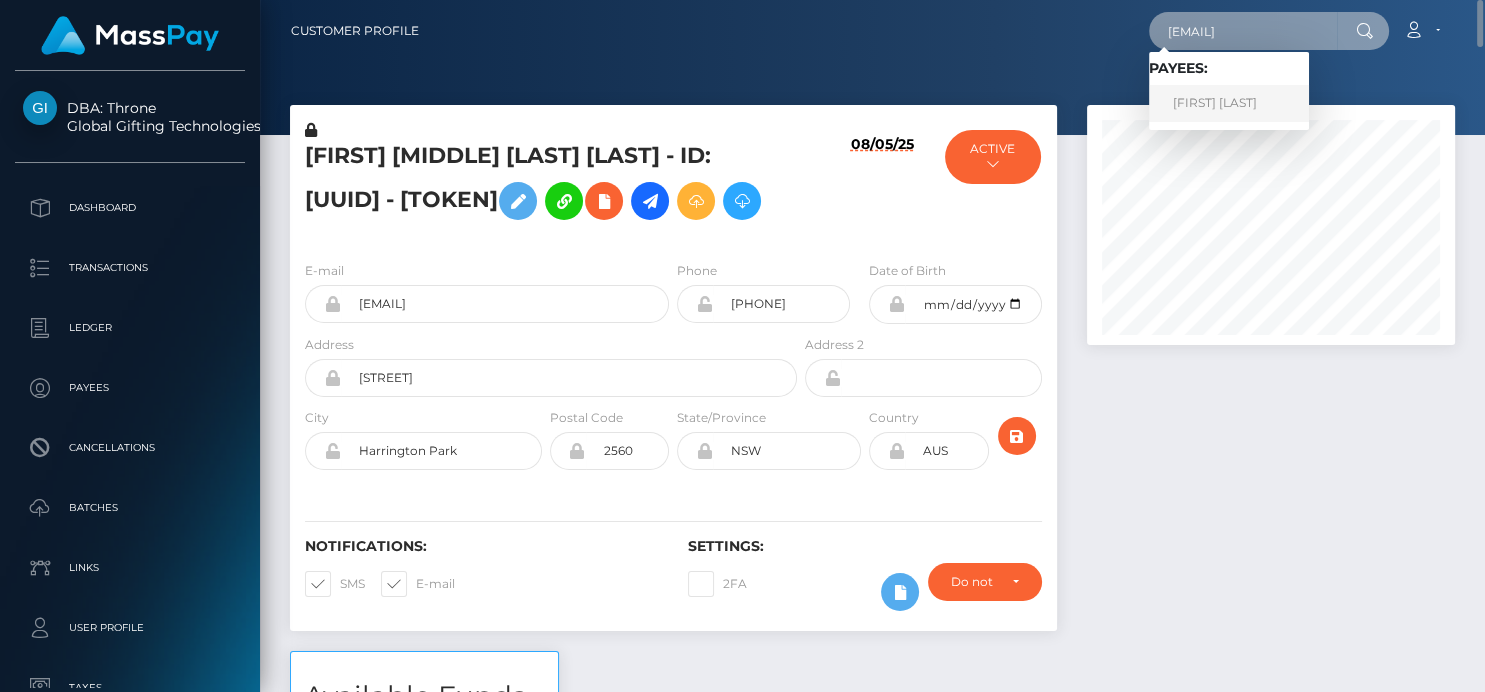 type on "[EMAIL]" 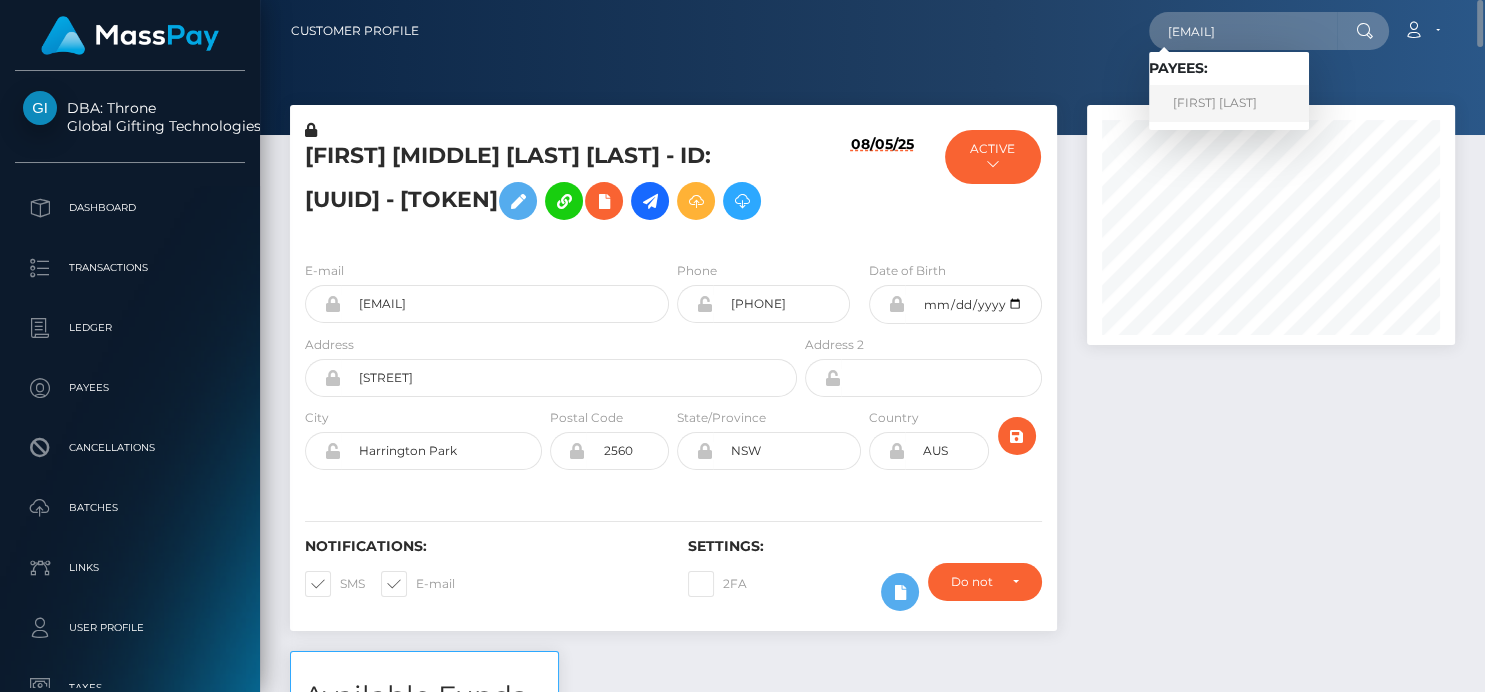scroll, scrollTop: 0, scrollLeft: 0, axis: both 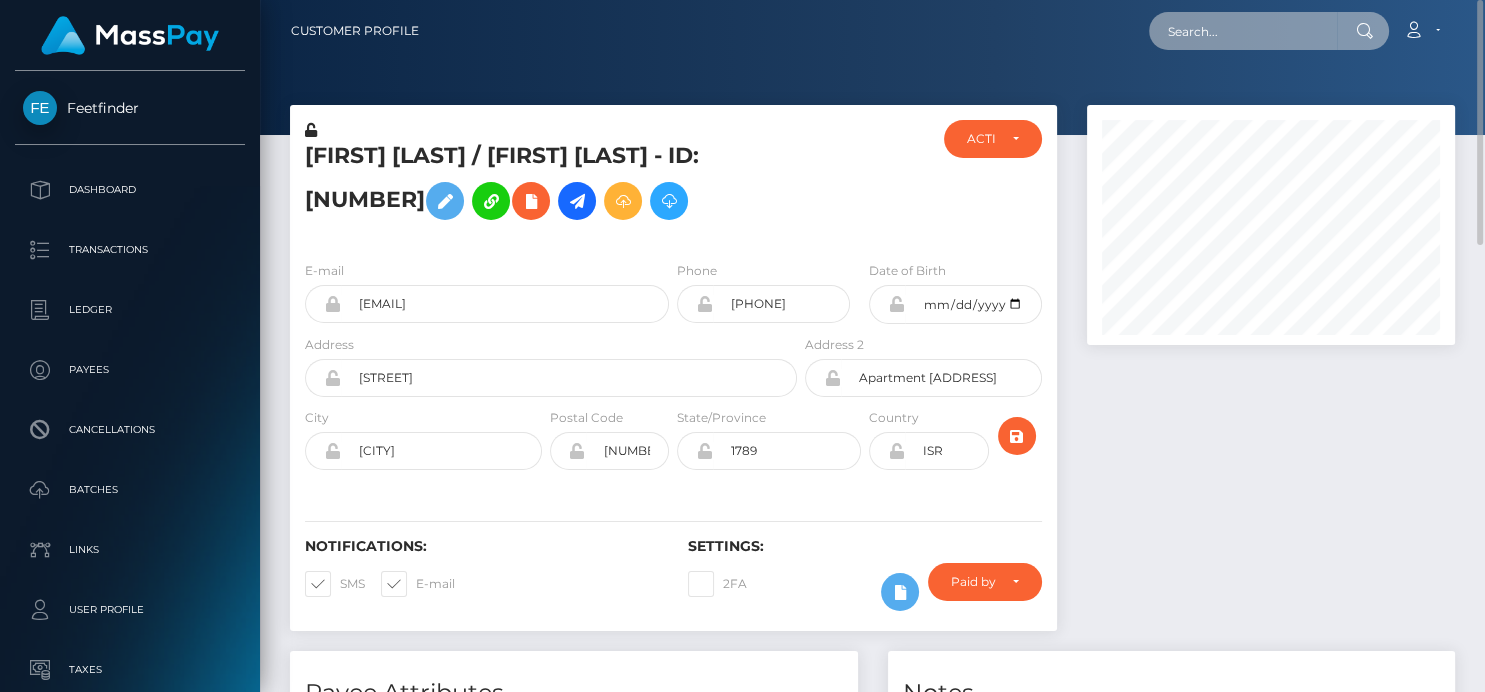 click at bounding box center [1243, 31] 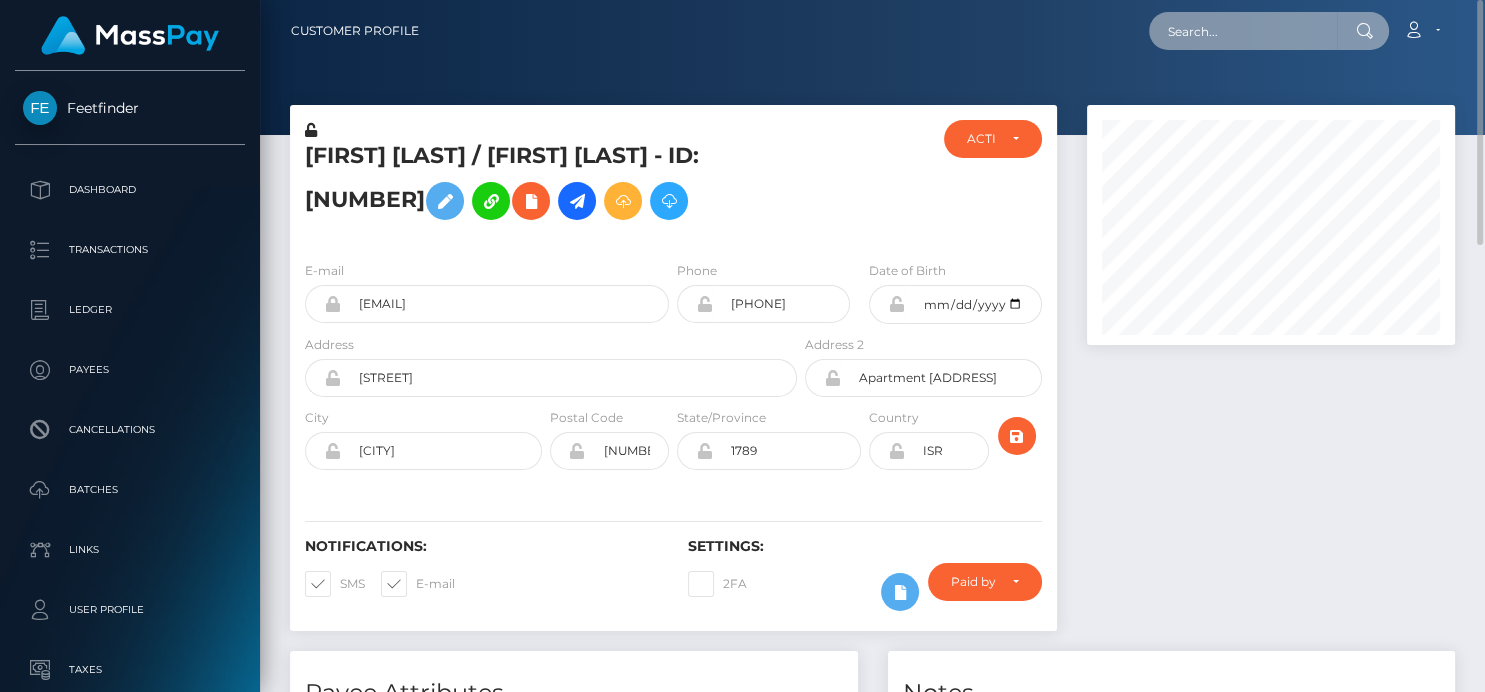 paste on "sunnyworkforyou@gmail.com" 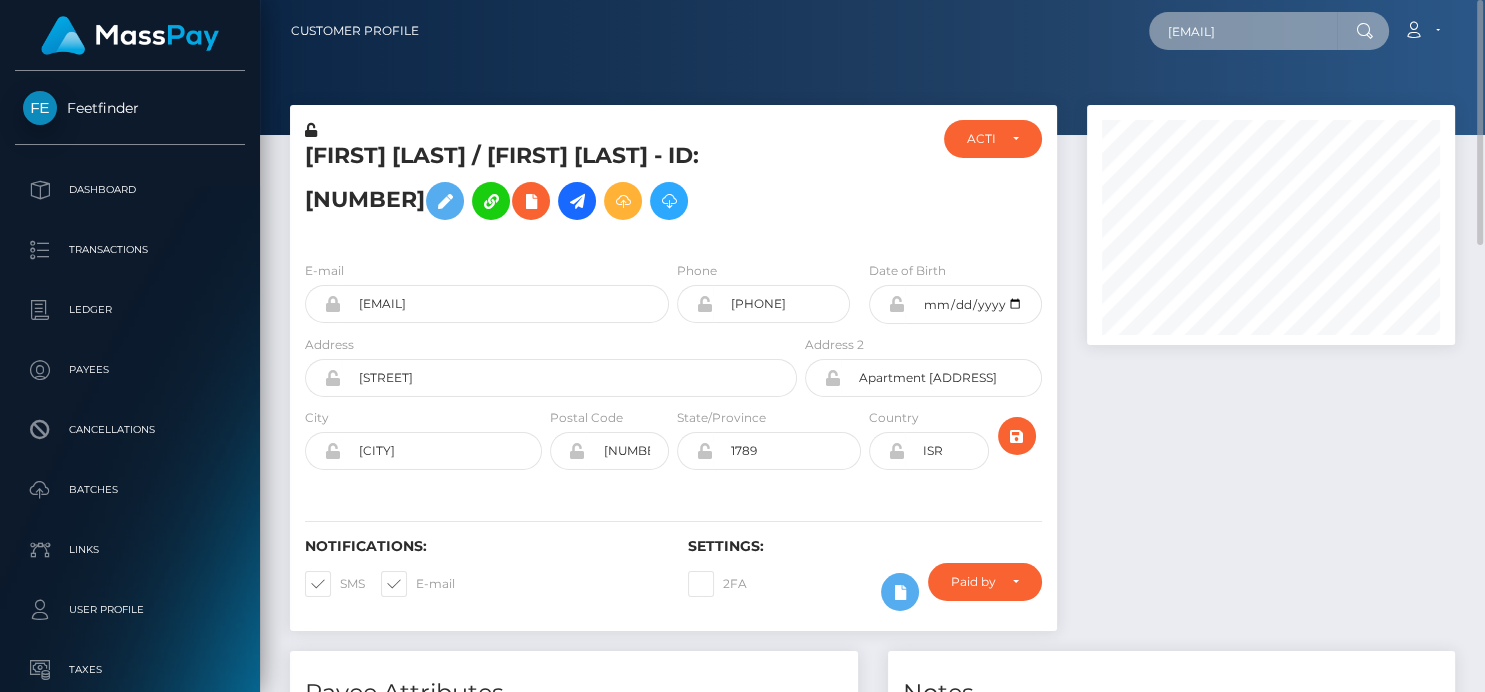 scroll, scrollTop: 0, scrollLeft: 32, axis: horizontal 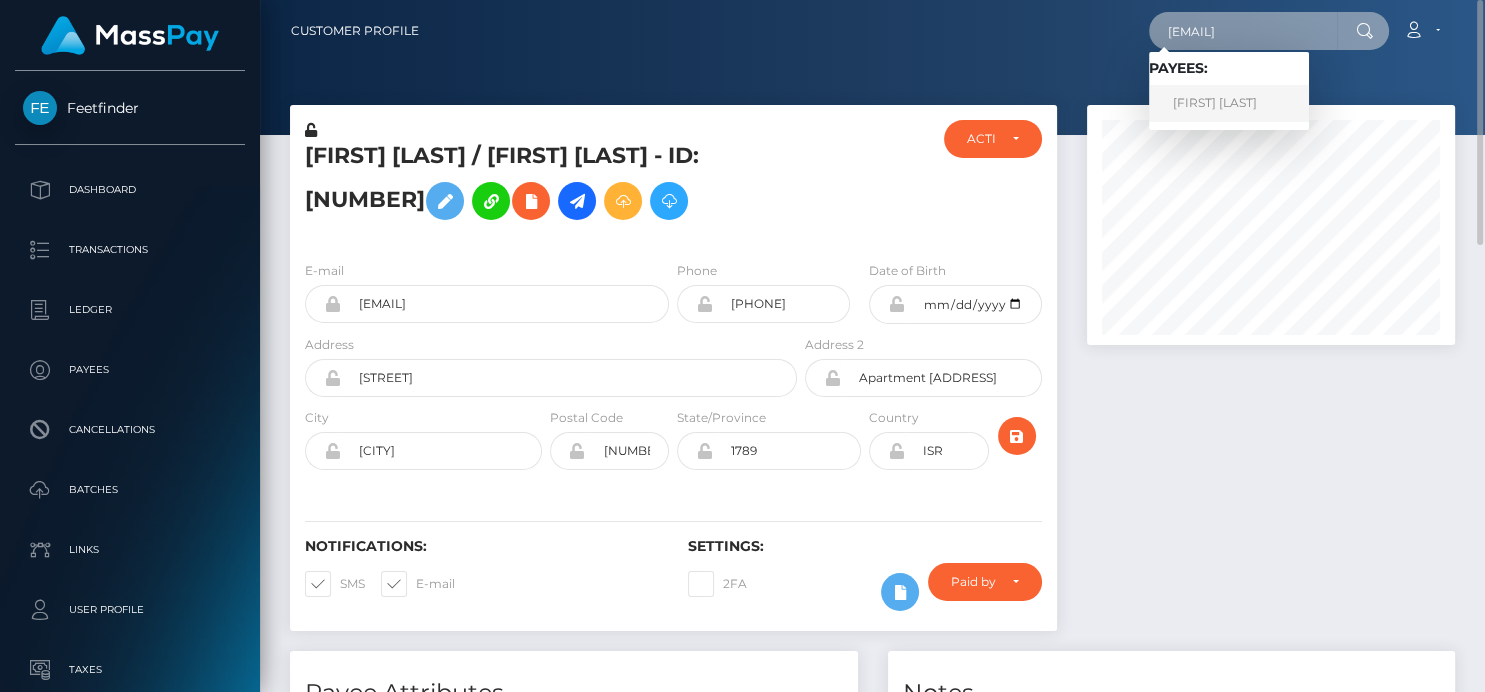 type on "sunnyworkforyou@gmail.com" 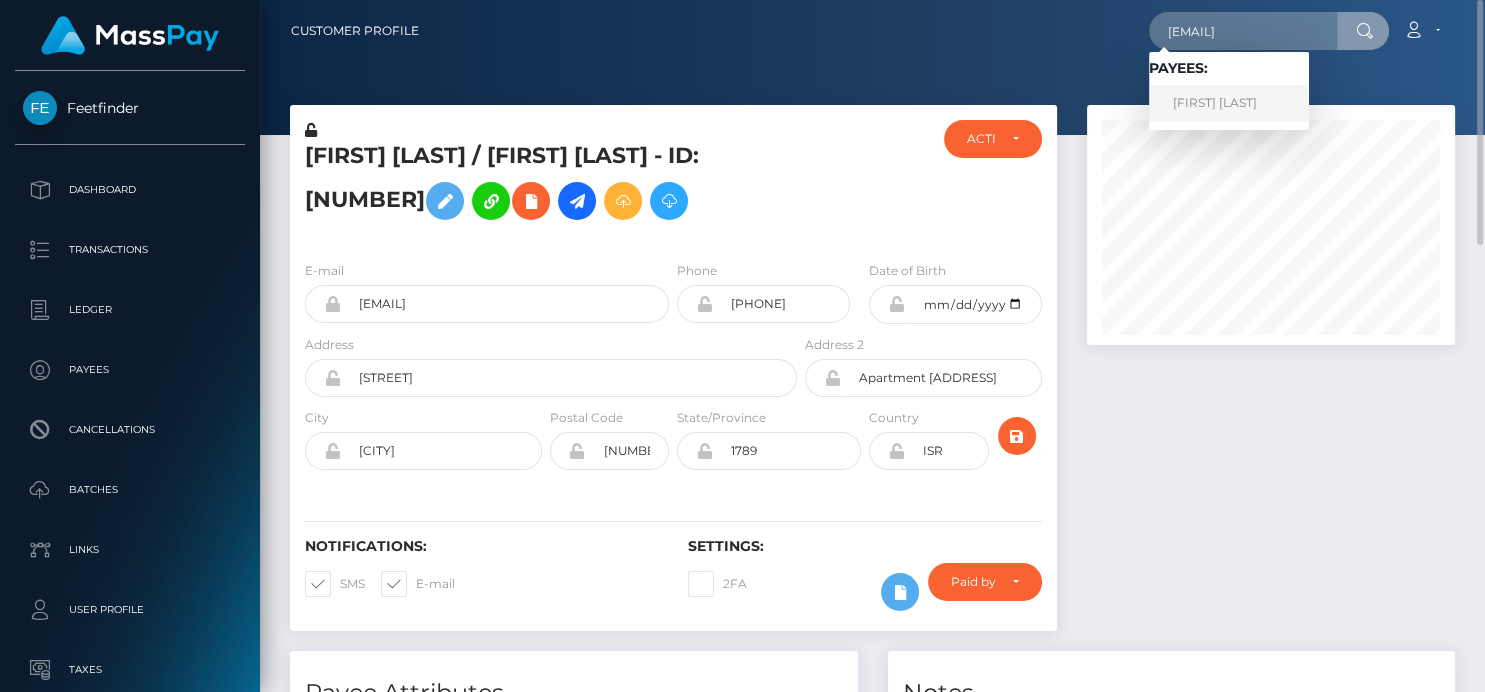 click on "Kateryna  Hrytsai" at bounding box center (1229, 103) 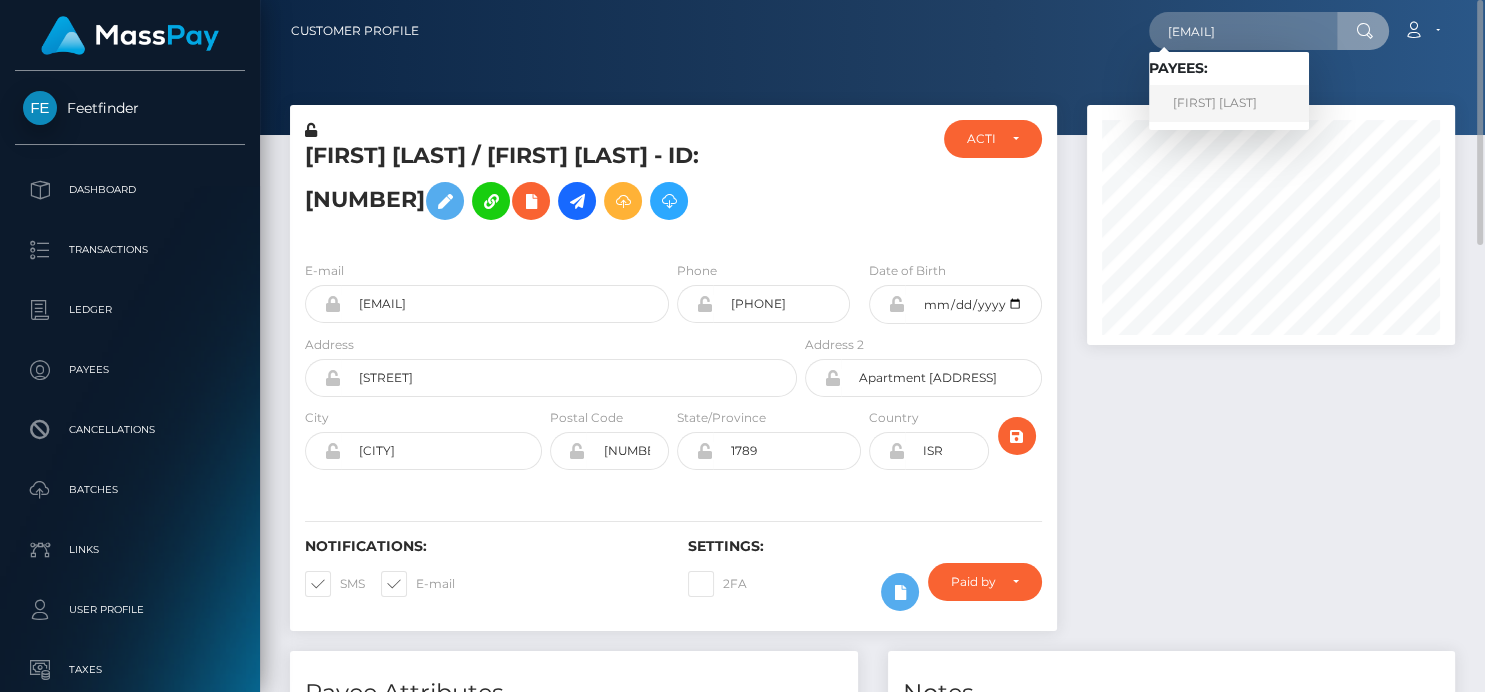 scroll, scrollTop: 0, scrollLeft: 0, axis: both 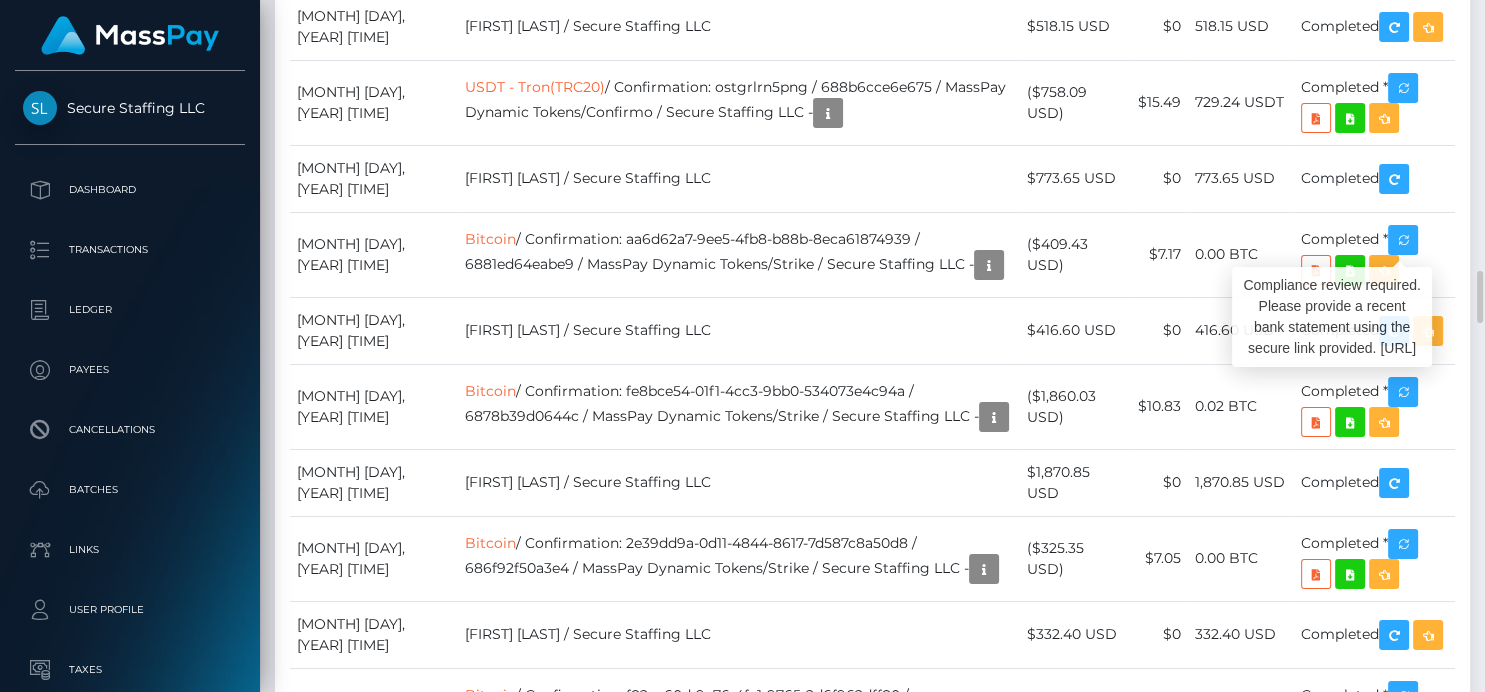 click at bounding box center [1414, -45] 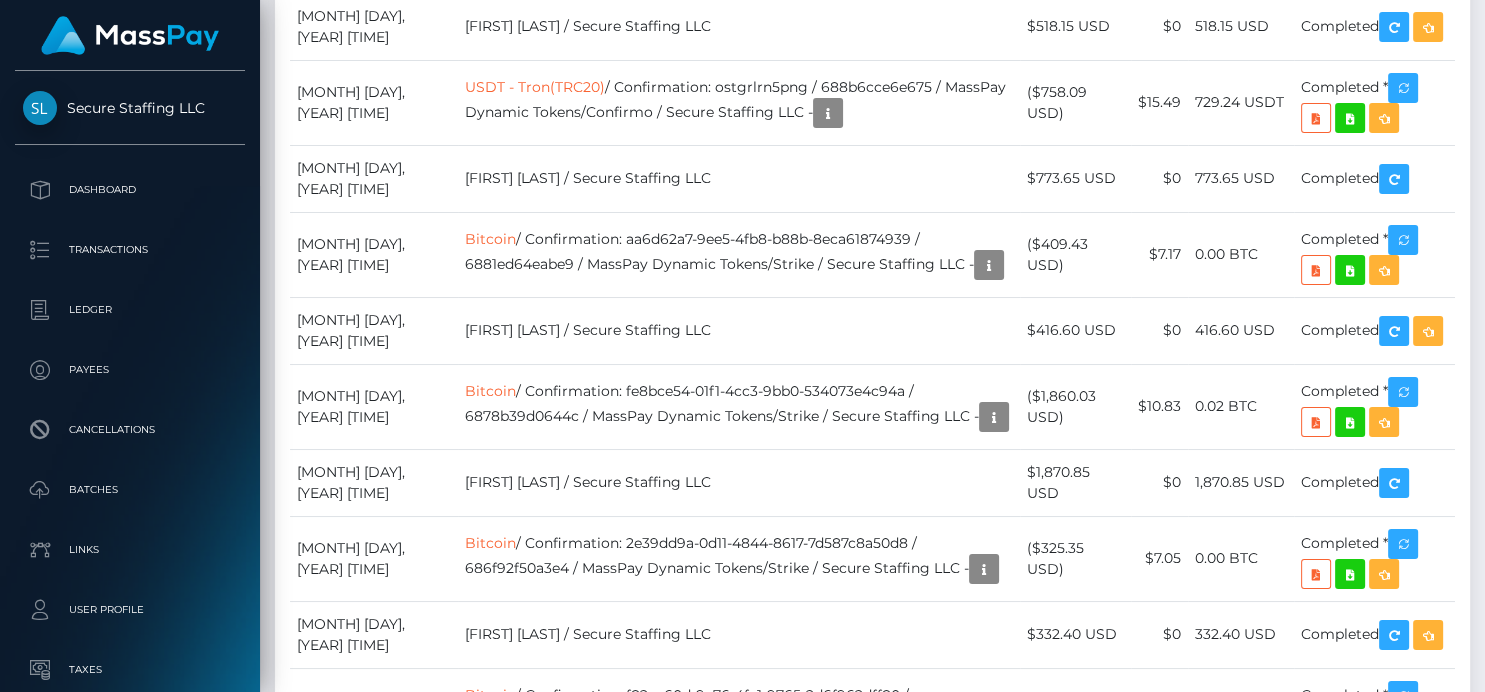 scroll, scrollTop: 240, scrollLeft: 368, axis: both 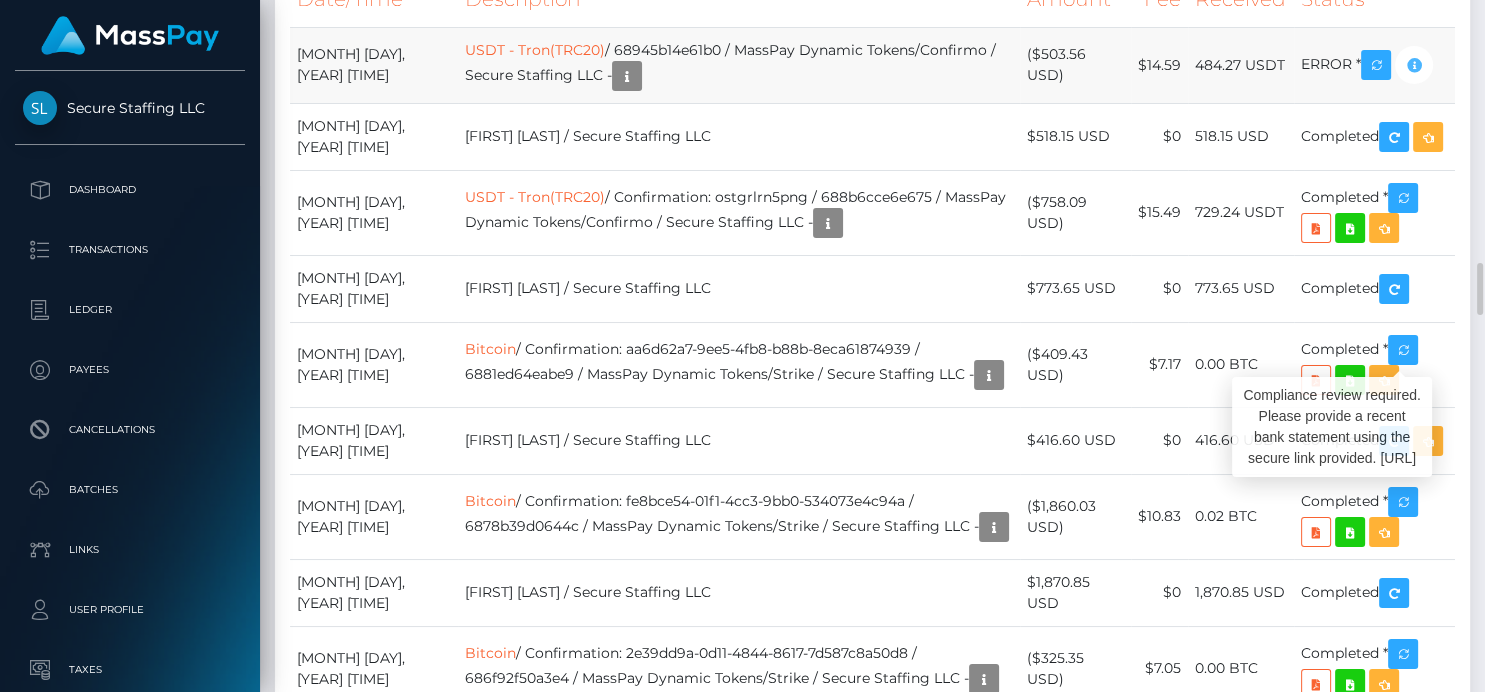 click at bounding box center (1414, 65) 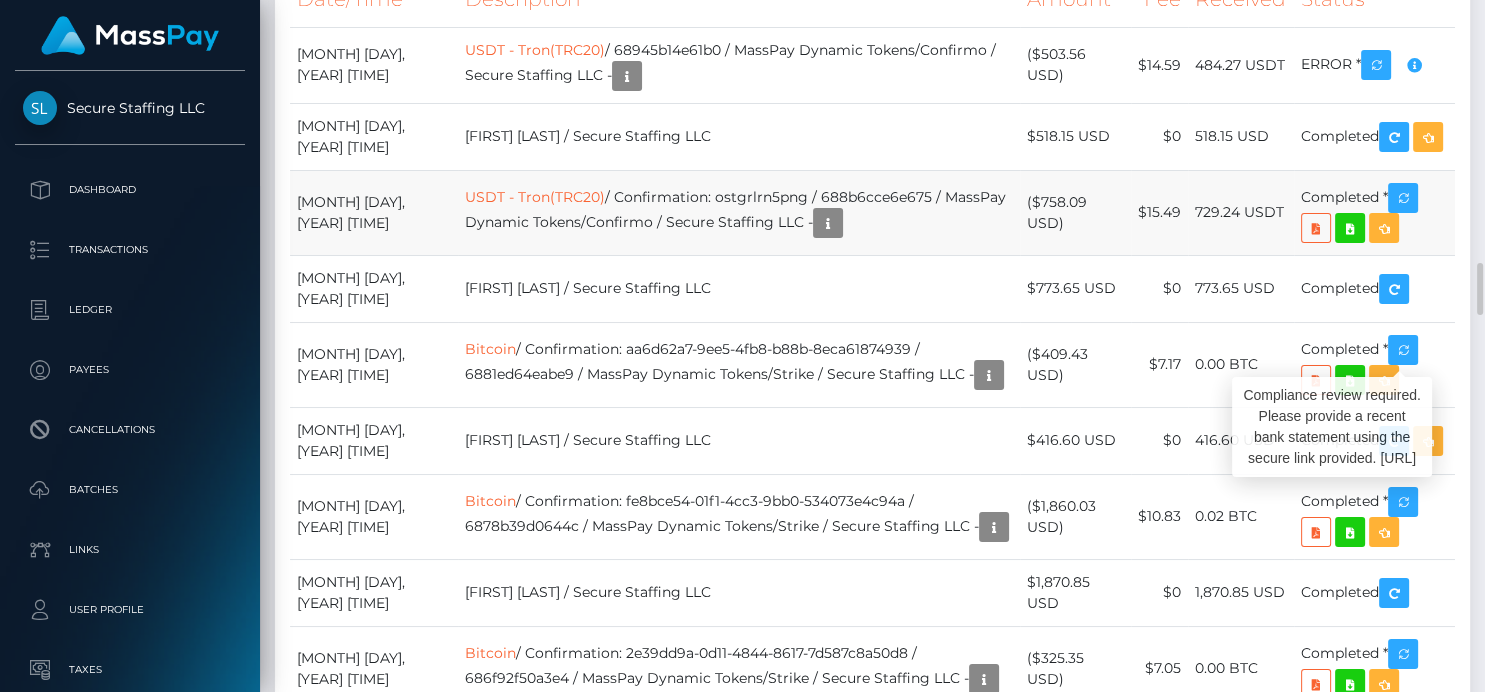 scroll, scrollTop: 240, scrollLeft: 368, axis: both 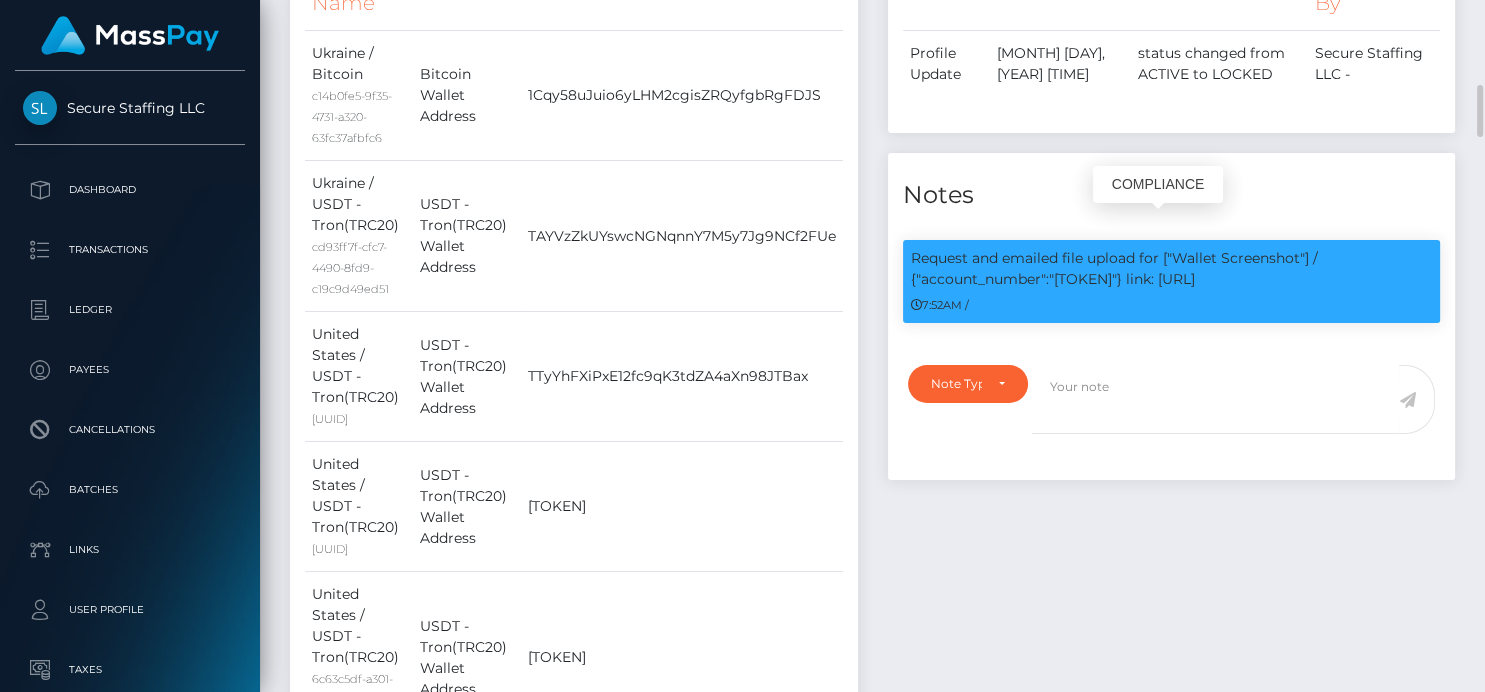 drag, startPoint x: 1050, startPoint y: 251, endPoint x: 1366, endPoint y: 251, distance: 316 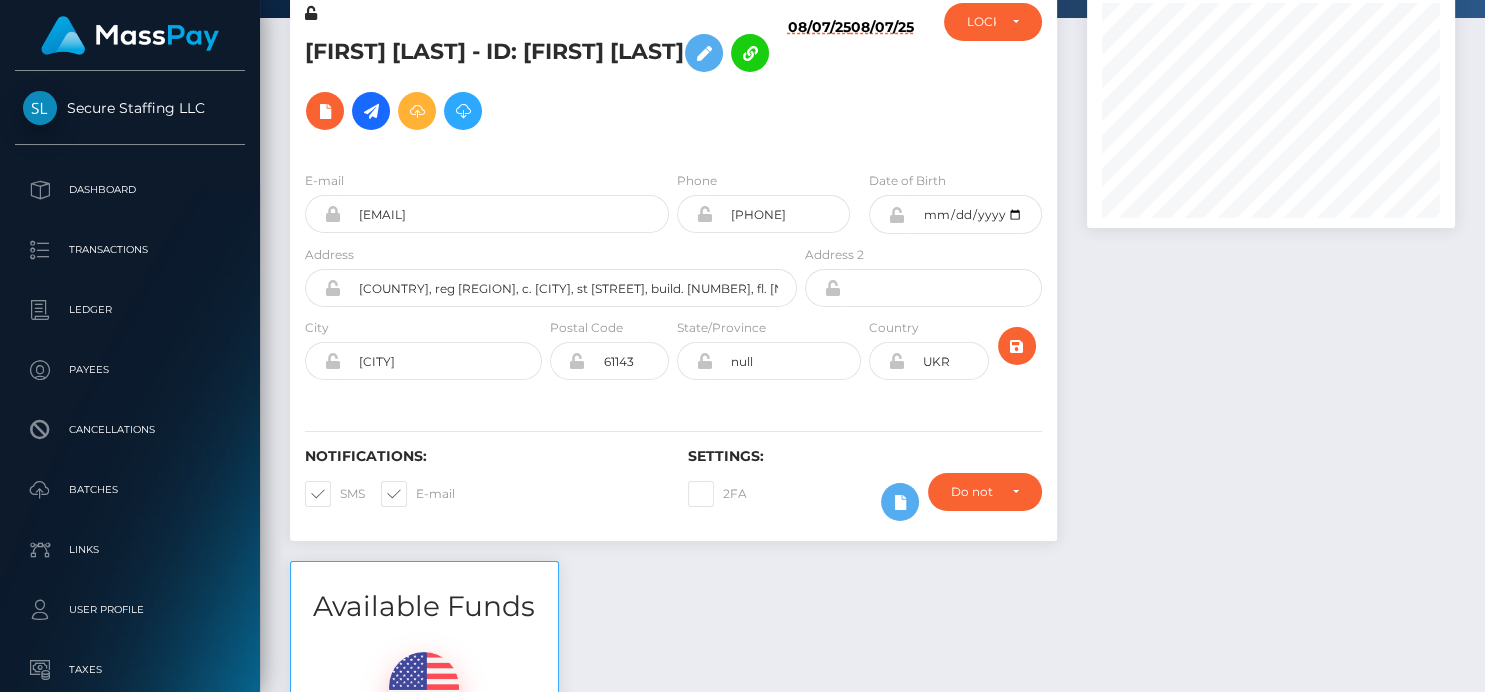scroll, scrollTop: 0, scrollLeft: 0, axis: both 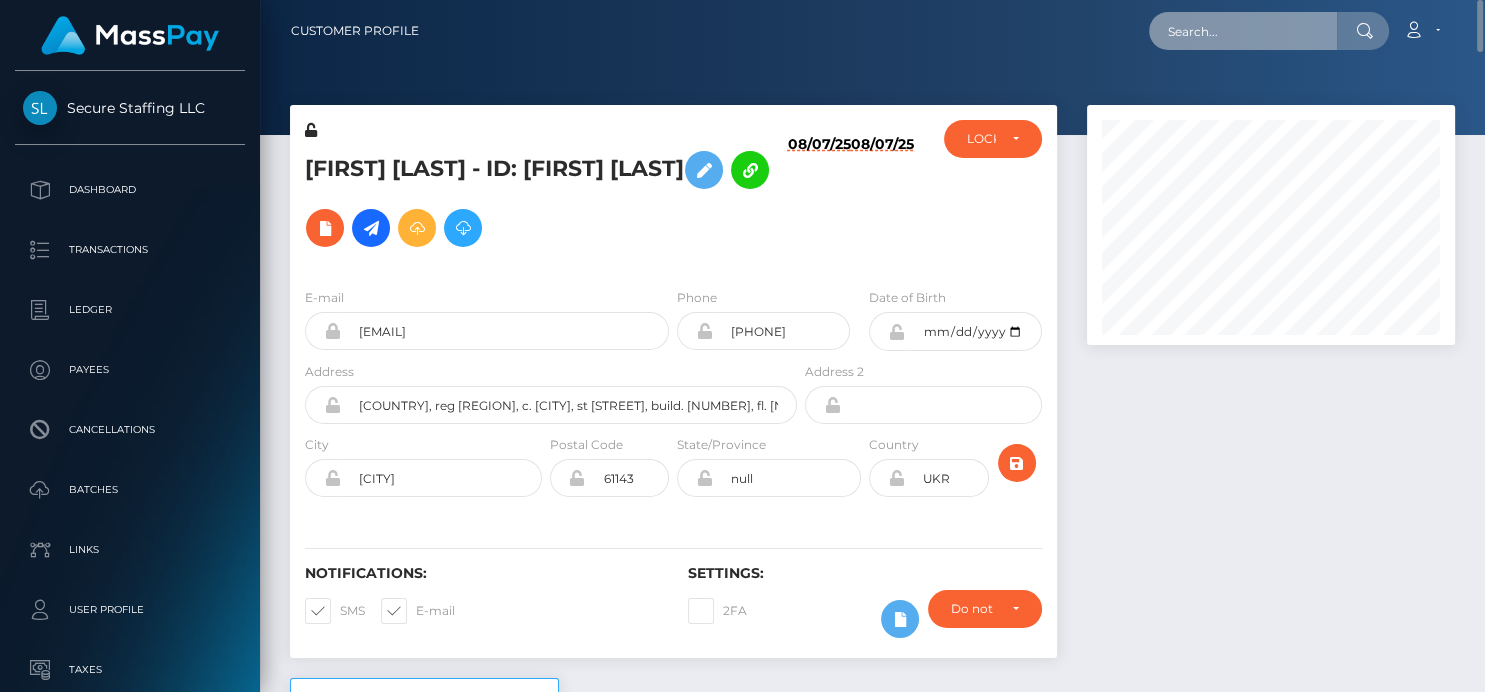 click at bounding box center (1243, 31) 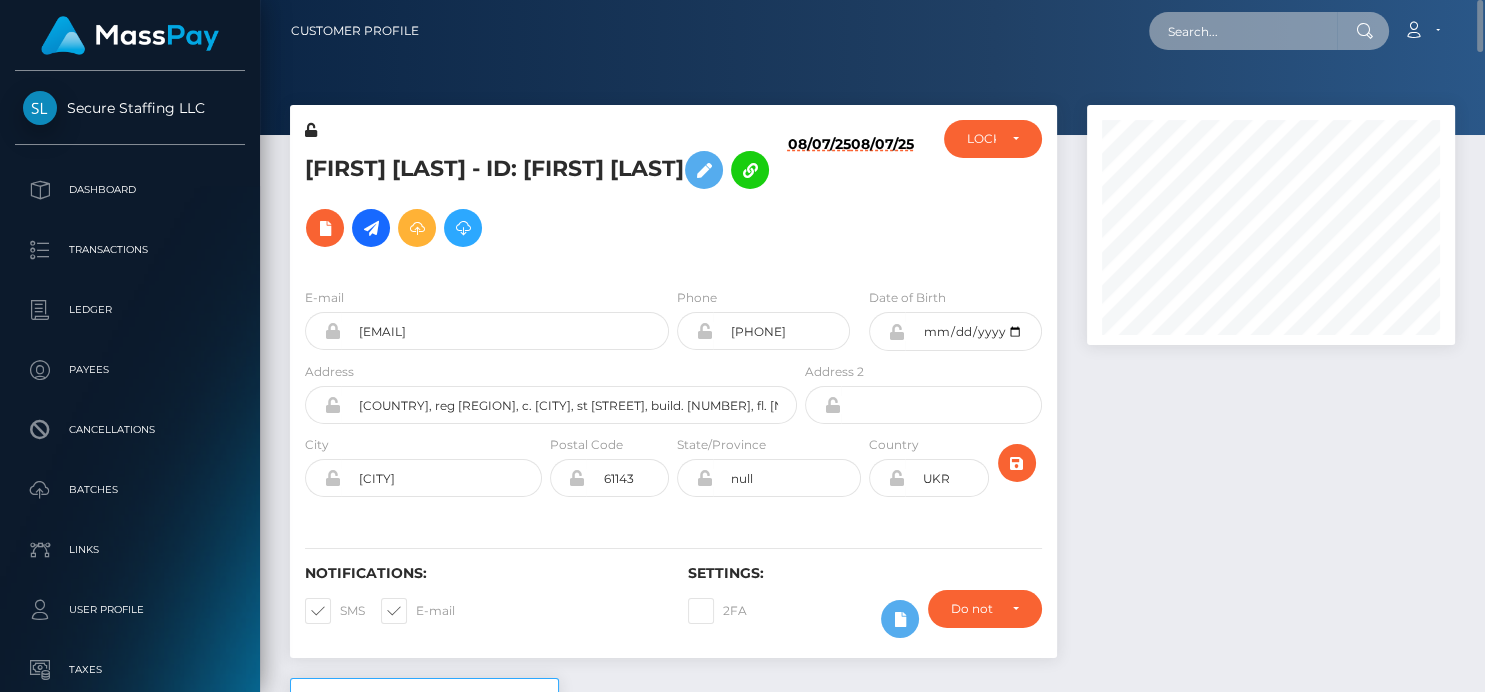 paste on "[EMAIL]" 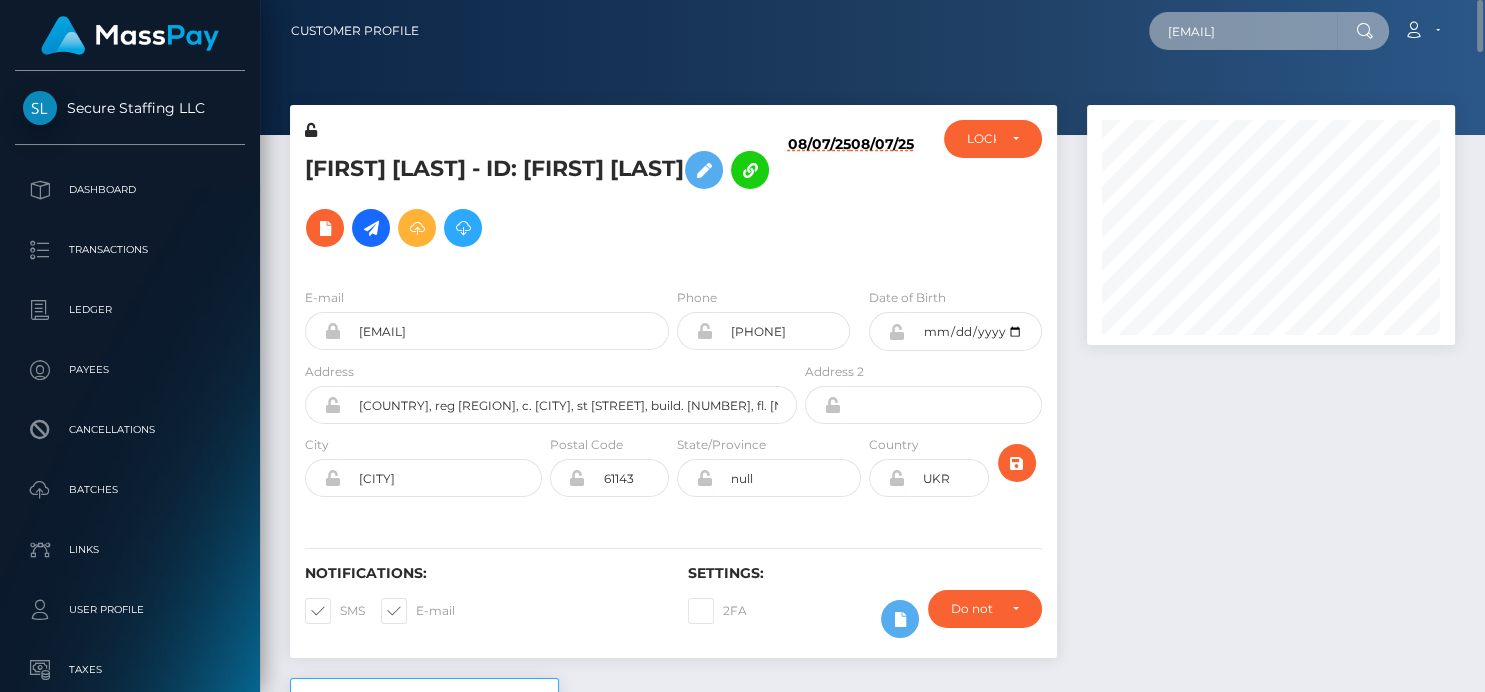 scroll, scrollTop: 0, scrollLeft: 19, axis: horizontal 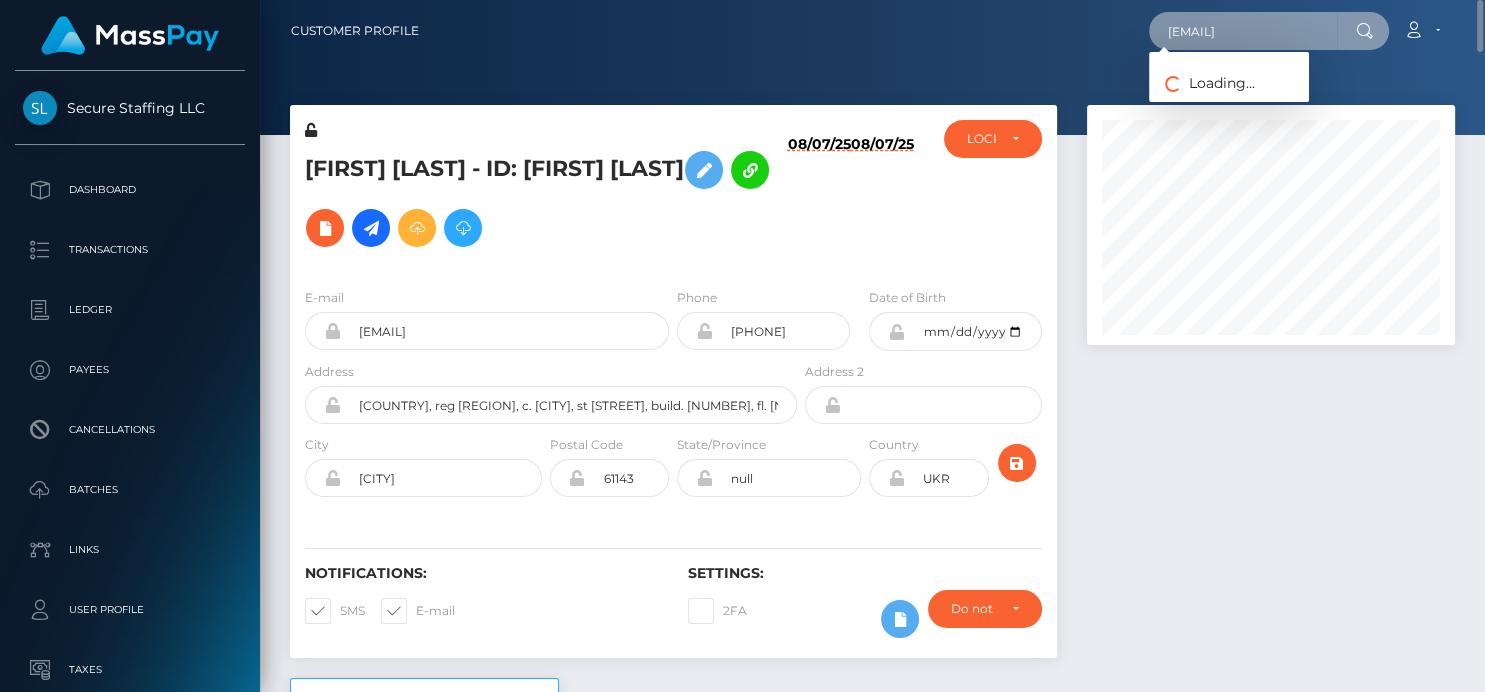 type on "[EMAIL]" 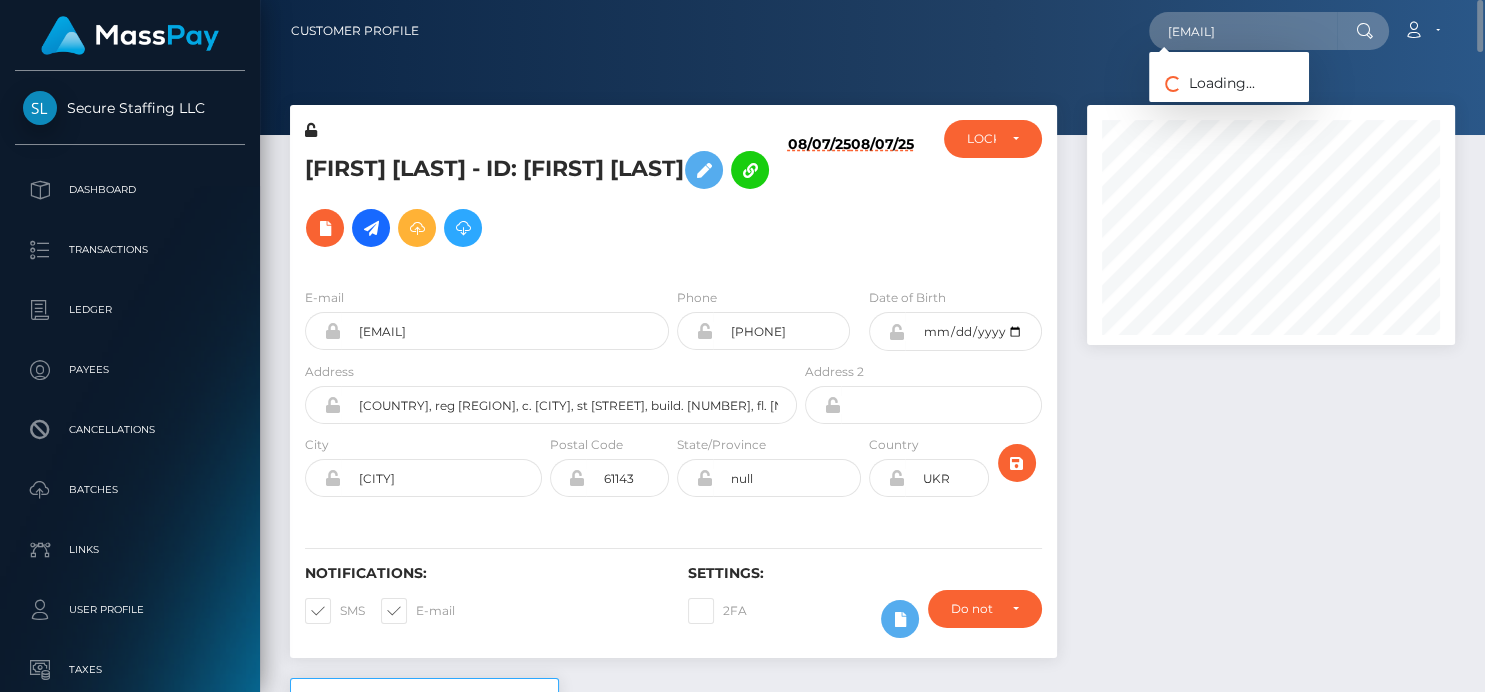 scroll, scrollTop: 0, scrollLeft: 0, axis: both 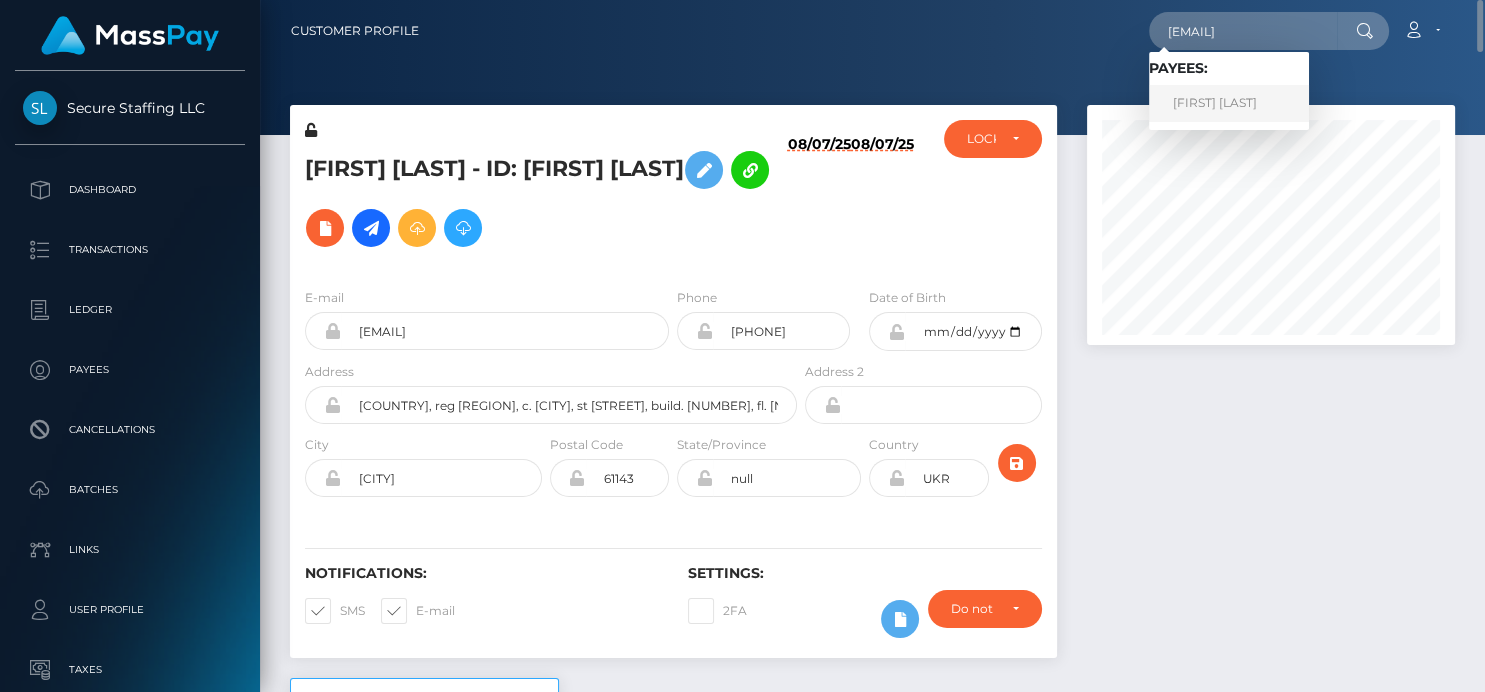 click on "EMRE CAN GÜRSOY" at bounding box center [1229, 103] 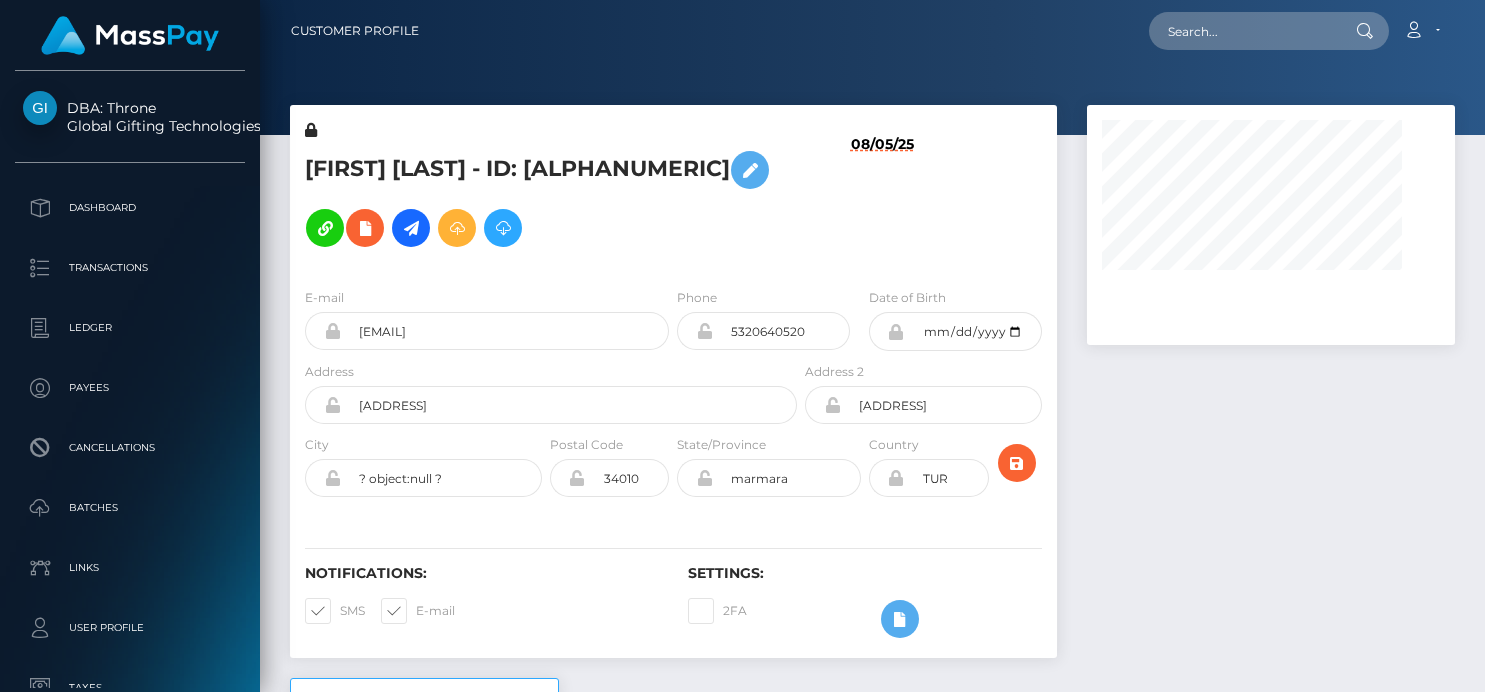 scroll, scrollTop: 0, scrollLeft: 0, axis: both 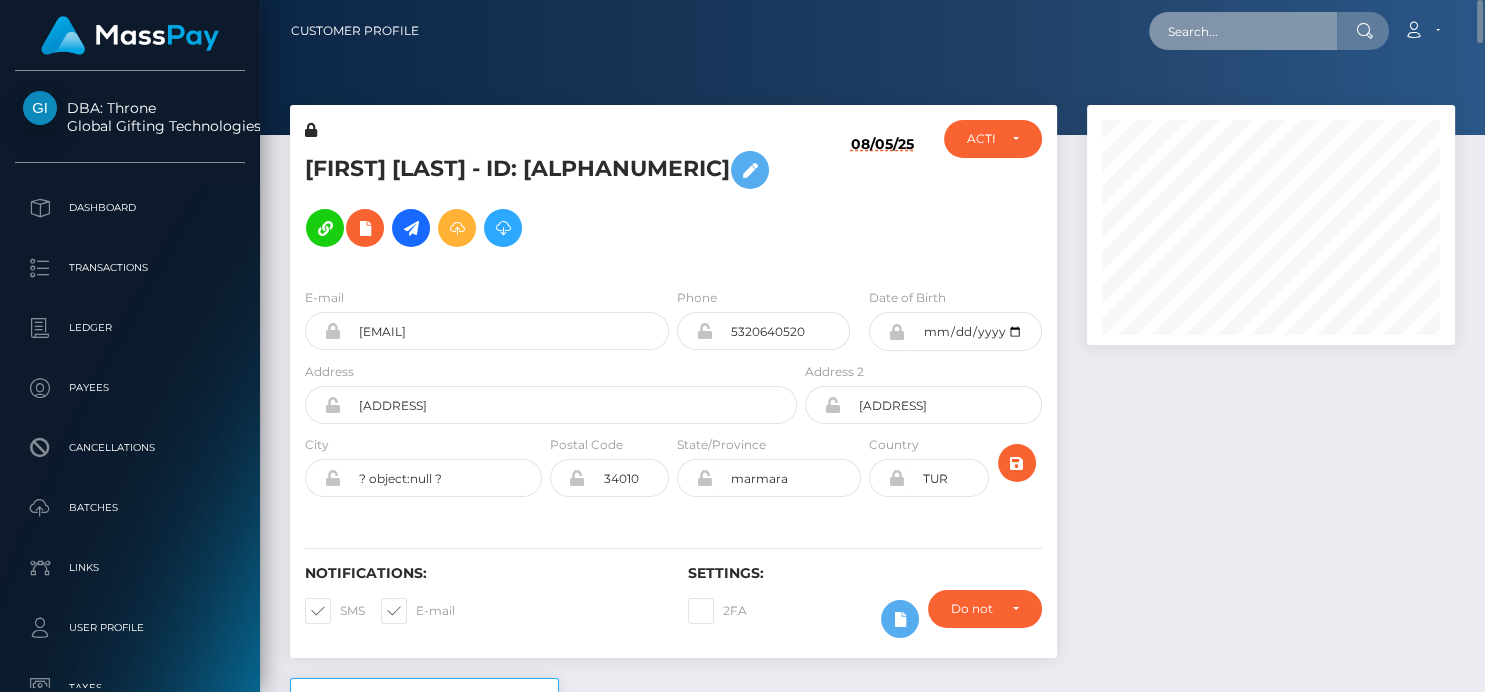 click at bounding box center (1243, 31) 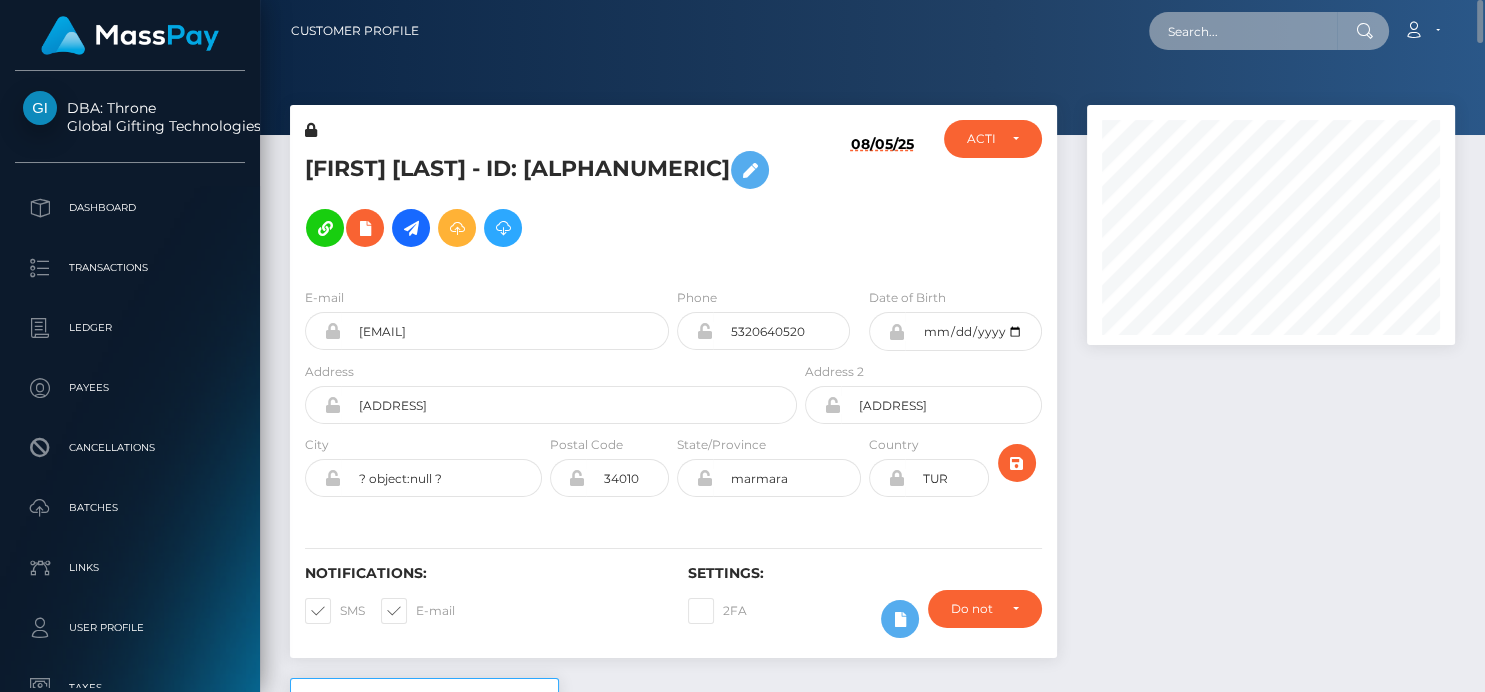 type on "v" 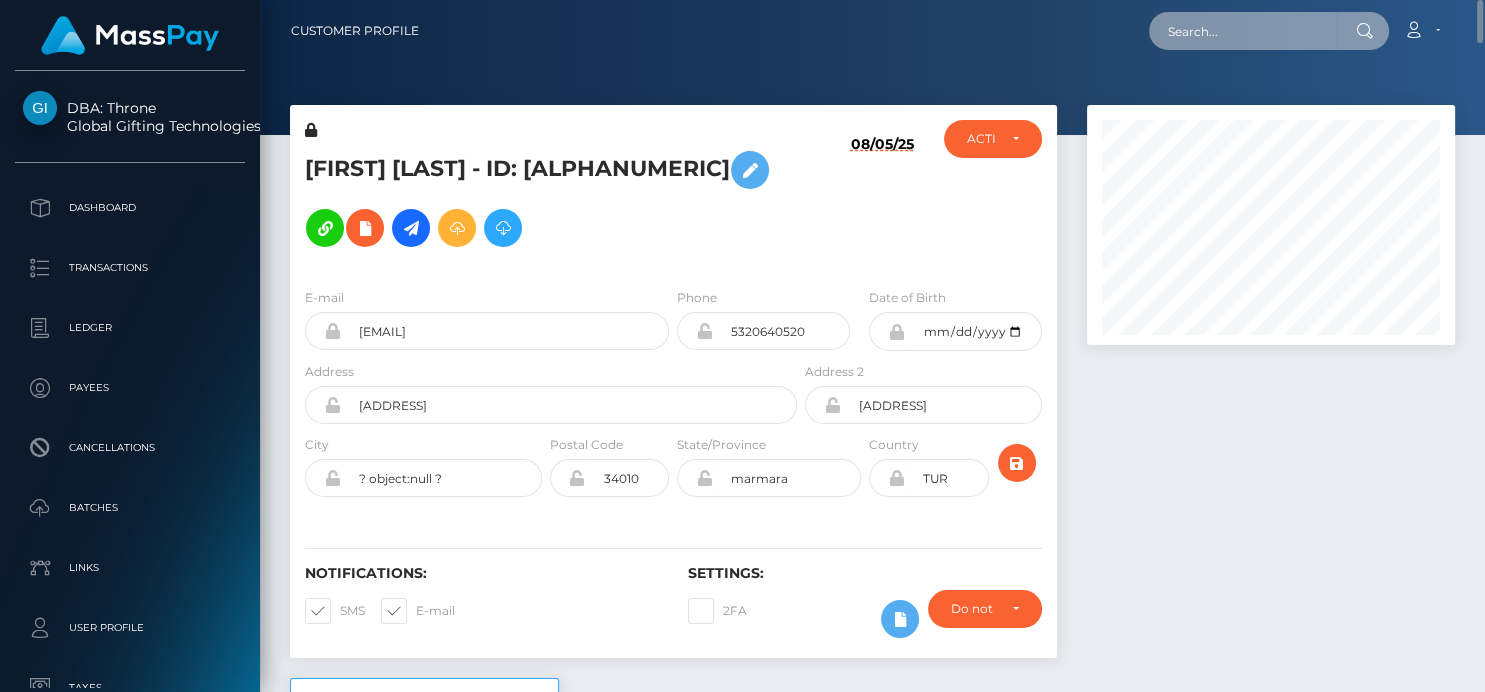 paste on "[ALPHANUMERIC]" 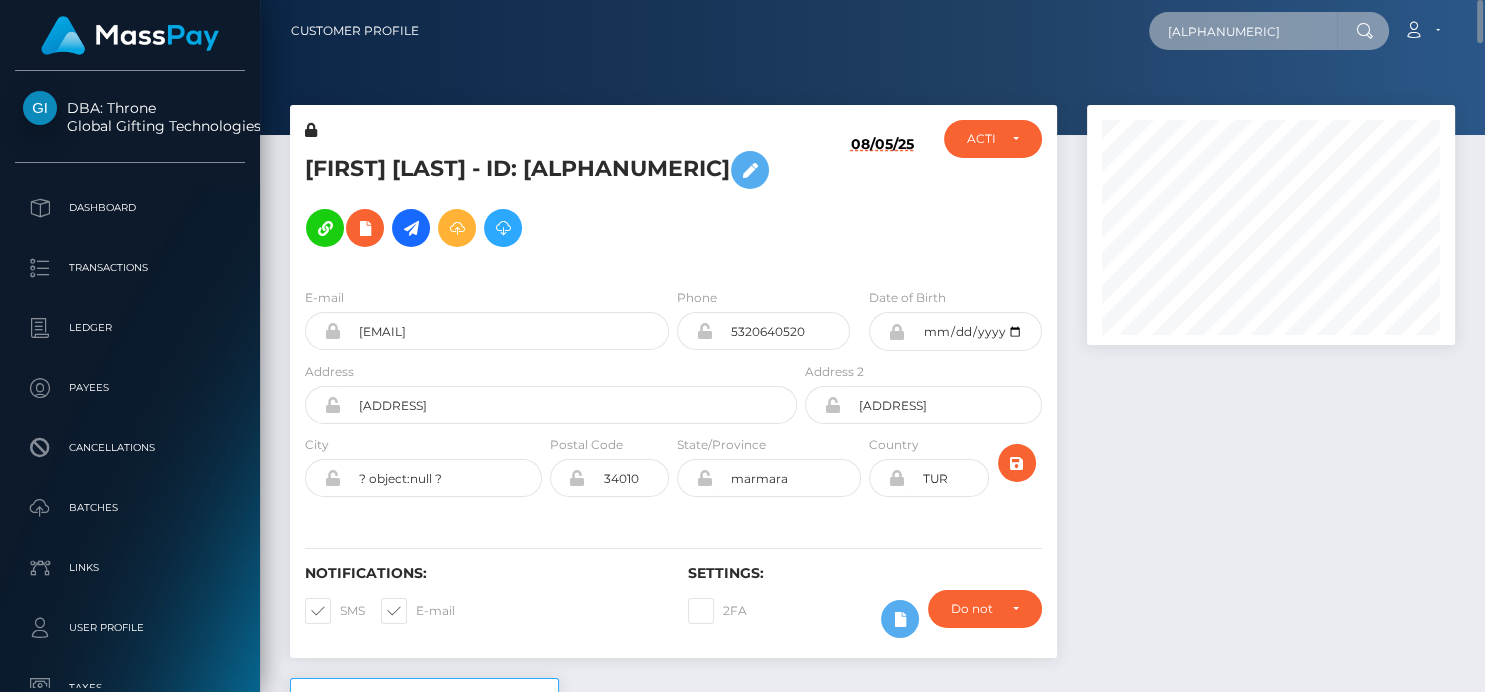 scroll, scrollTop: 0, scrollLeft: 57, axis: horizontal 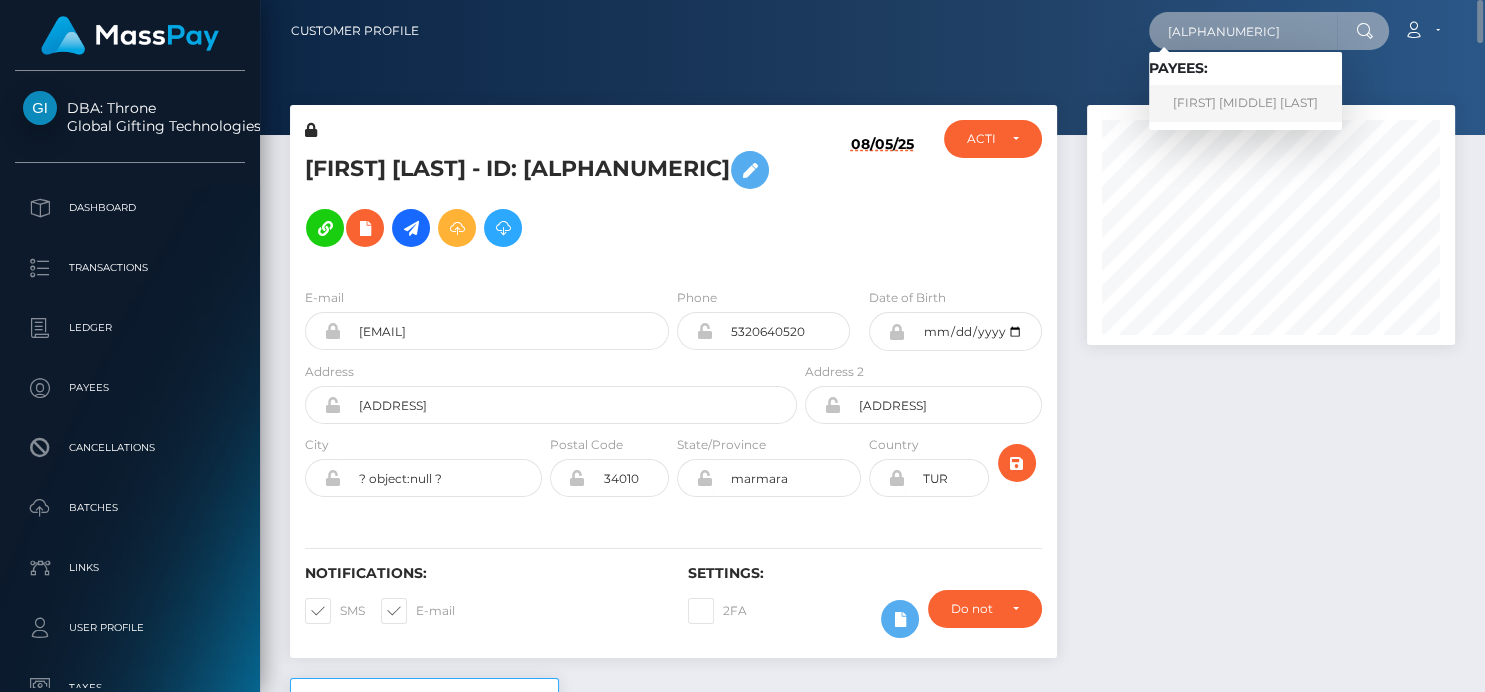 type on "[ALPHANUMERIC]" 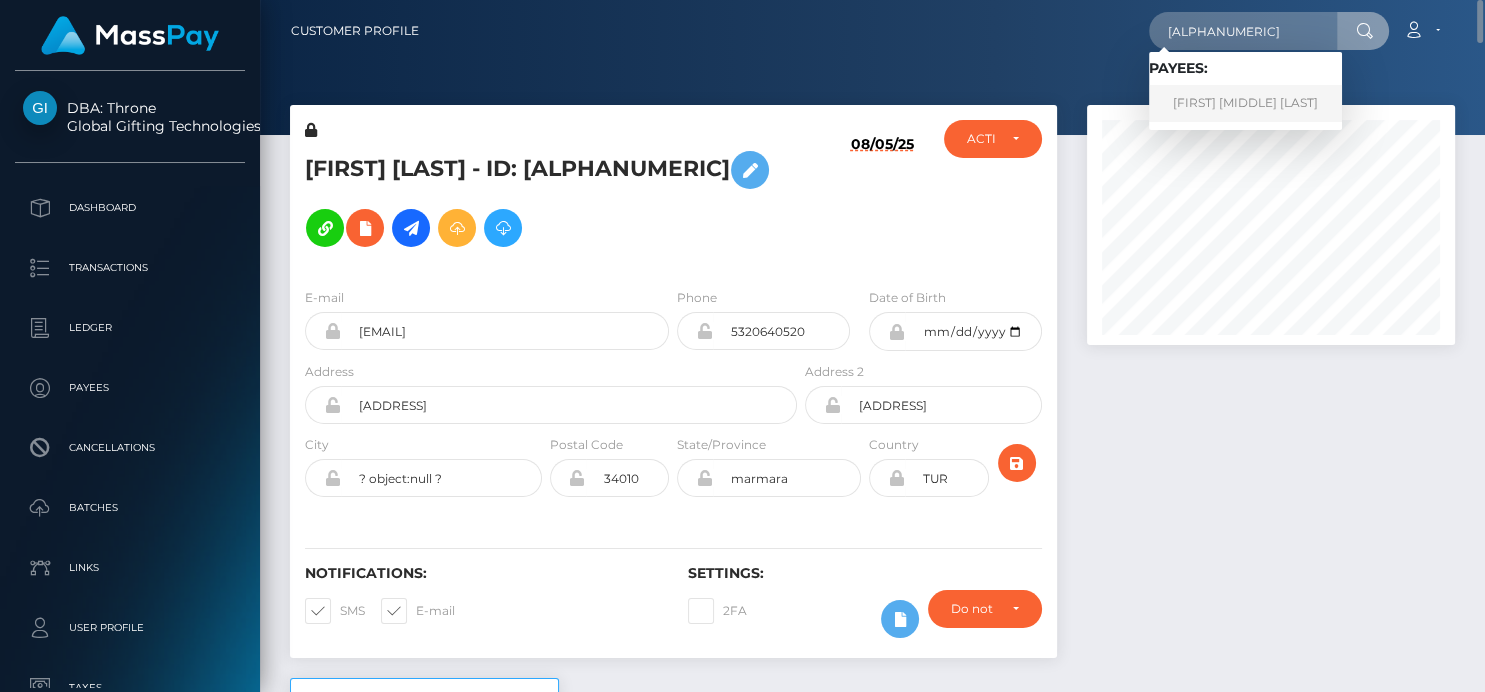 scroll, scrollTop: 0, scrollLeft: 0, axis: both 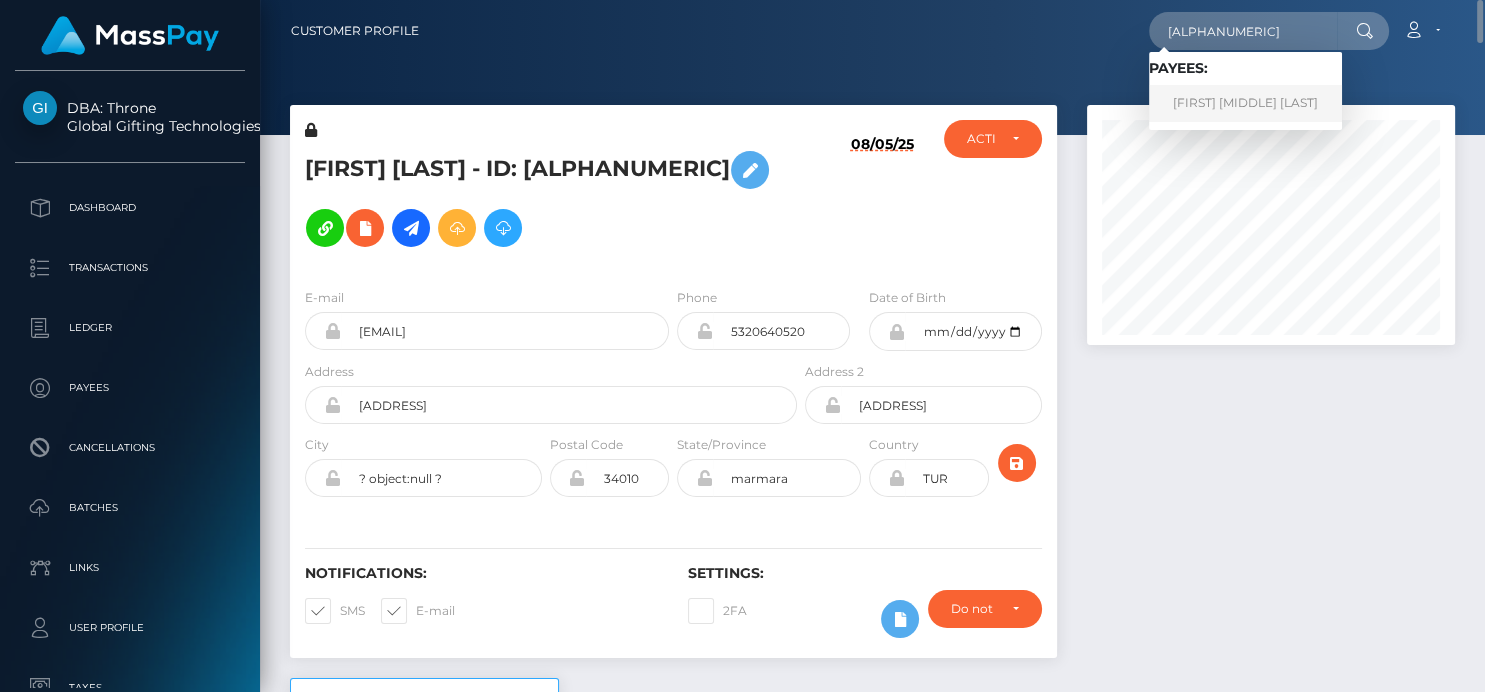 click on "[FIRST] [MIDDLE] [LAST]" at bounding box center [1245, 103] 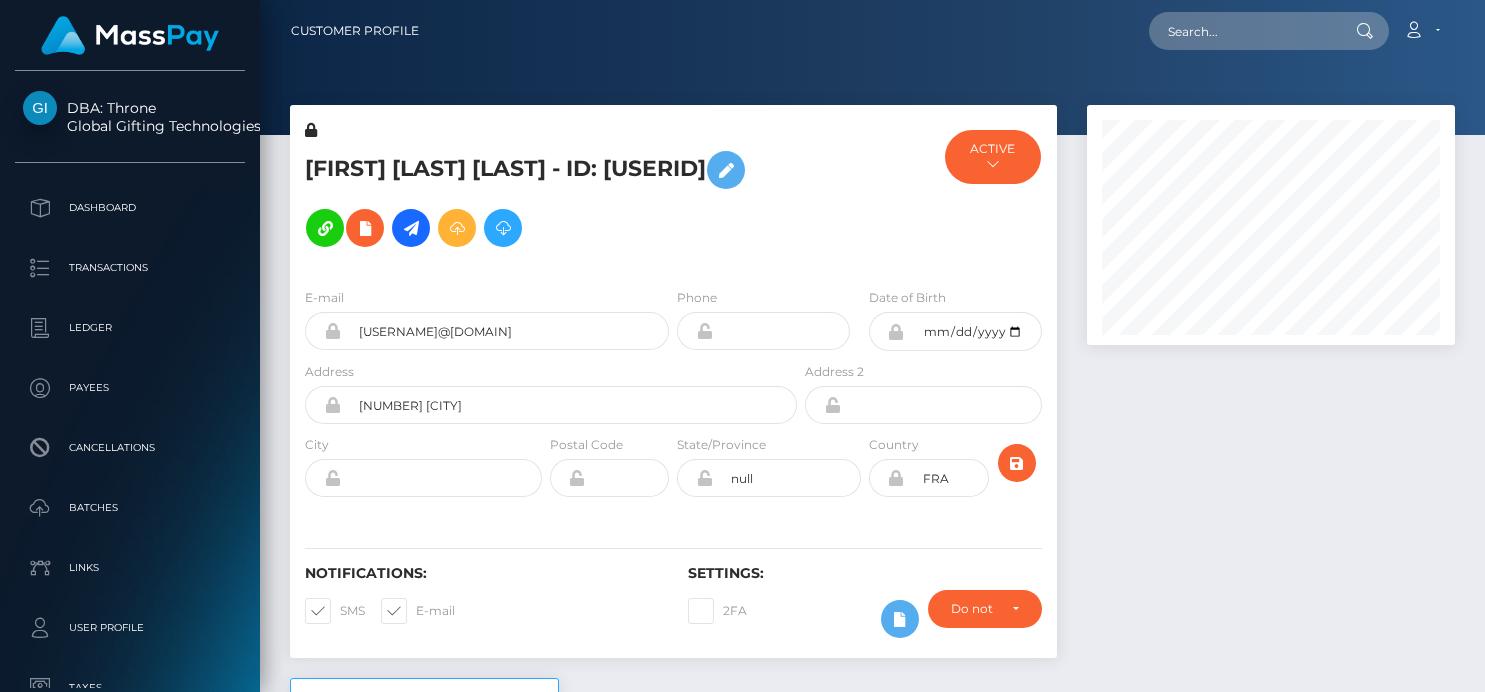 scroll, scrollTop: 0, scrollLeft: 0, axis: both 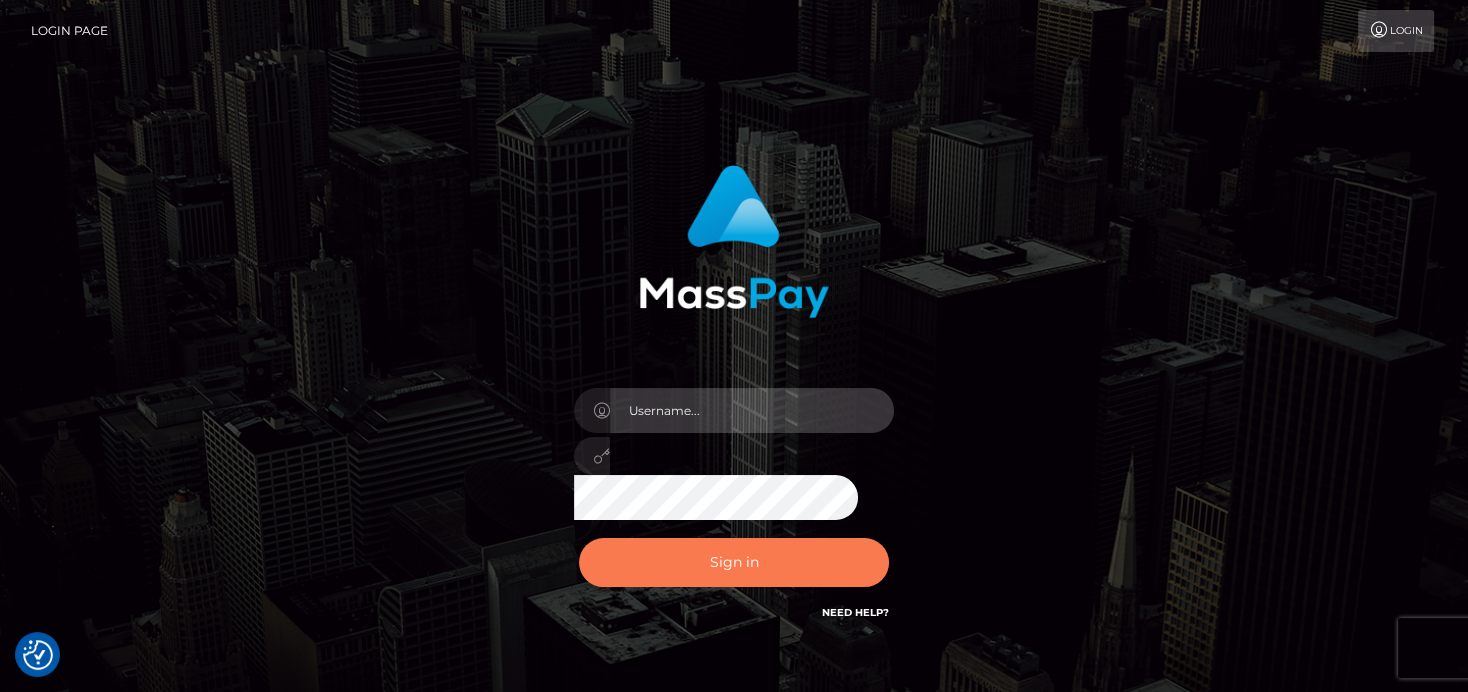 type on "denise" 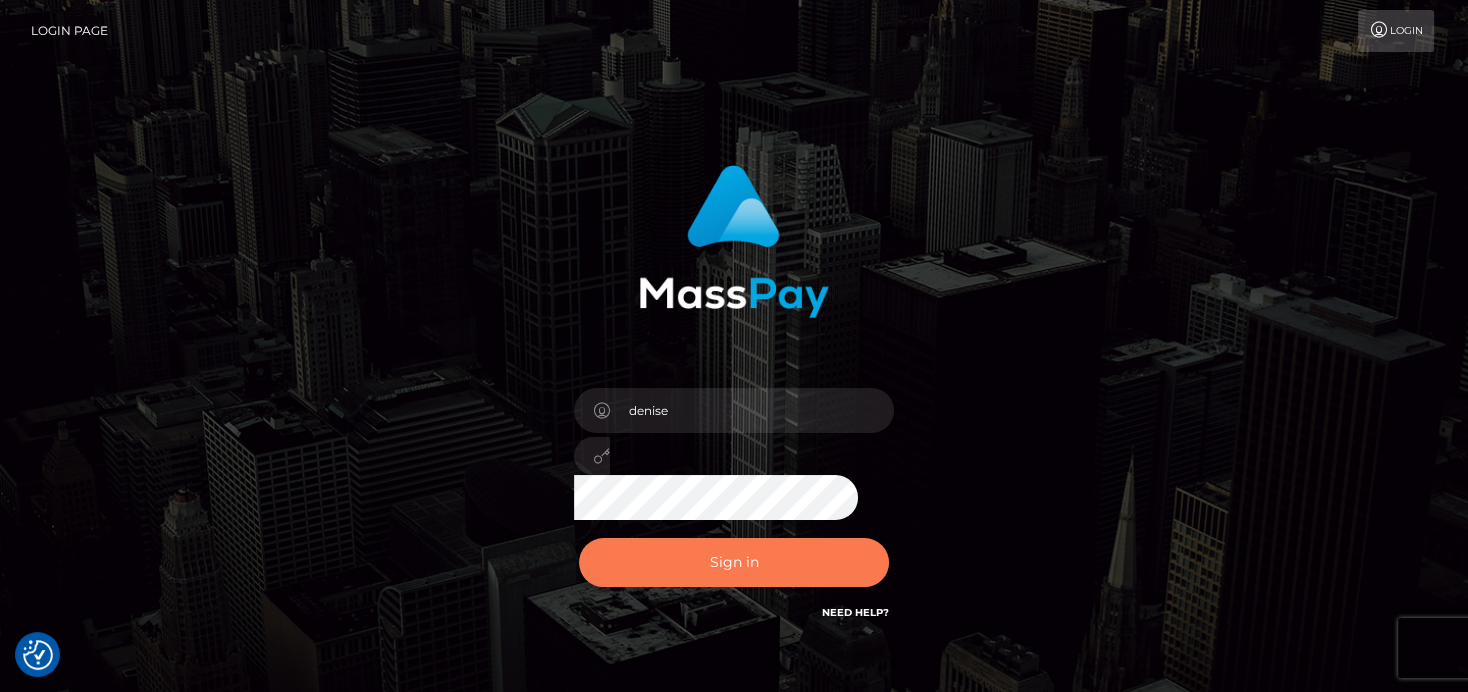 click on "Sign in" at bounding box center [734, 562] 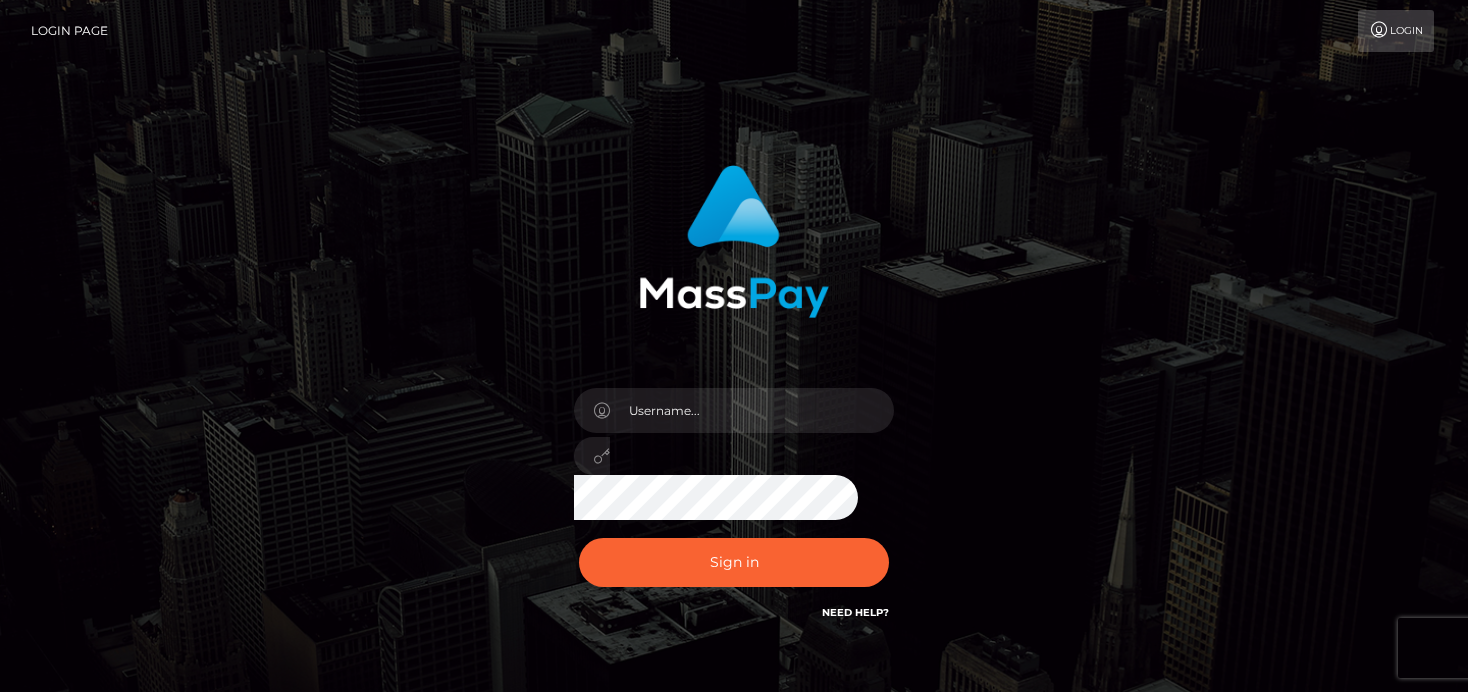 scroll, scrollTop: 0, scrollLeft: 0, axis: both 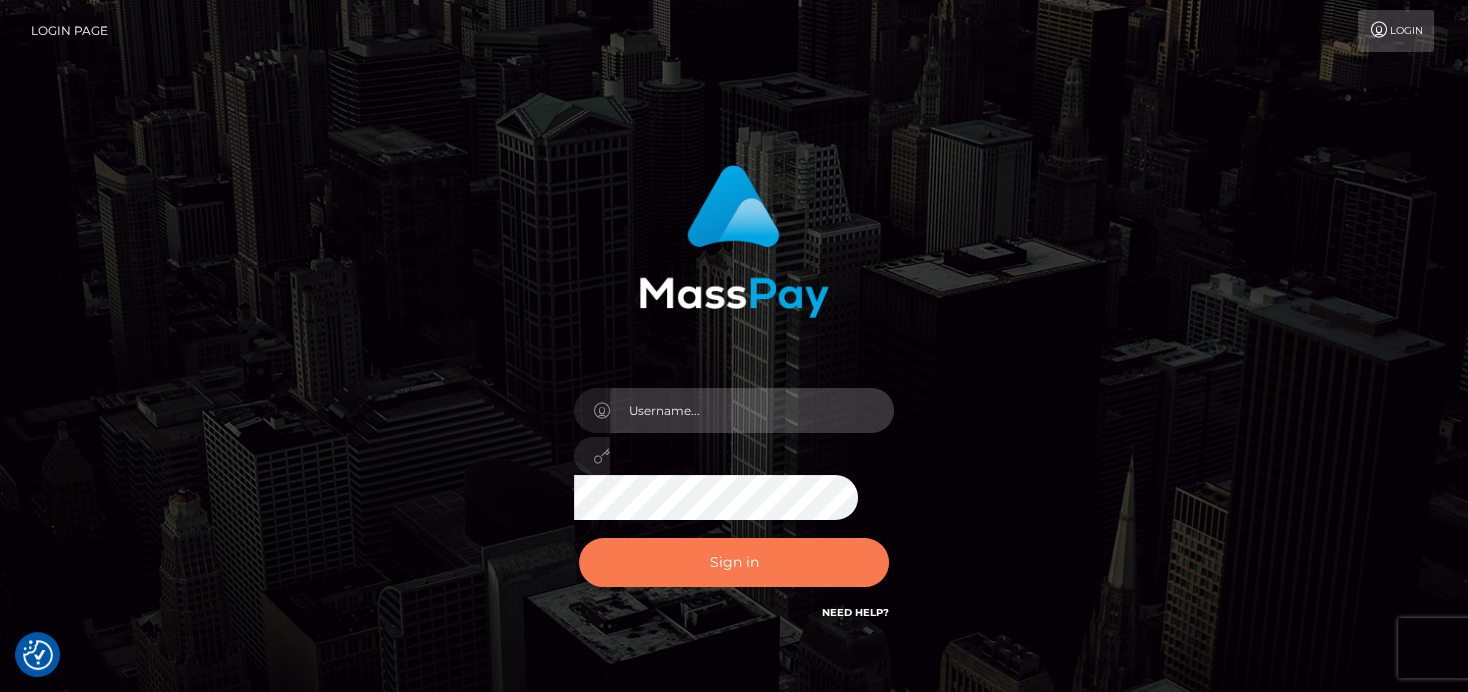 type on "denise" 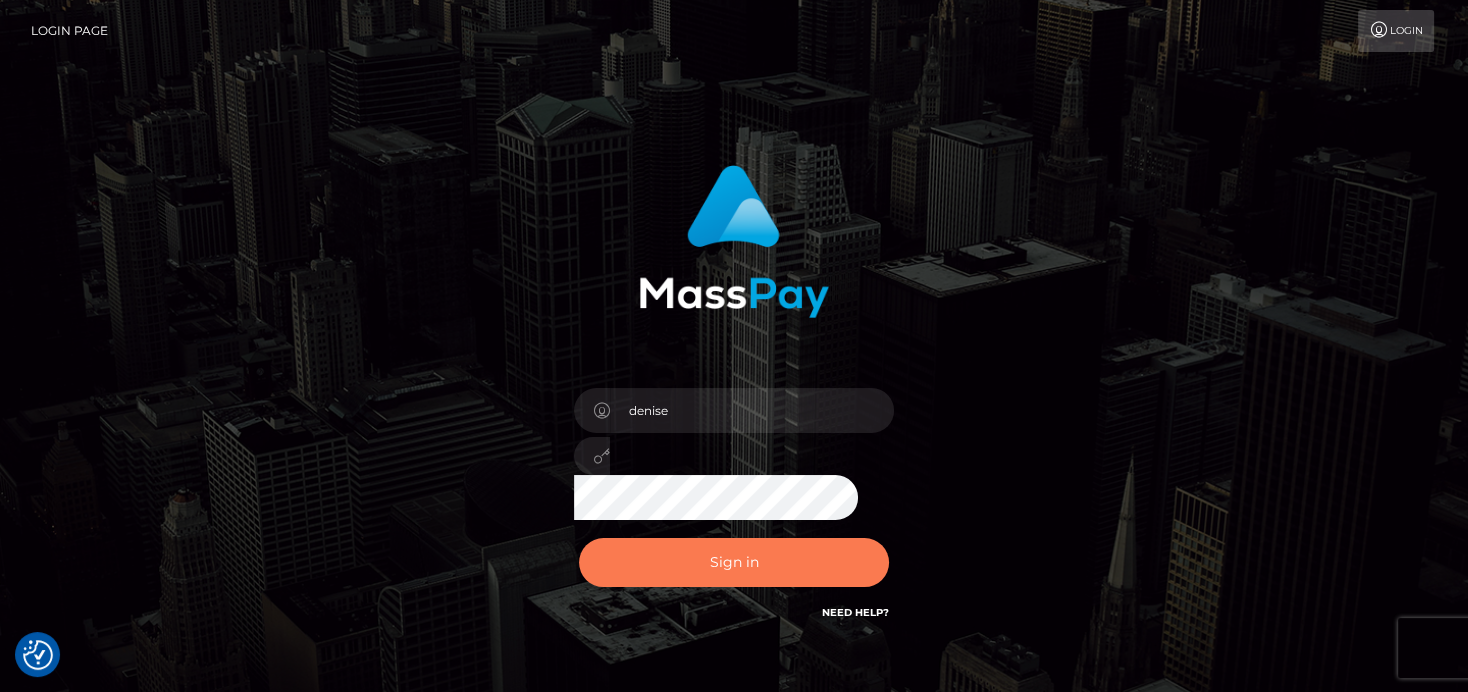click on "Sign in" at bounding box center [734, 562] 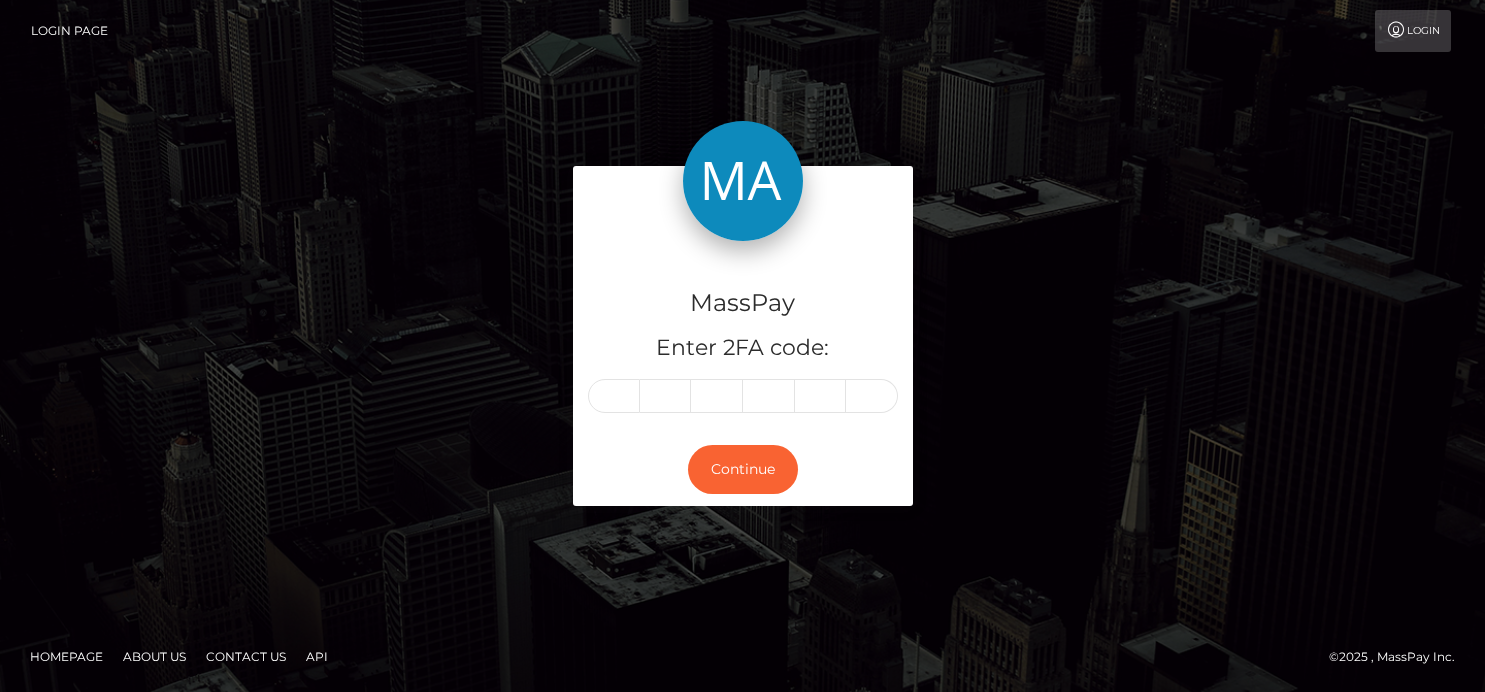 scroll, scrollTop: 0, scrollLeft: 0, axis: both 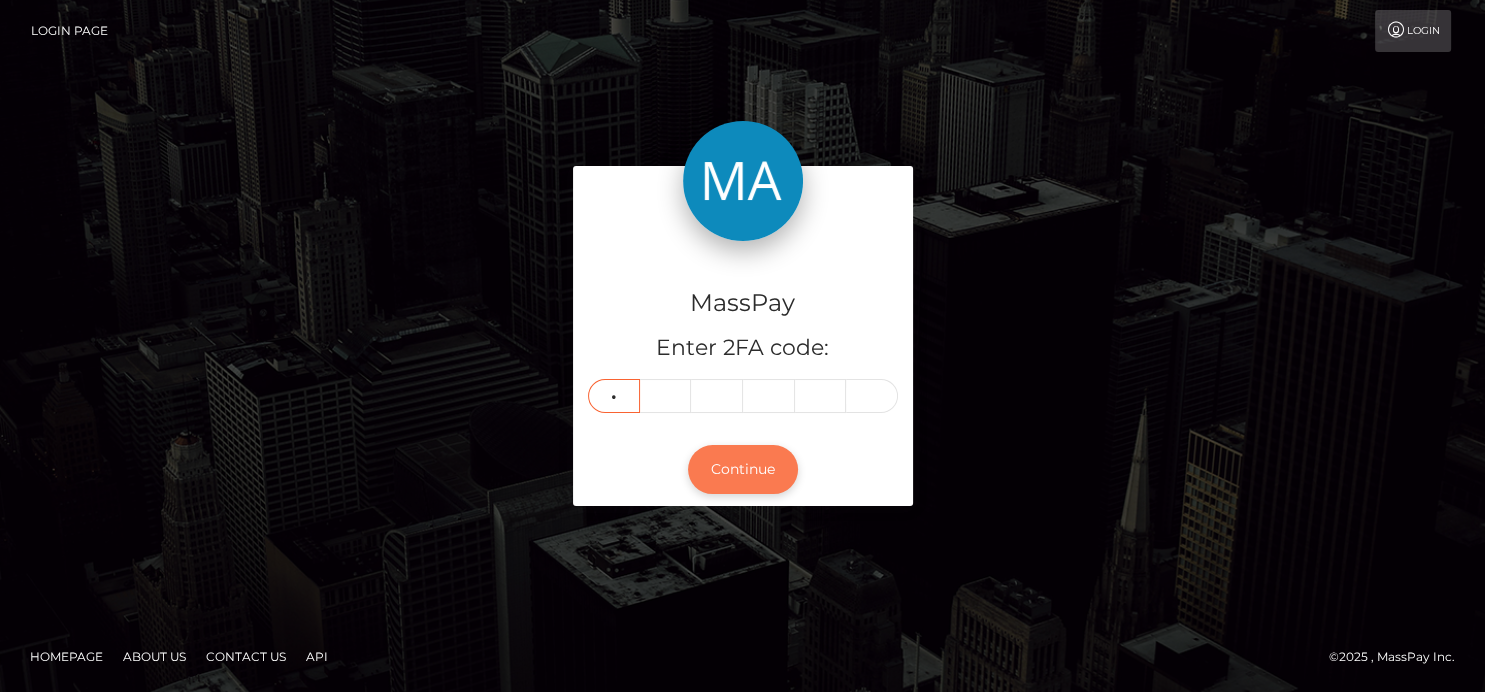 type on "0" 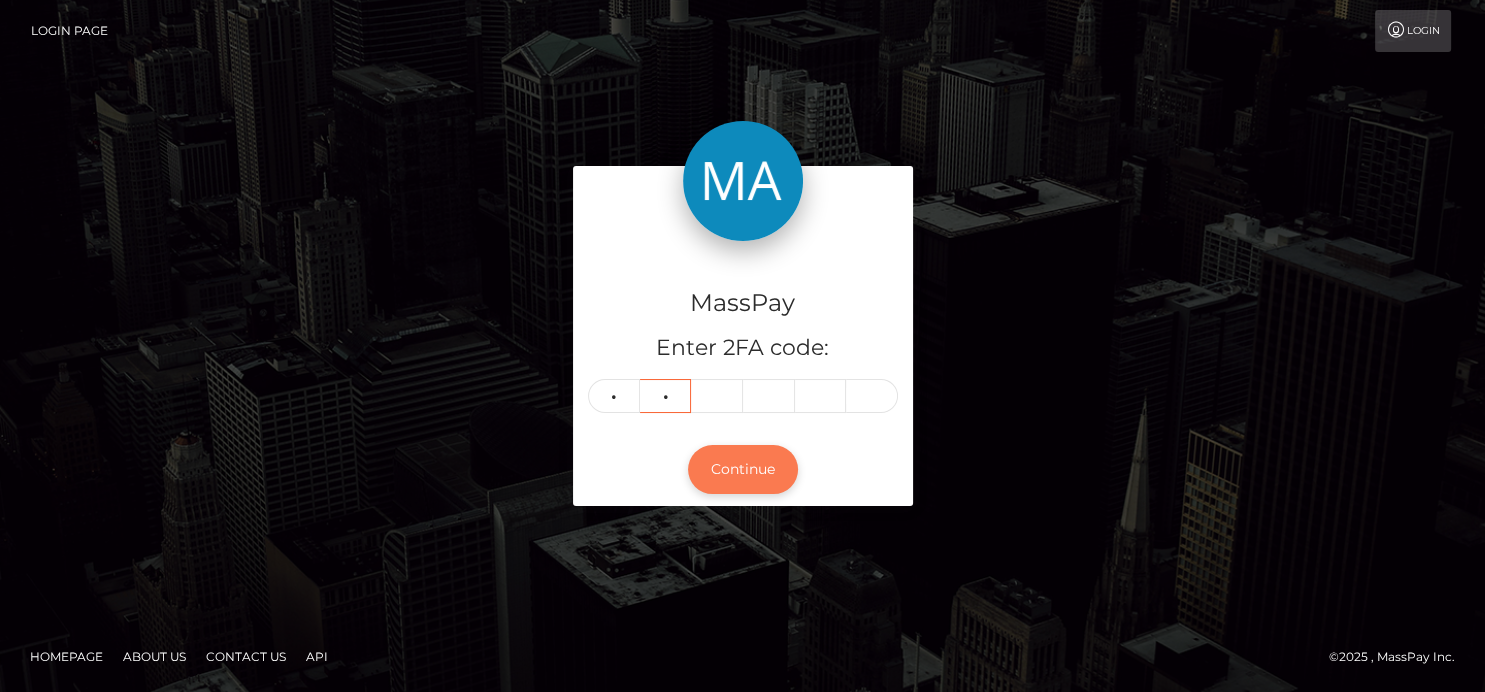 type on "7" 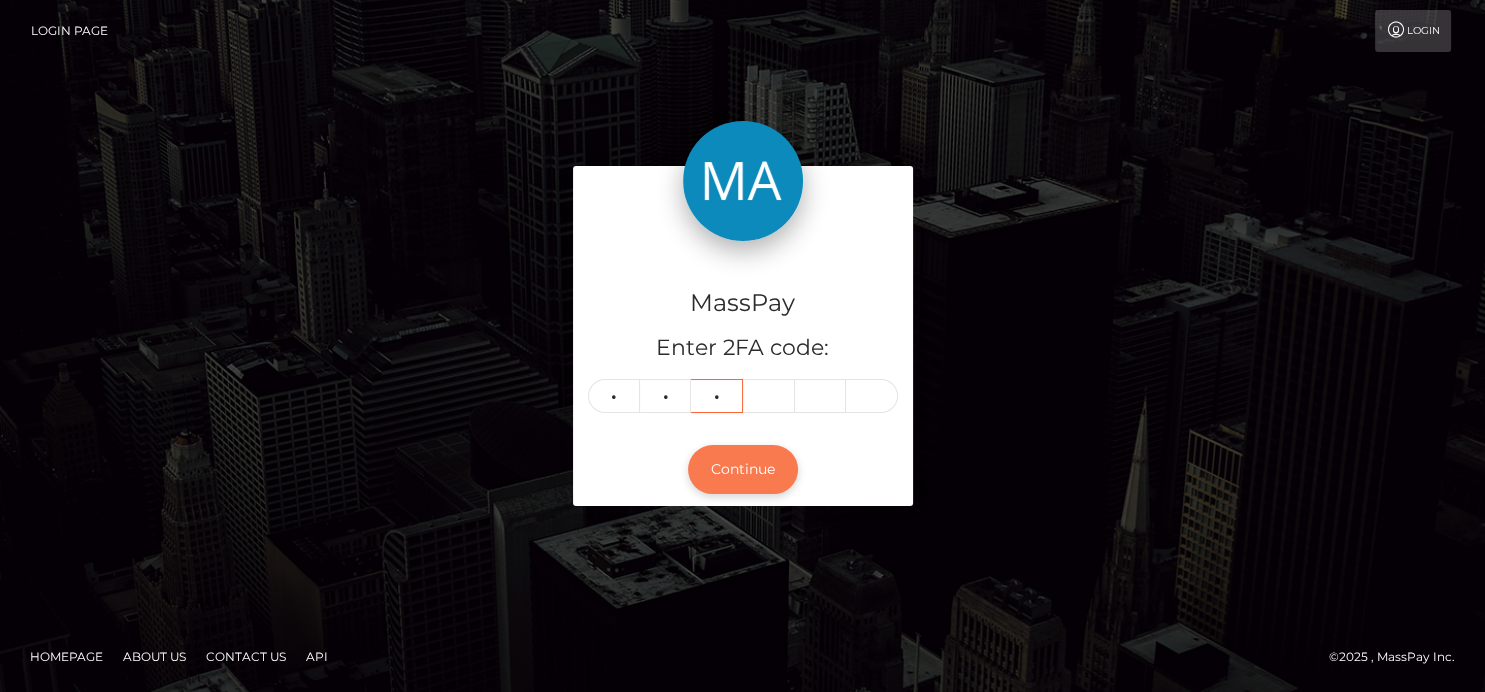 type on "7" 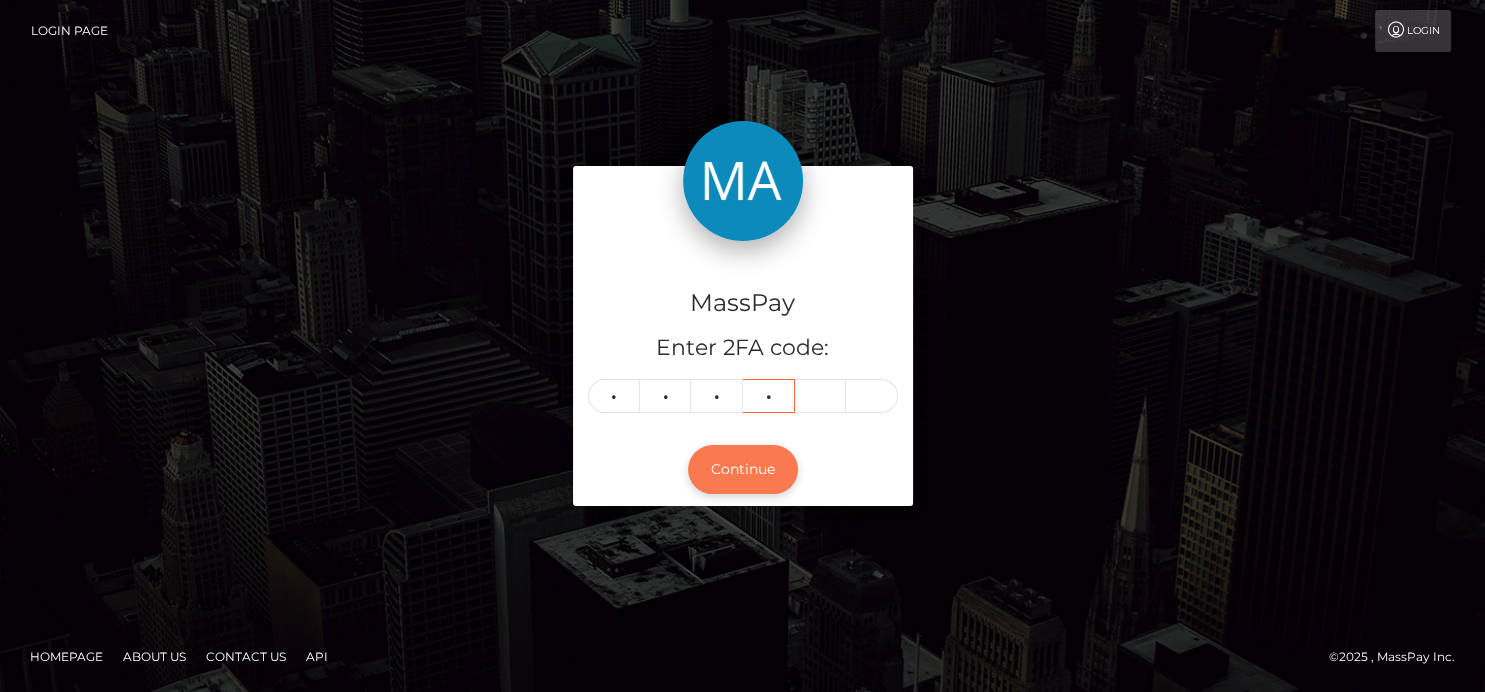 type on "0" 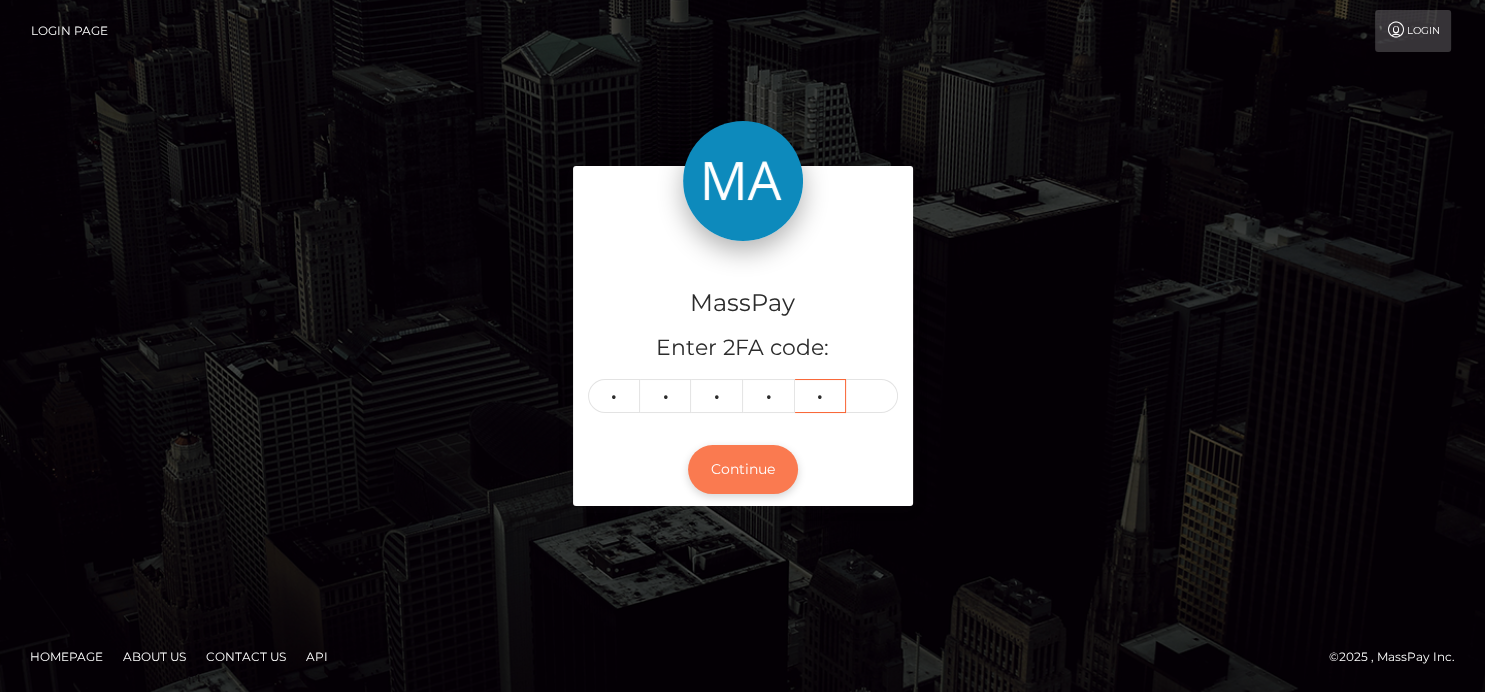 type on "0" 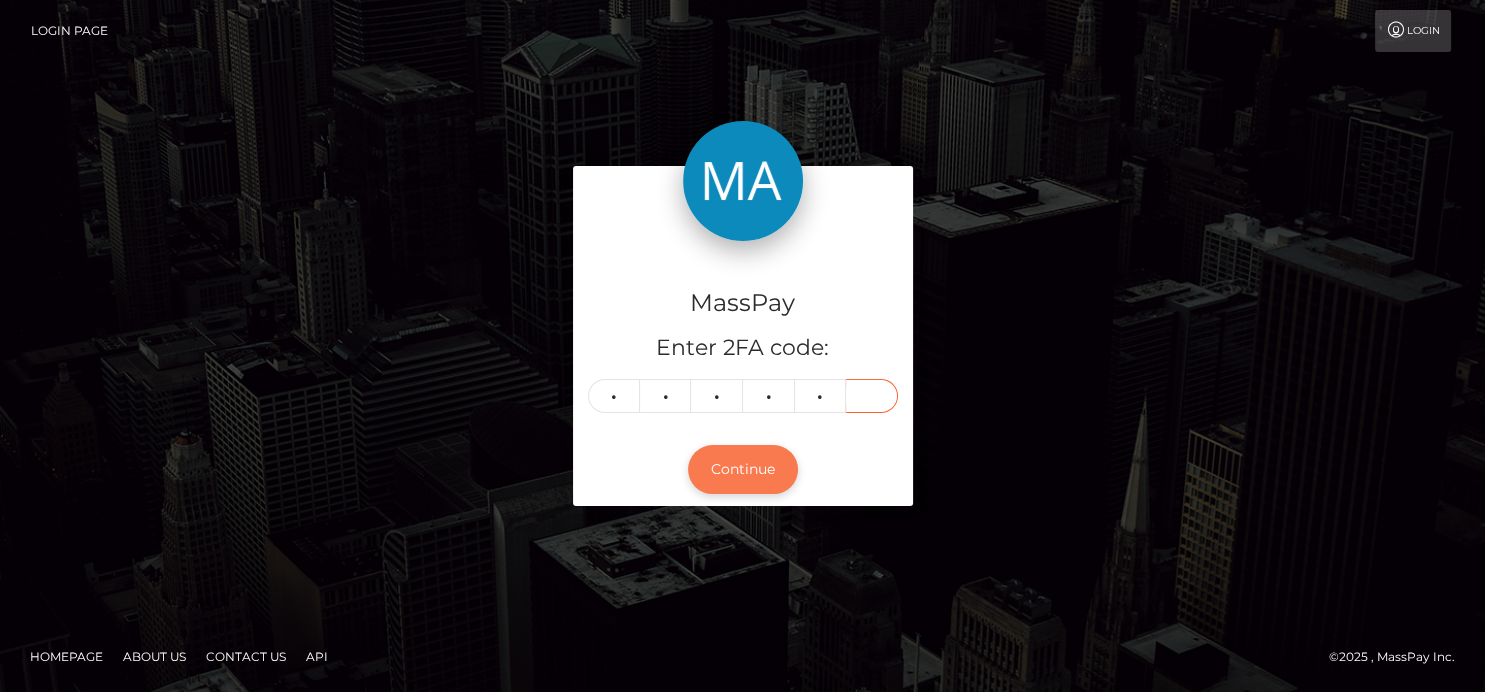 type on "4" 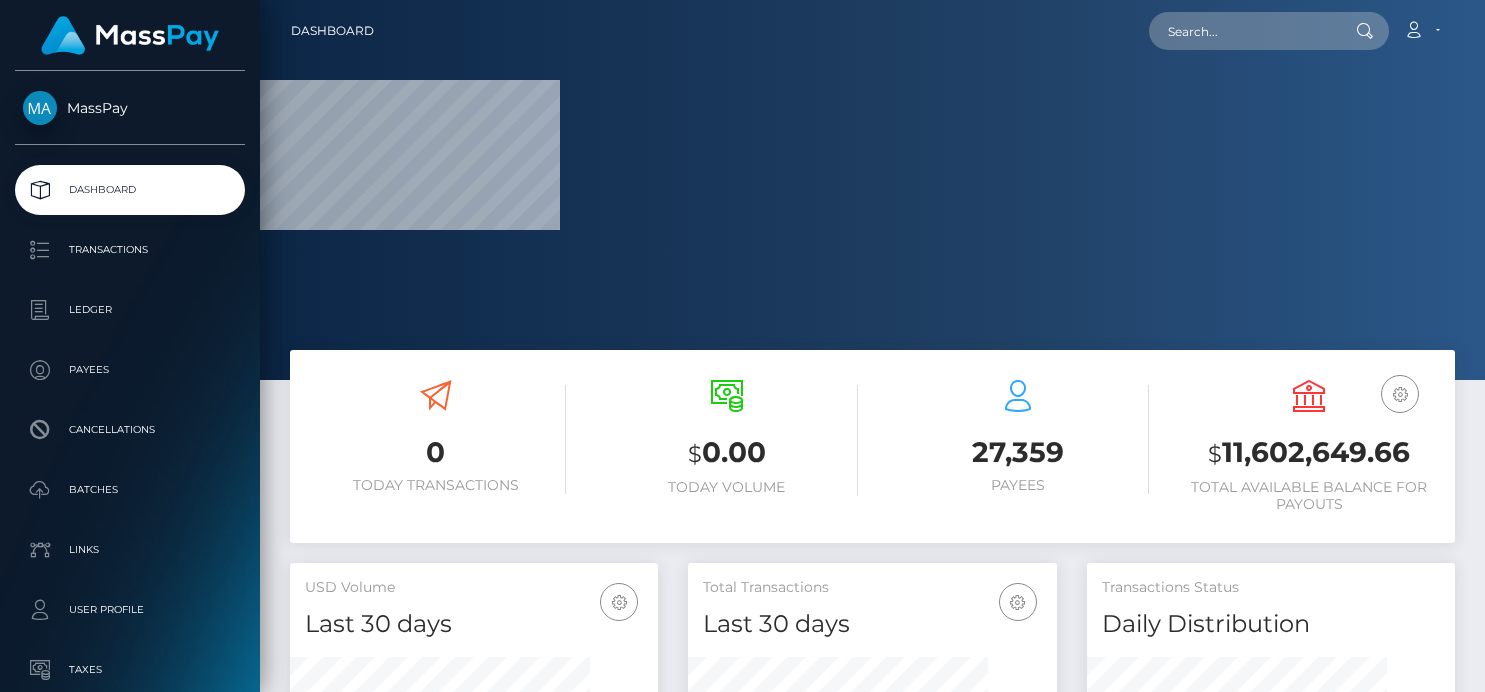 scroll, scrollTop: 0, scrollLeft: 0, axis: both 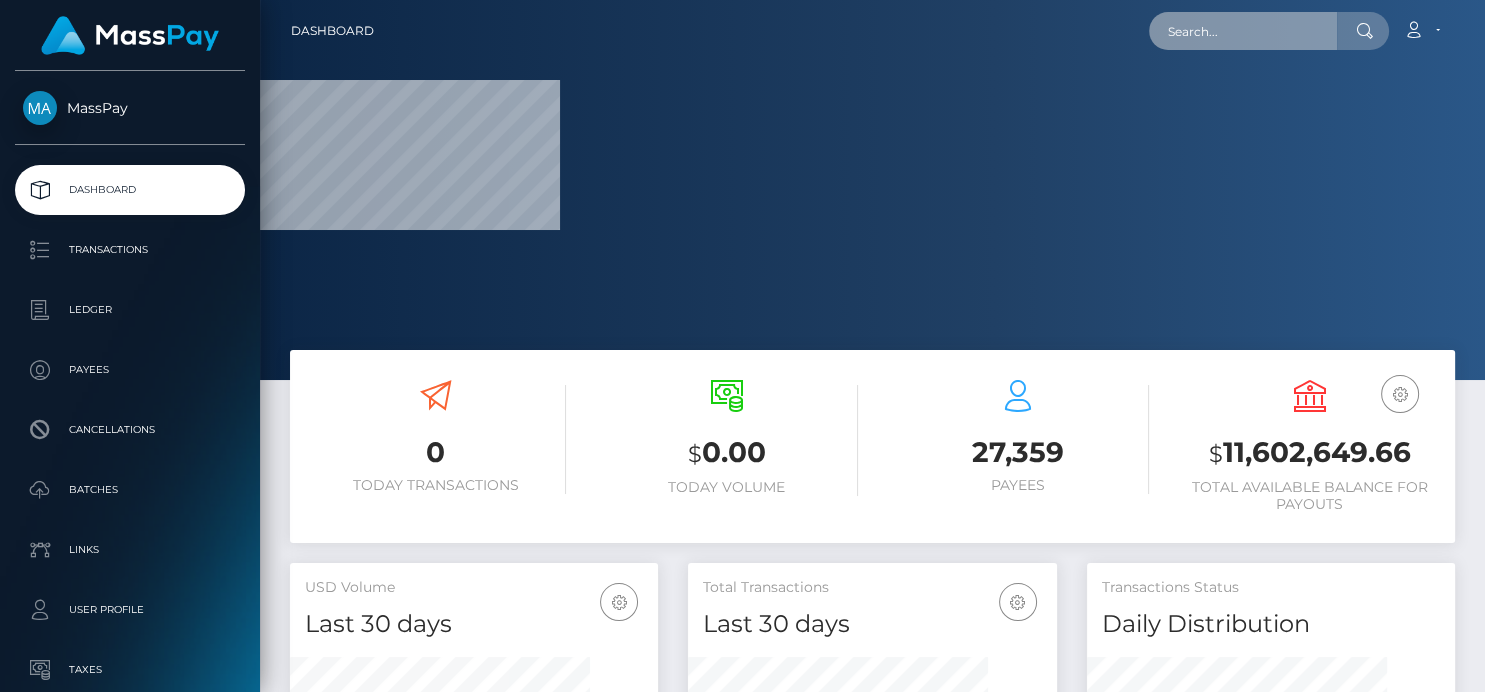 click at bounding box center [1243, 31] 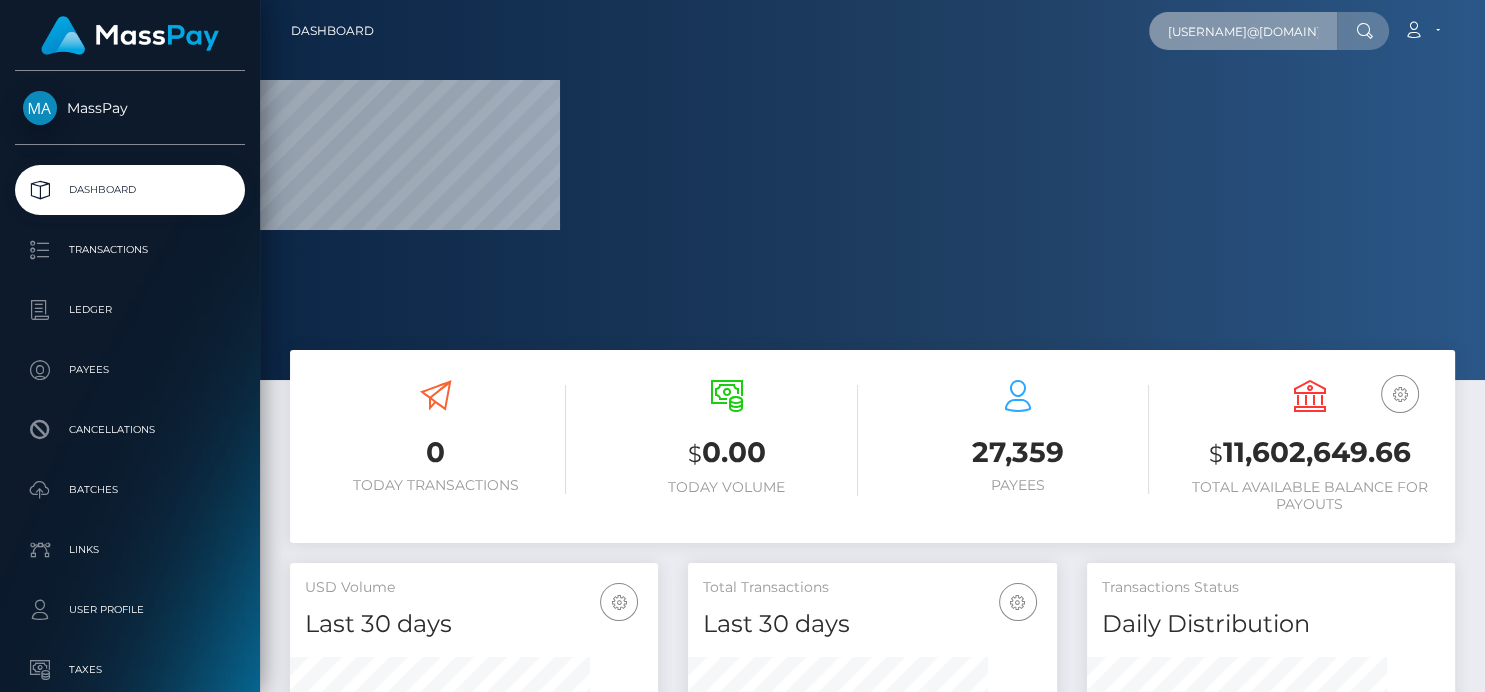 scroll, scrollTop: 0, scrollLeft: 12, axis: horizontal 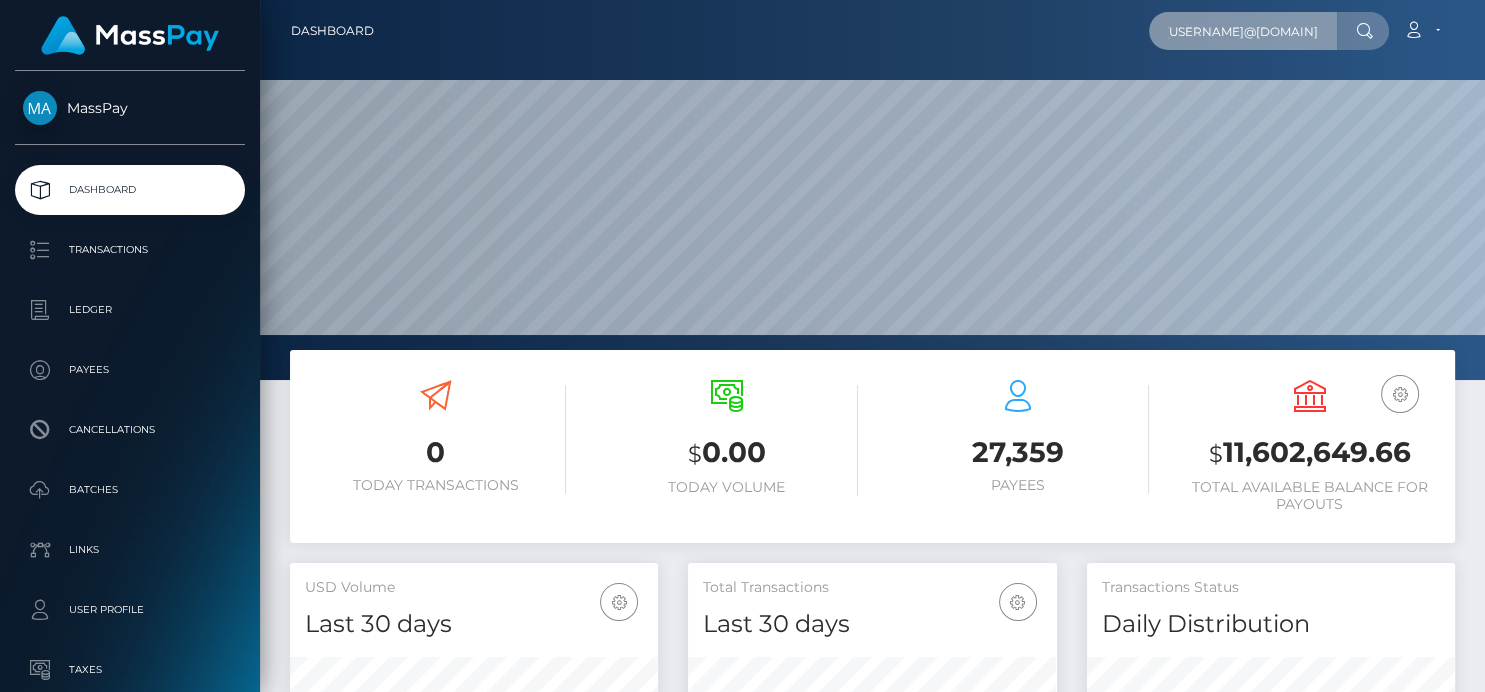 type on "[USERNAME]@[DOMAIN]" 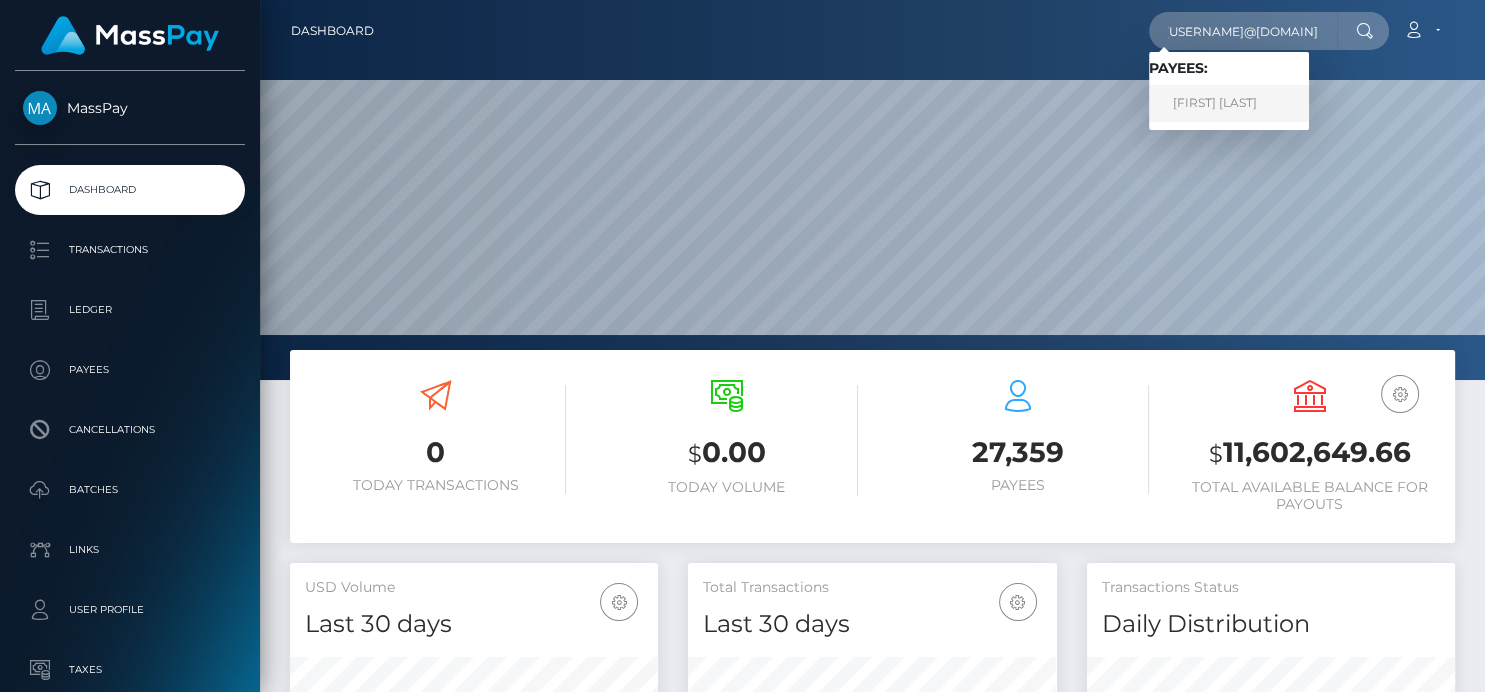scroll, scrollTop: 0, scrollLeft: 0, axis: both 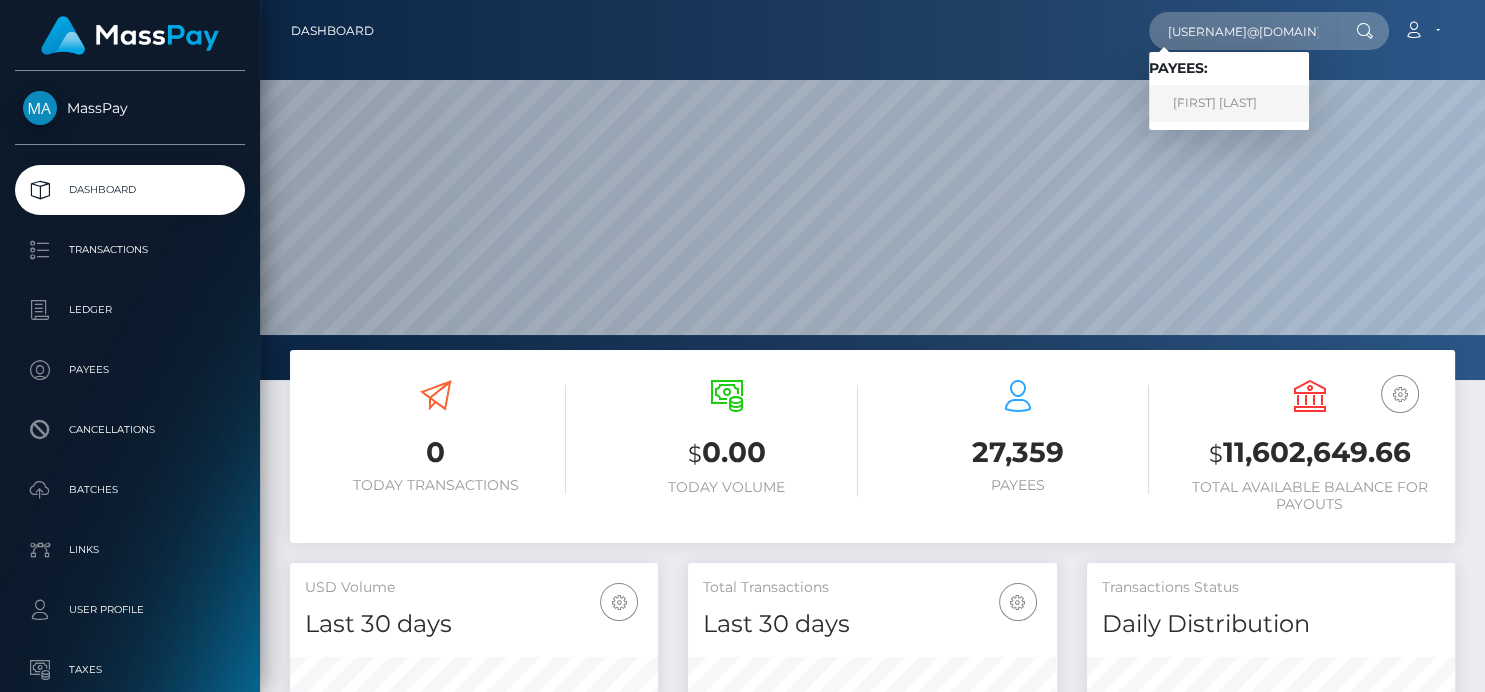 click on "[FIRST] [LAST]" at bounding box center (1229, 103) 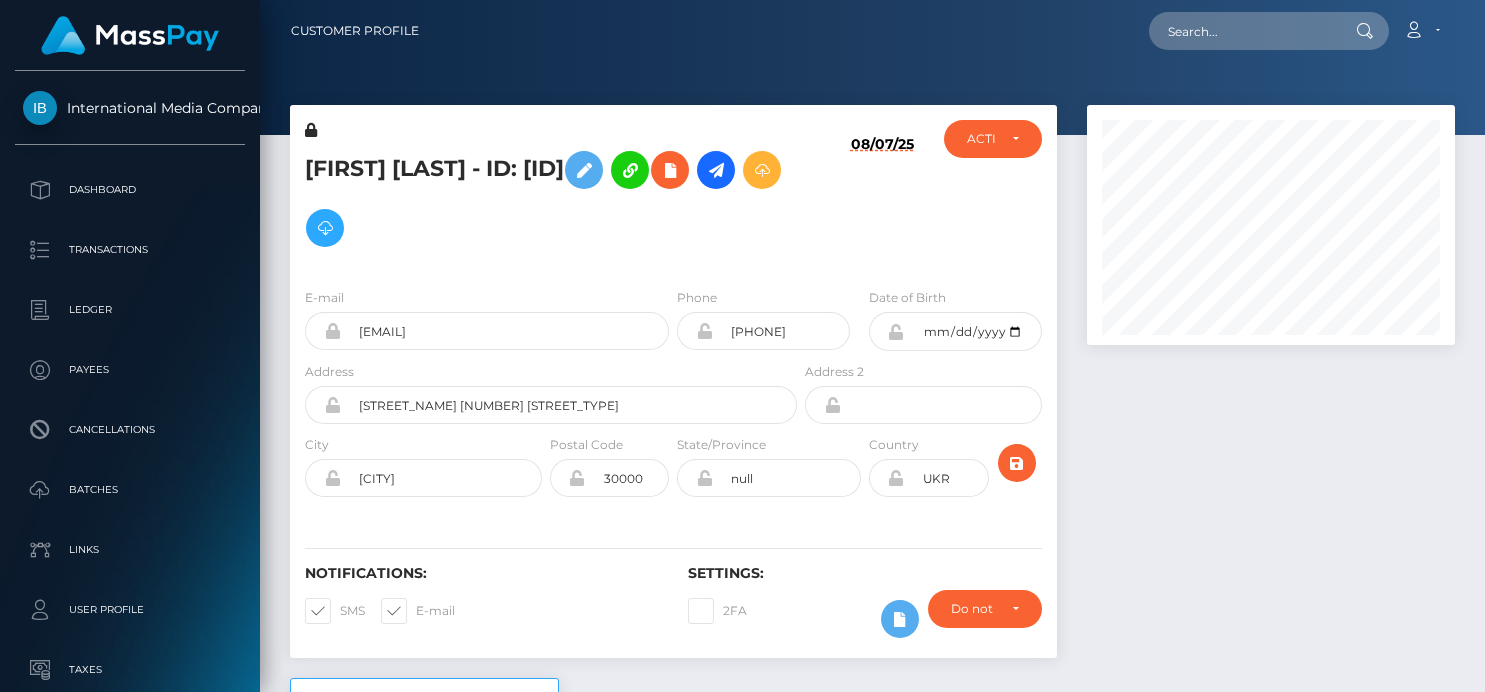 scroll, scrollTop: 0, scrollLeft: 0, axis: both 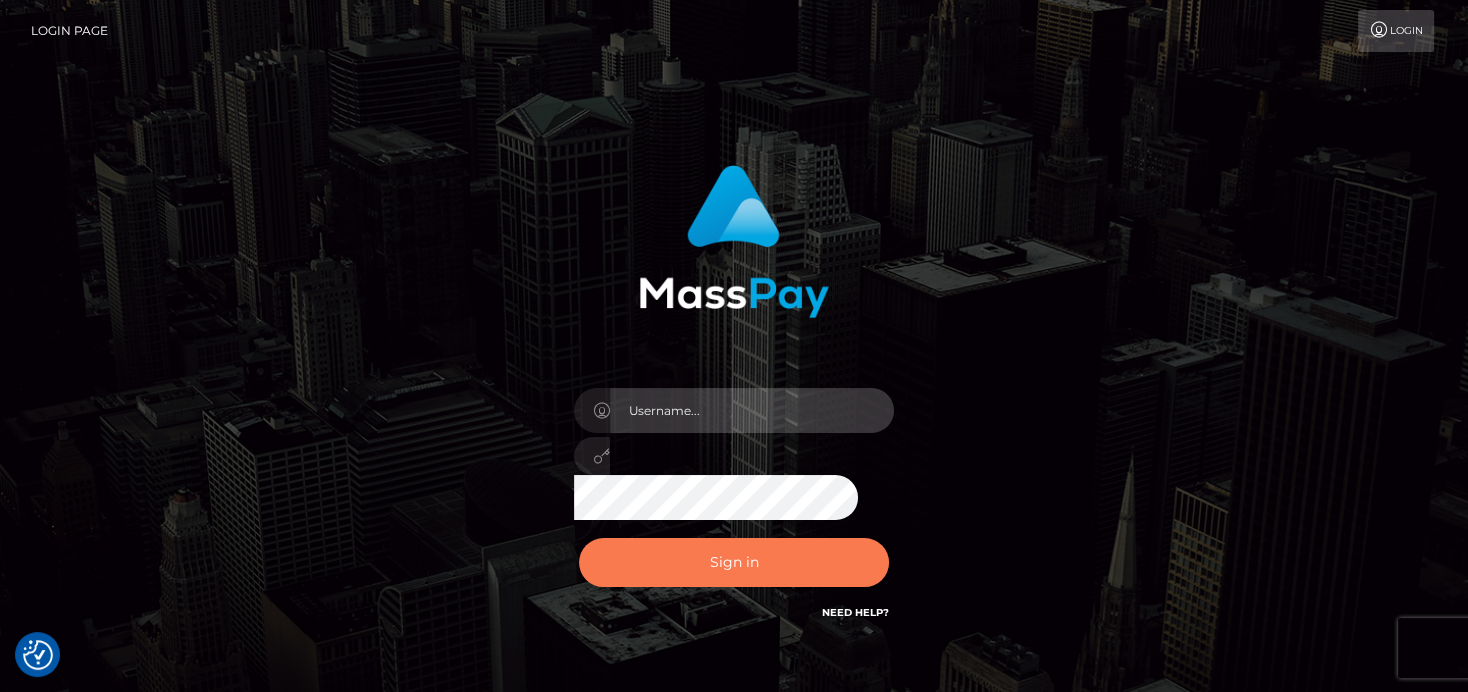 type on "denise" 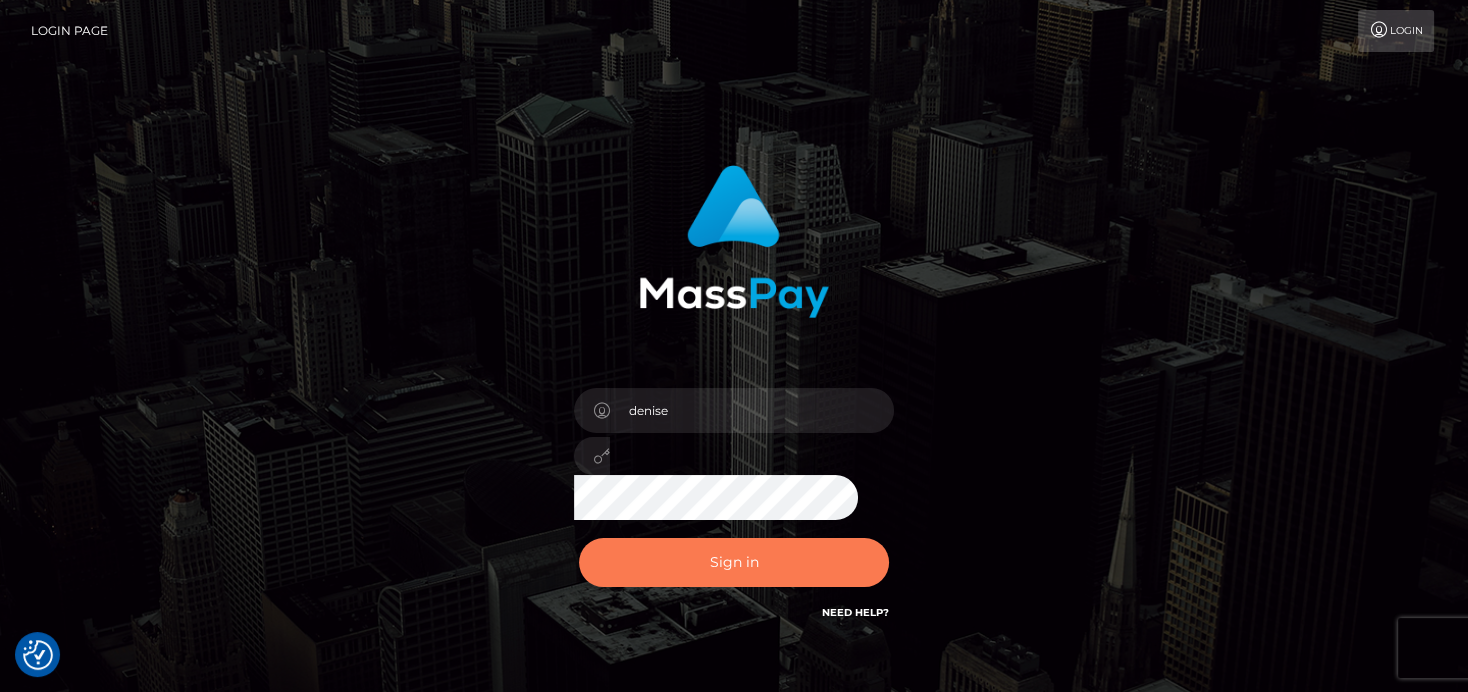 click on "Sign in" at bounding box center (734, 562) 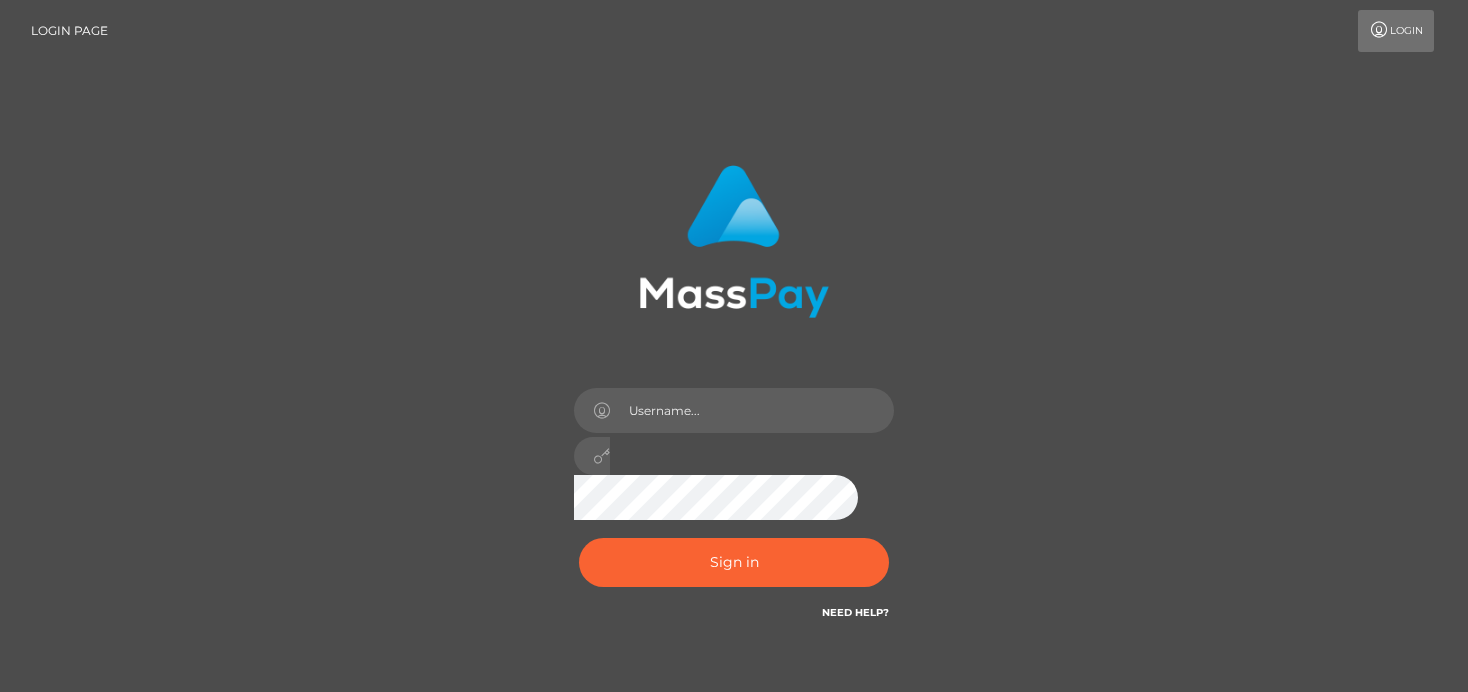 scroll, scrollTop: 0, scrollLeft: 0, axis: both 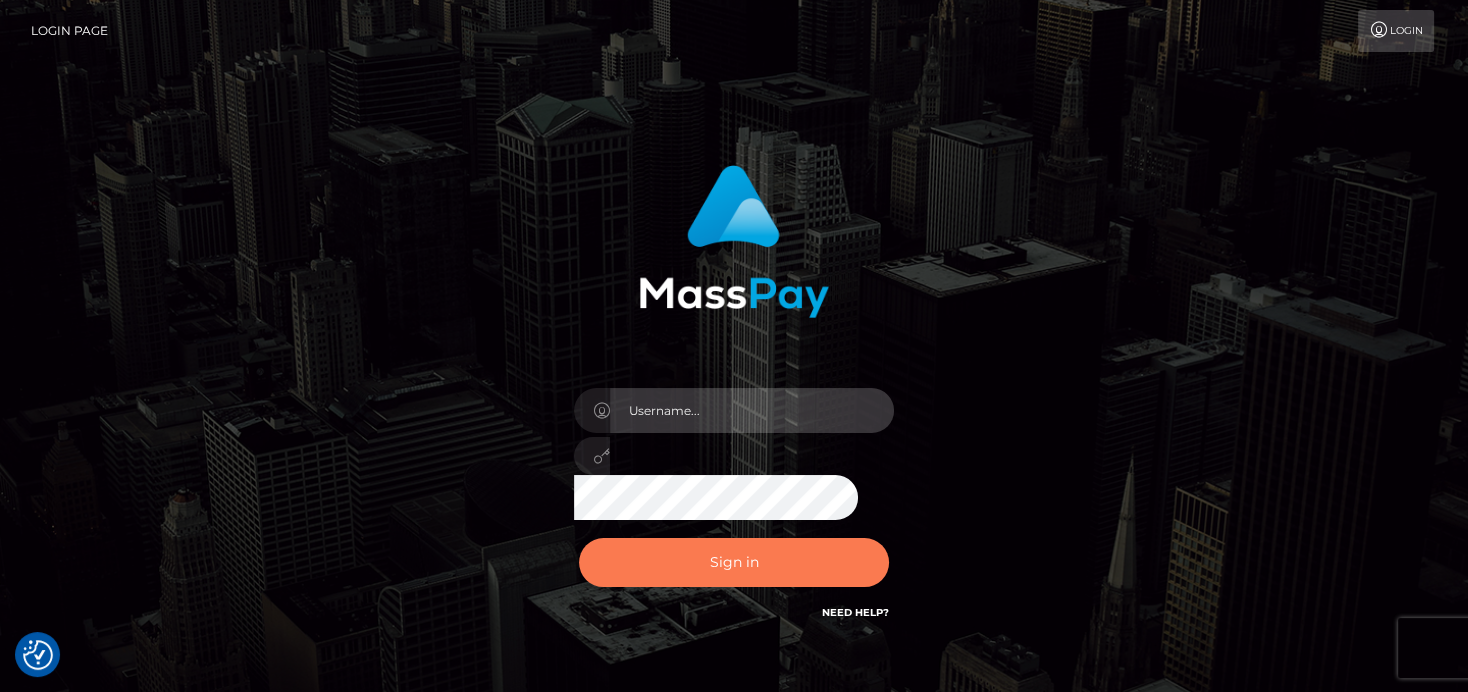type on "denise" 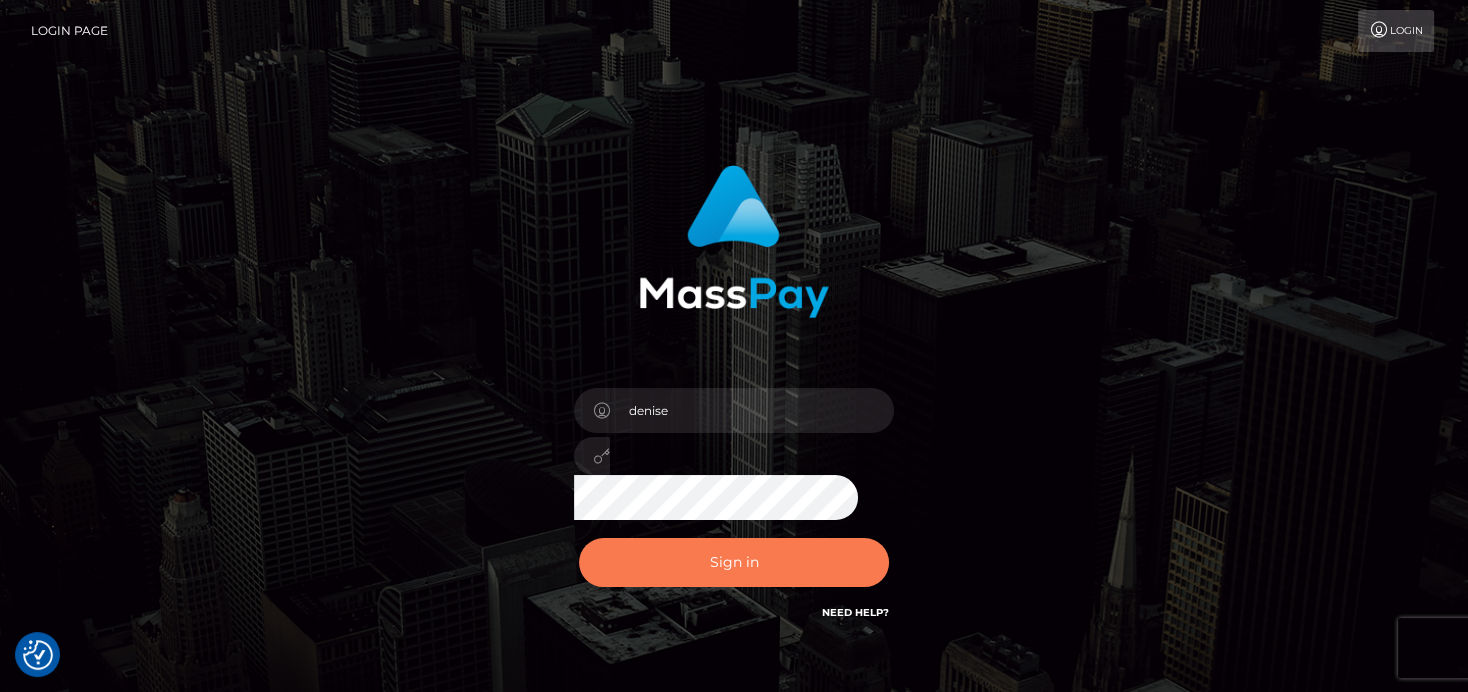 click on "Sign in" at bounding box center (734, 562) 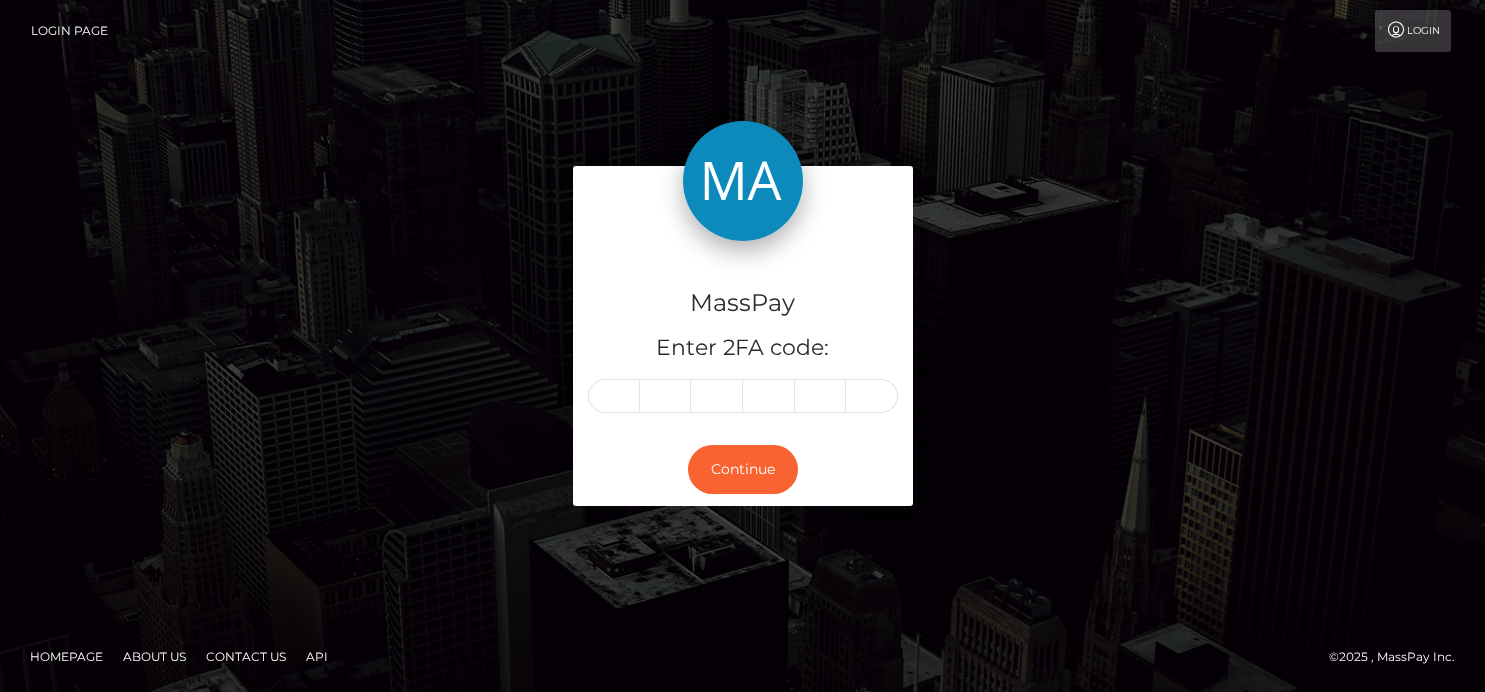 scroll, scrollTop: 0, scrollLeft: 0, axis: both 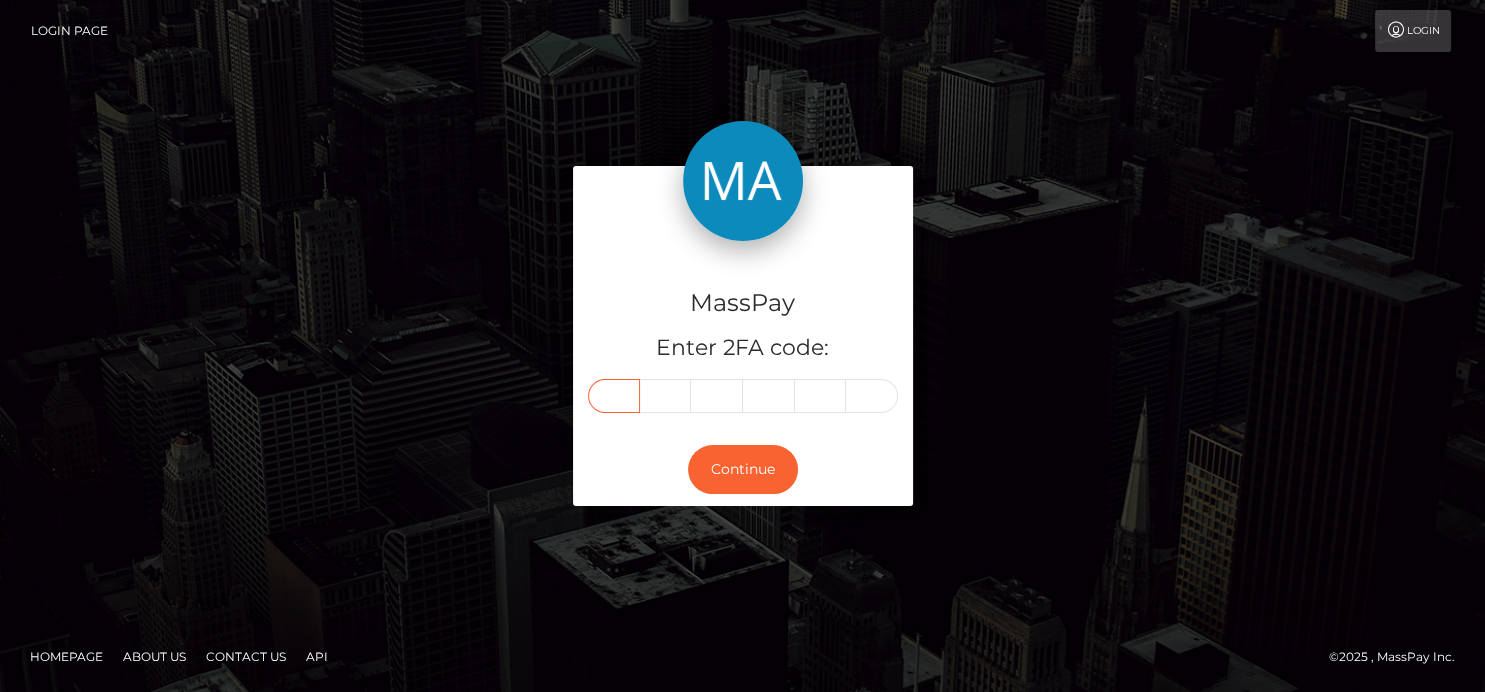 click at bounding box center [614, 396] 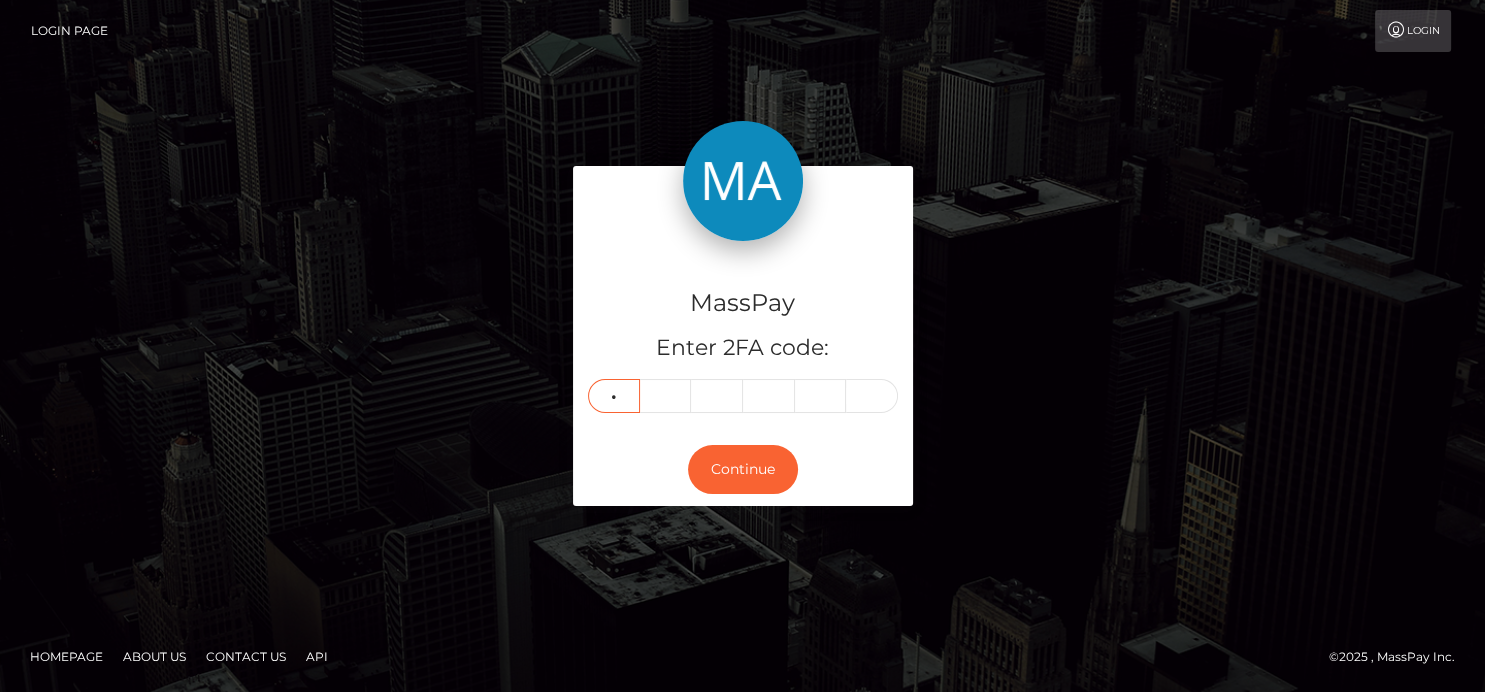 type on "6" 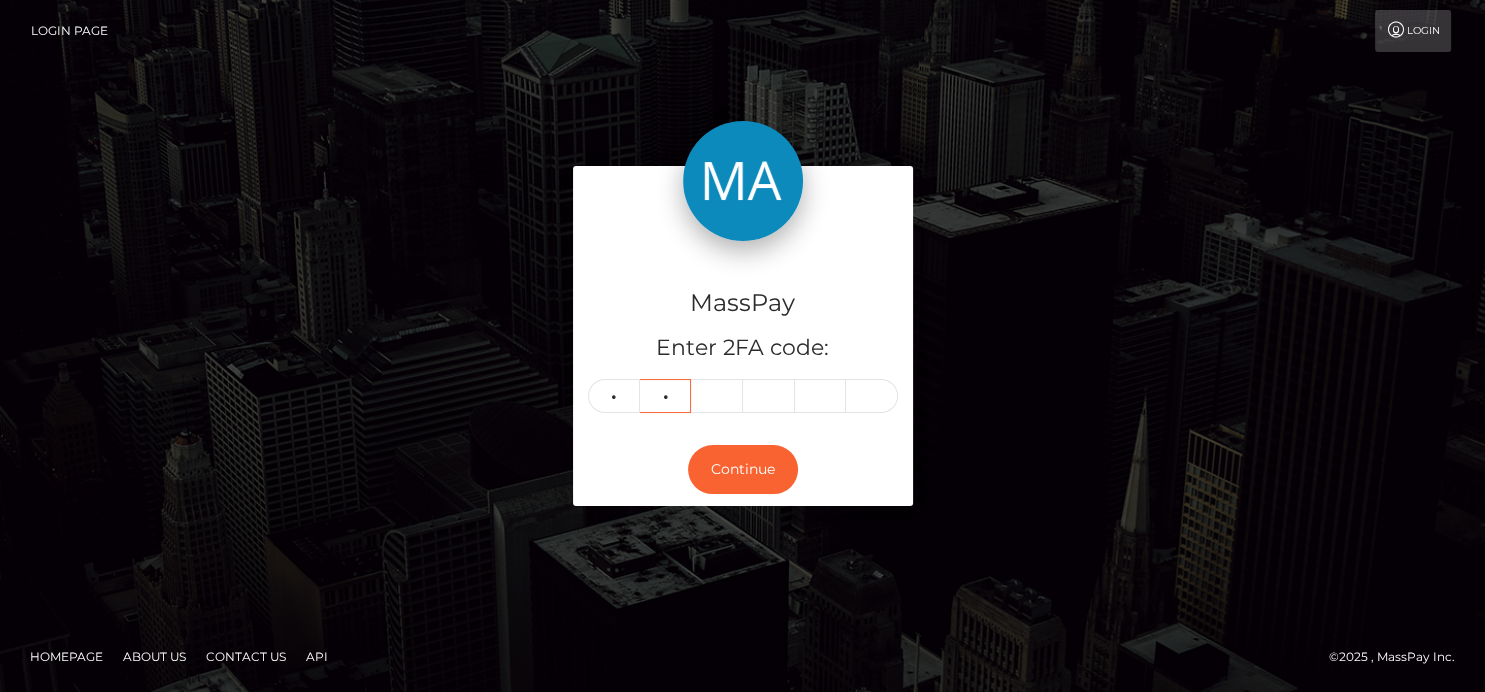 type on "4" 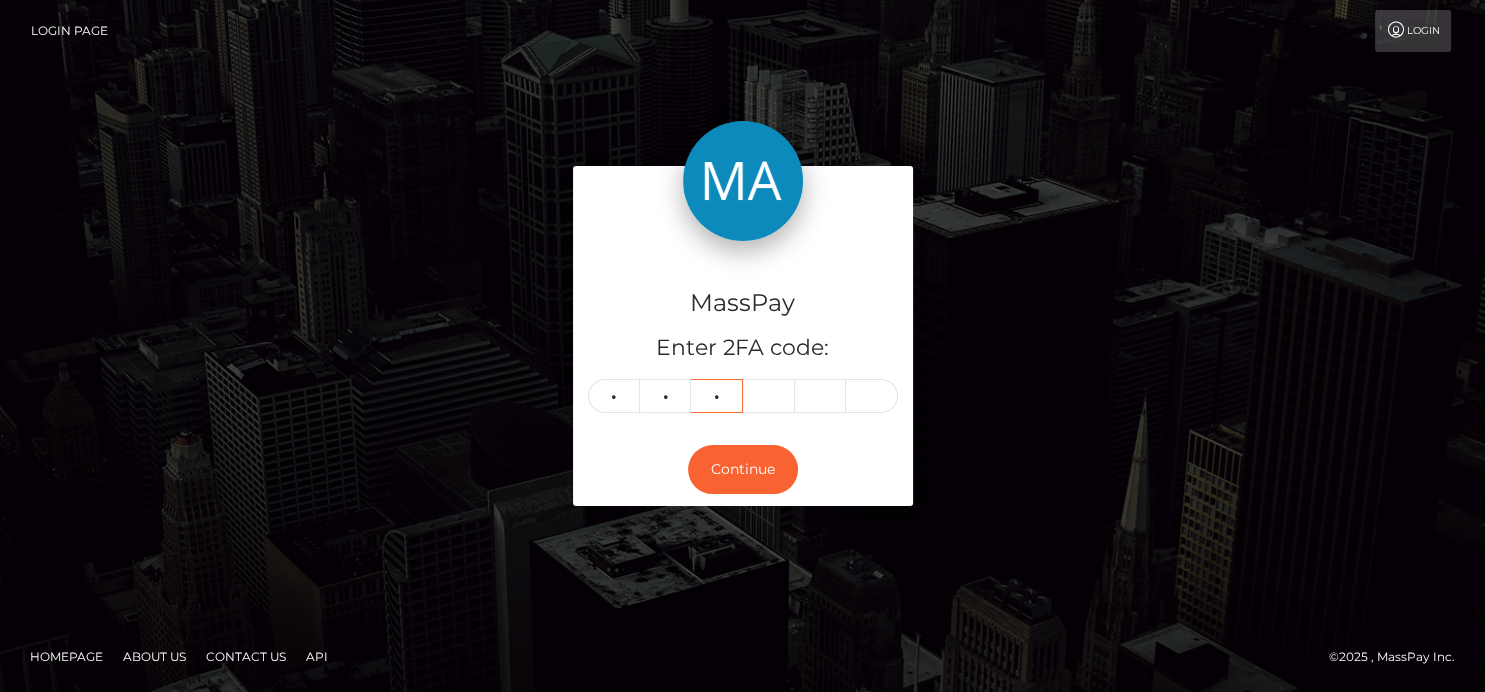type on "4" 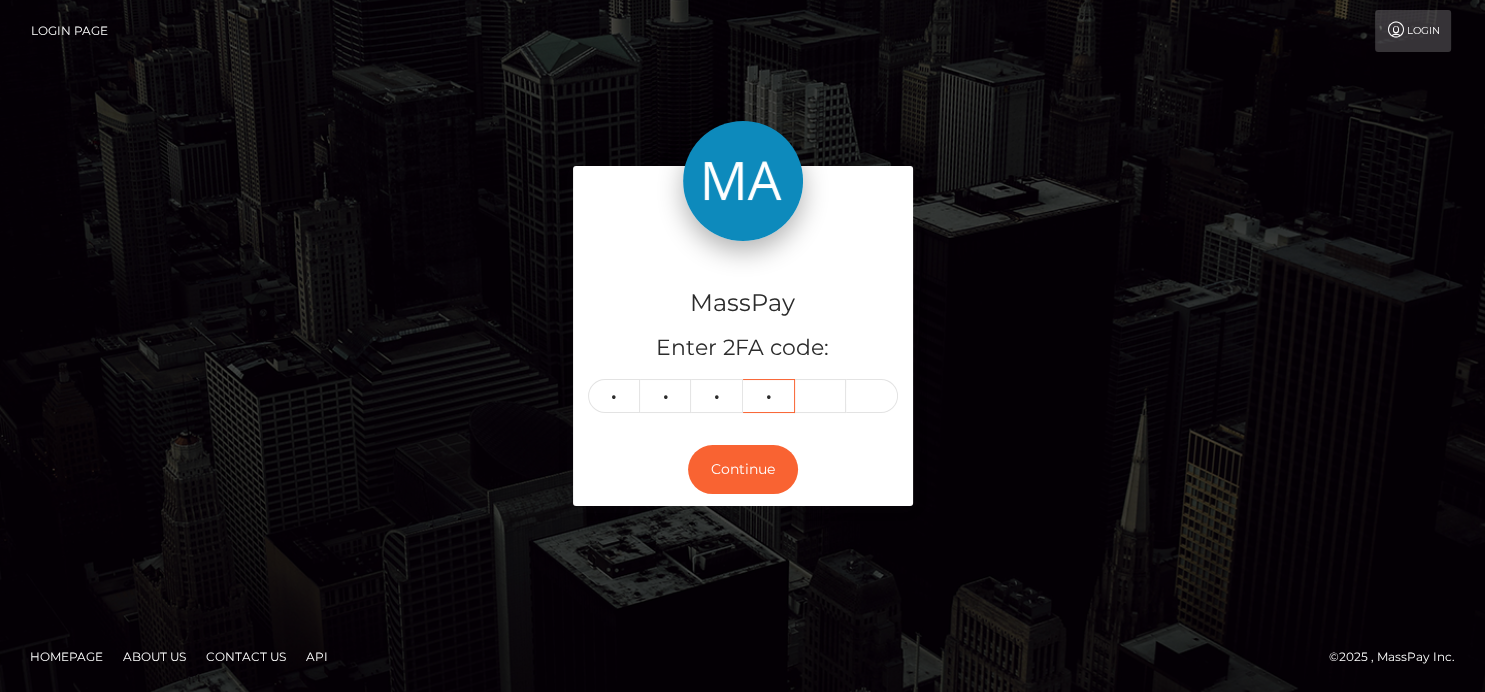 type on "5" 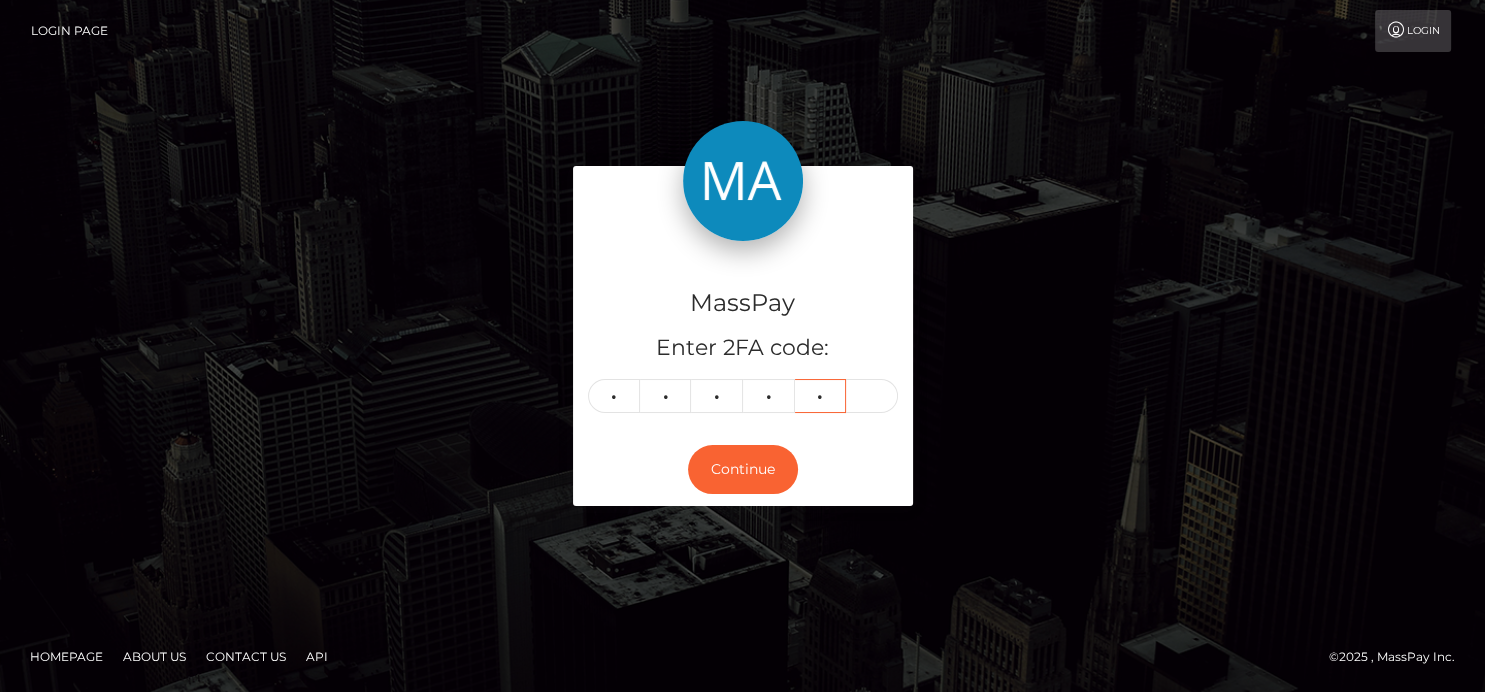 type on "4" 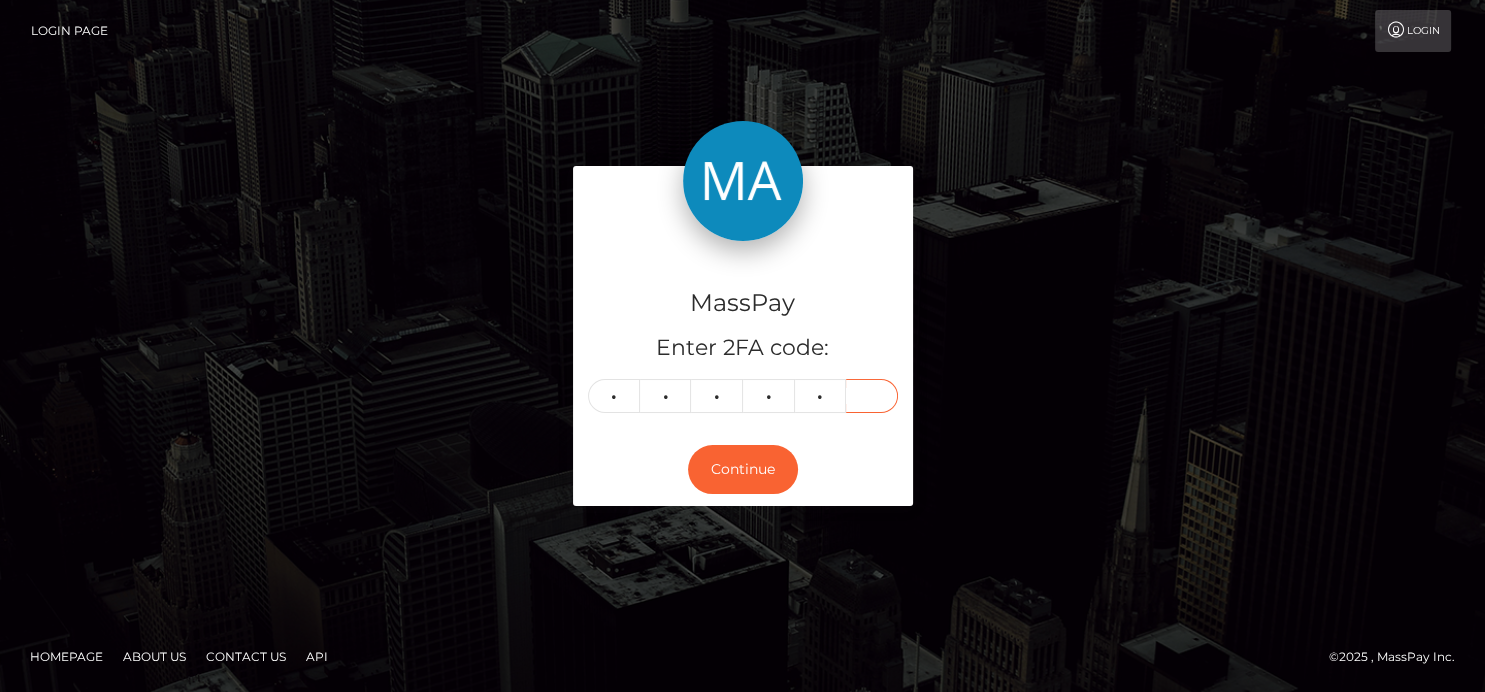 type on "5" 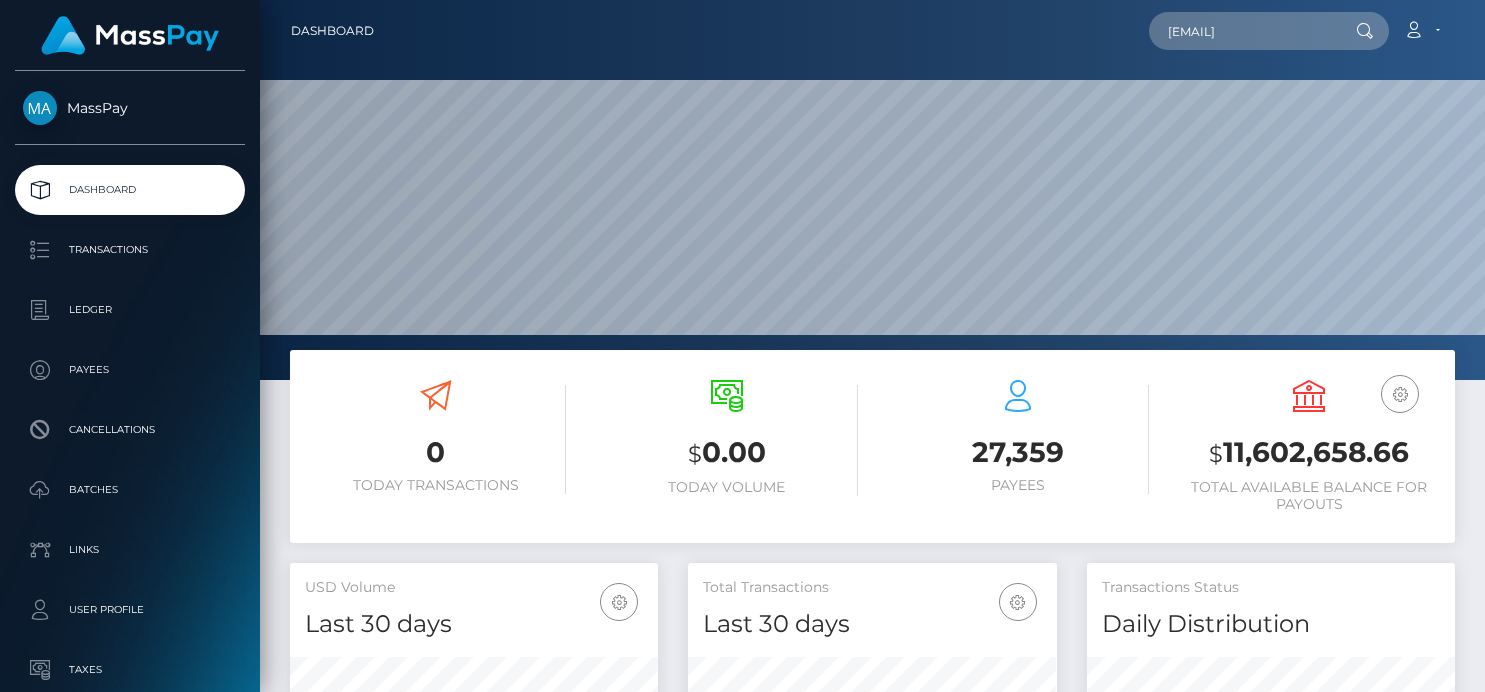 scroll, scrollTop: 0, scrollLeft: 0, axis: both 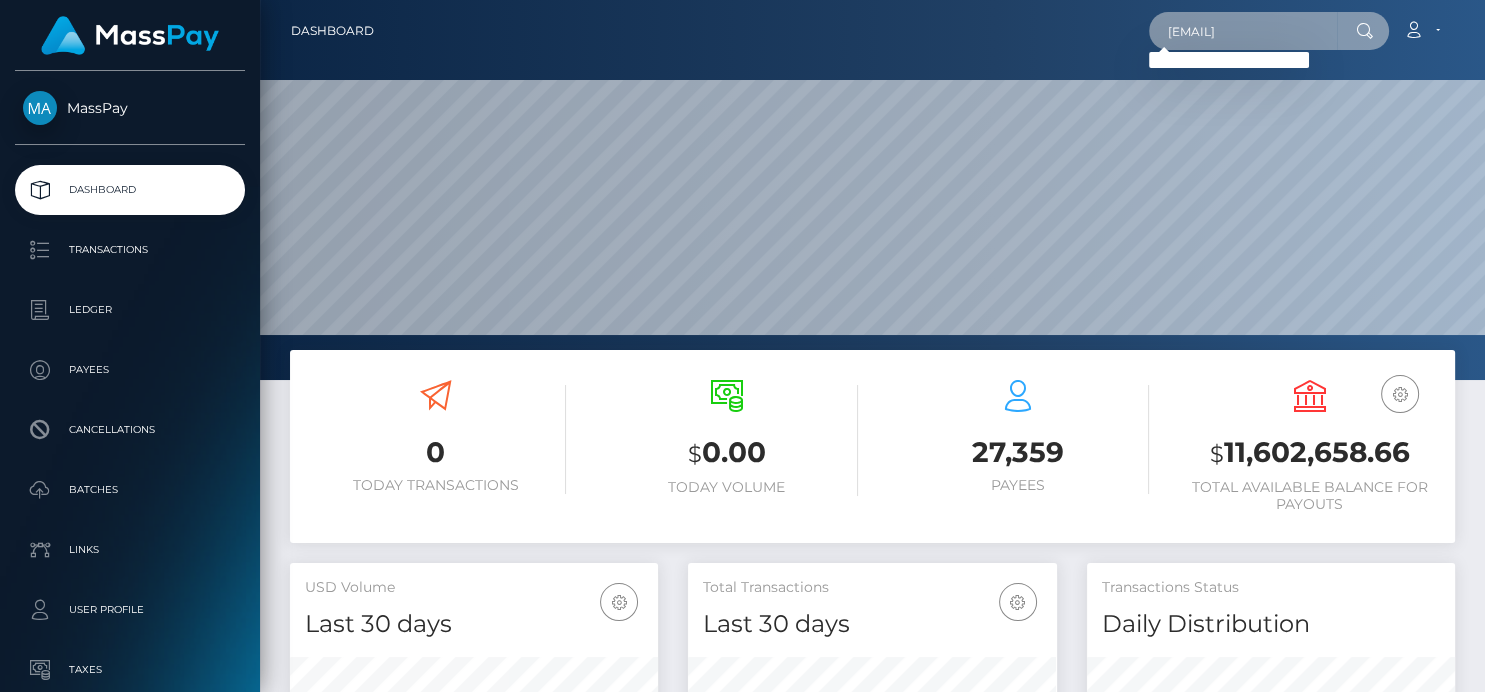 drag, startPoint x: 1314, startPoint y: 31, endPoint x: 820, endPoint y: 31, distance: 494 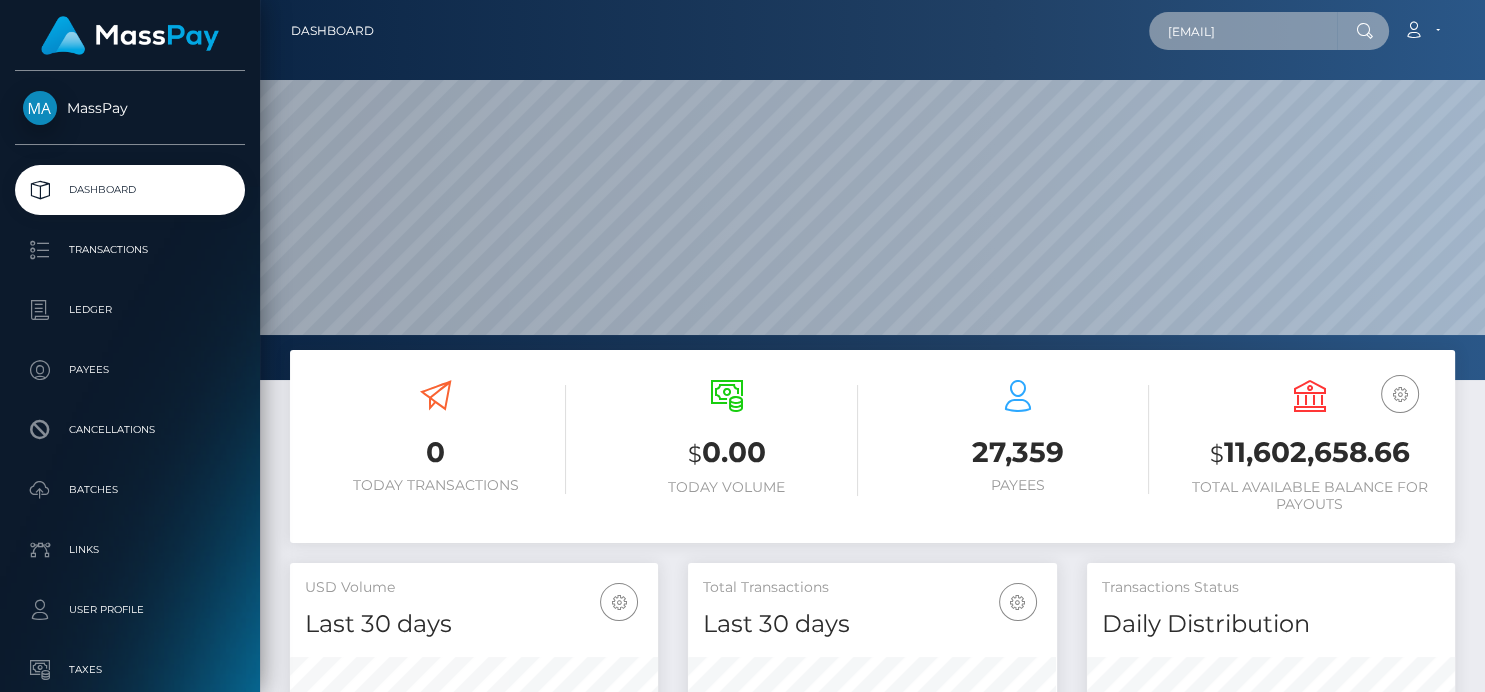 paste on "[FIRST] [LAST]" 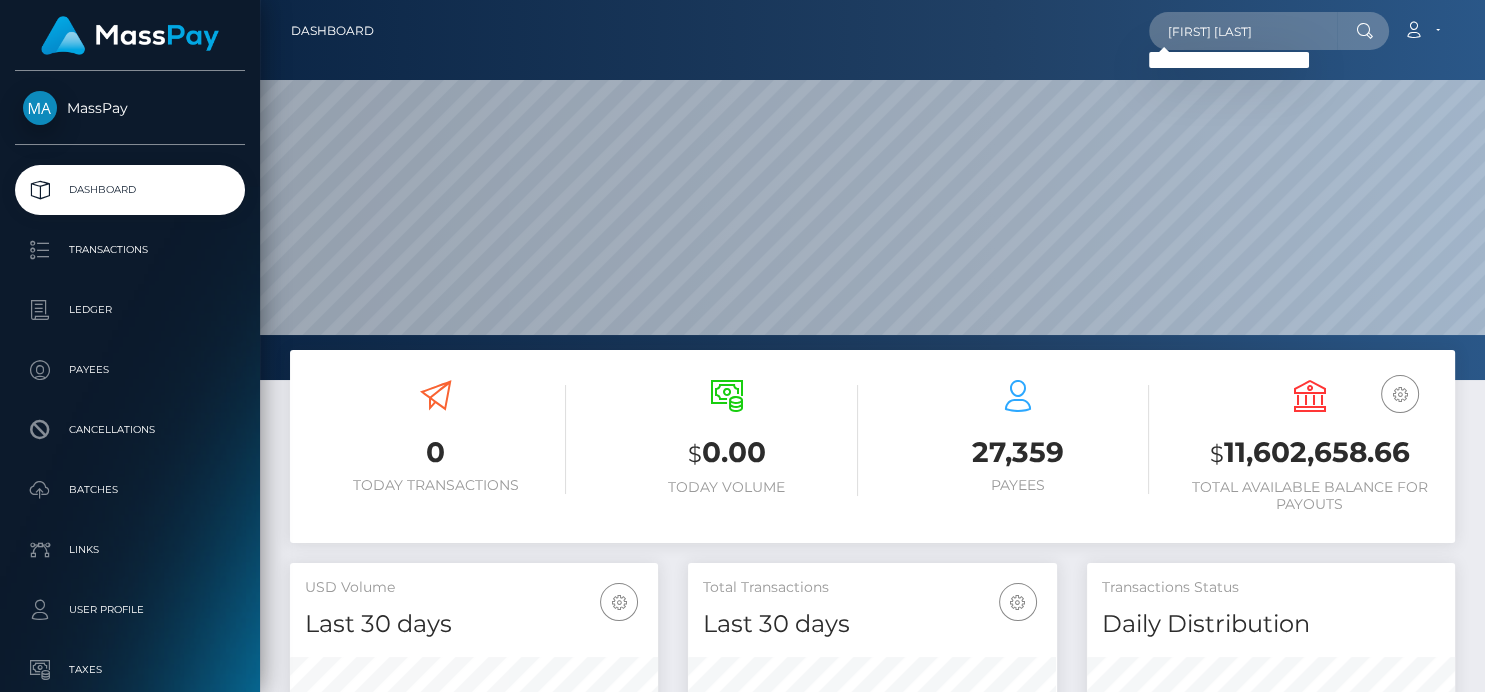click on "[FIRST] [LAST]
Loading...
Loading..." at bounding box center [1269, 31] 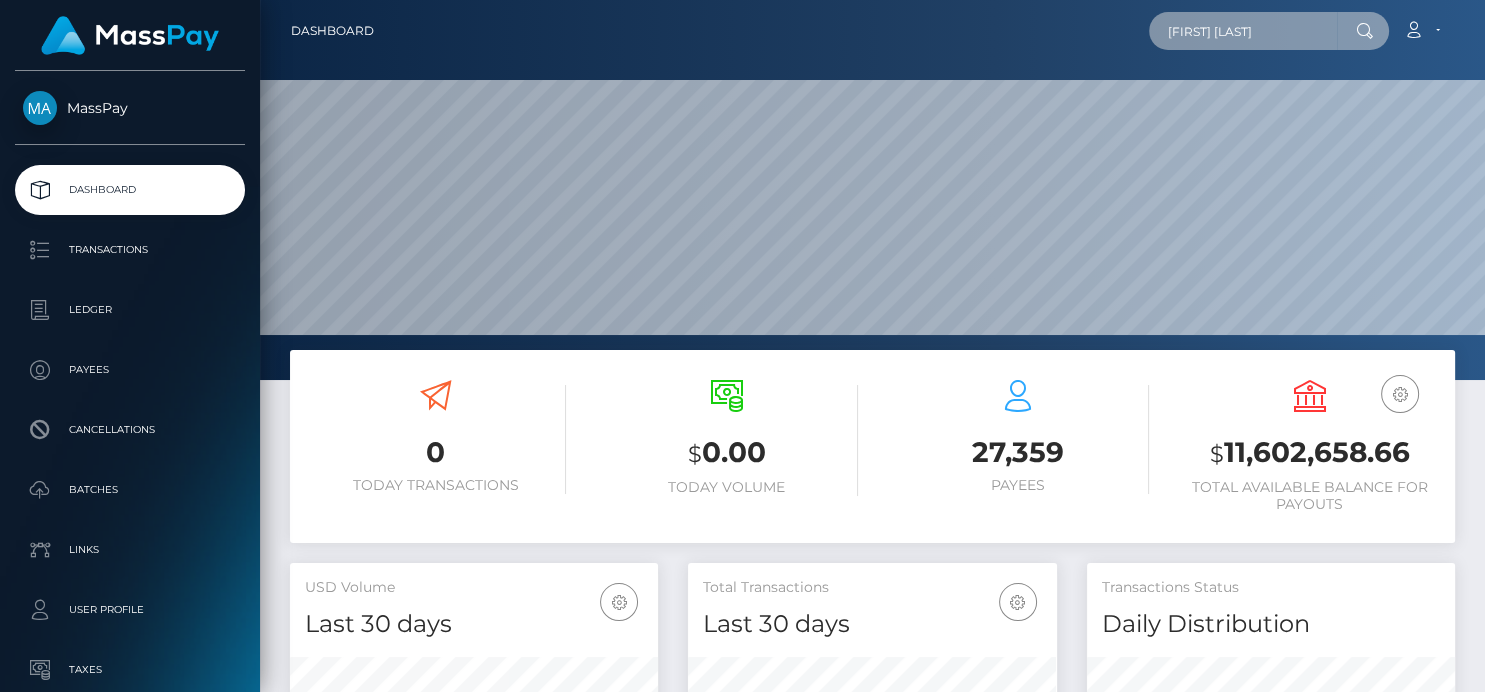 drag, startPoint x: 1273, startPoint y: 24, endPoint x: 922, endPoint y: 38, distance: 351.27908 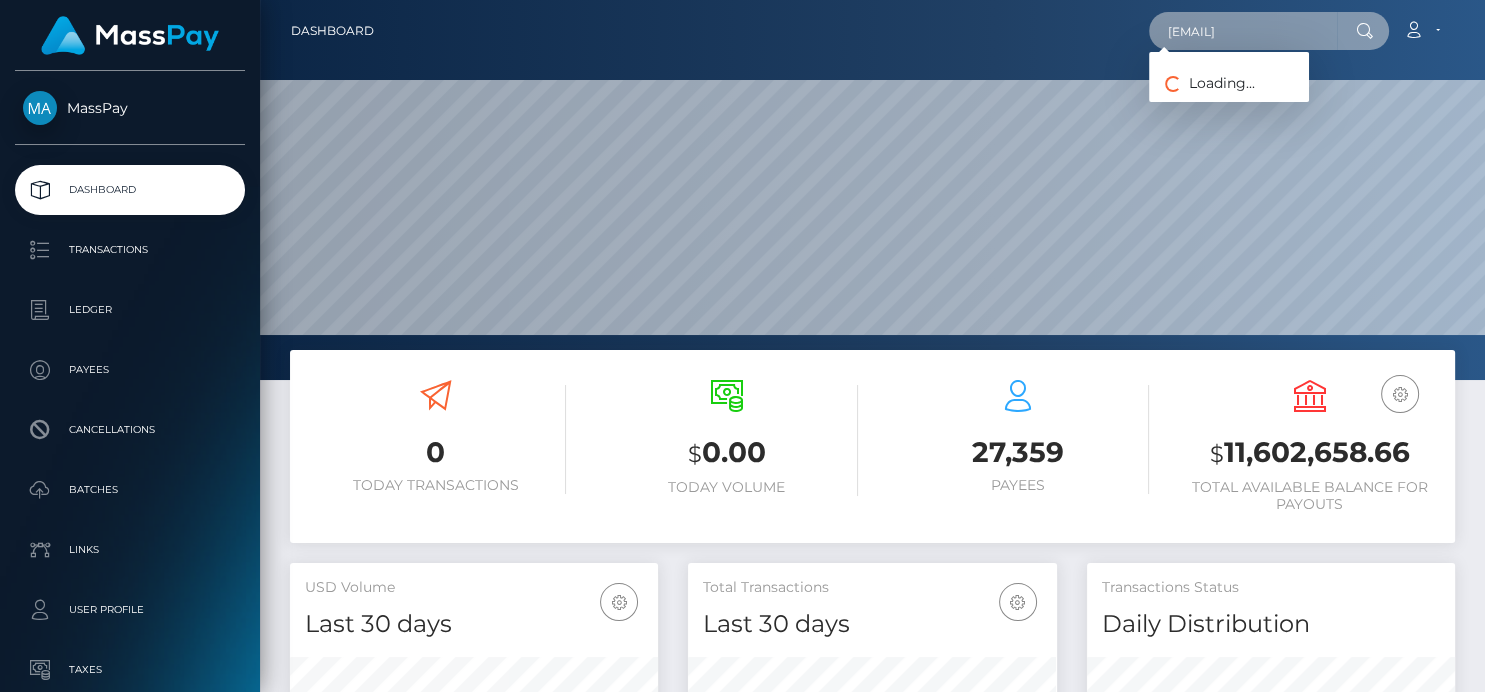 click on "Dashboard
[EMAIL]
Loading...
Loading...
Account Logout 0" at bounding box center [872, 346] 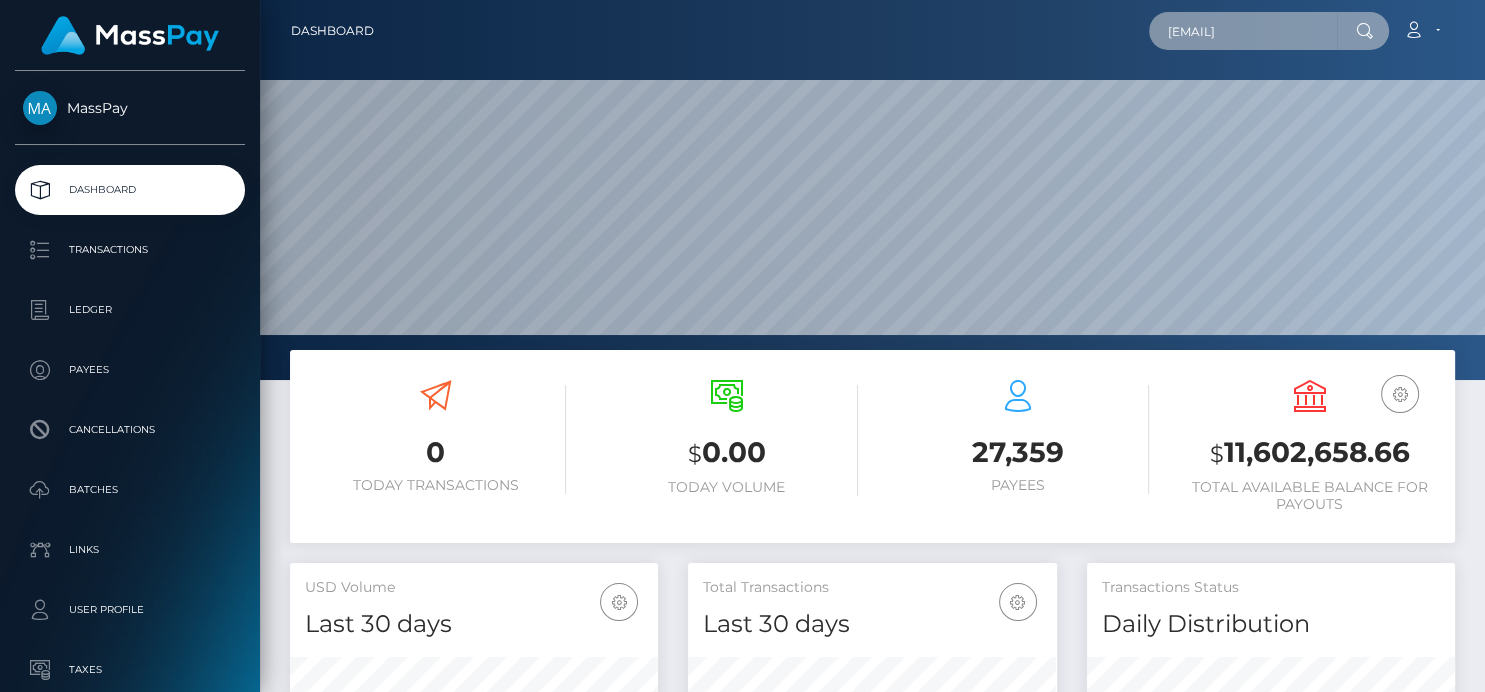 paste on "l" 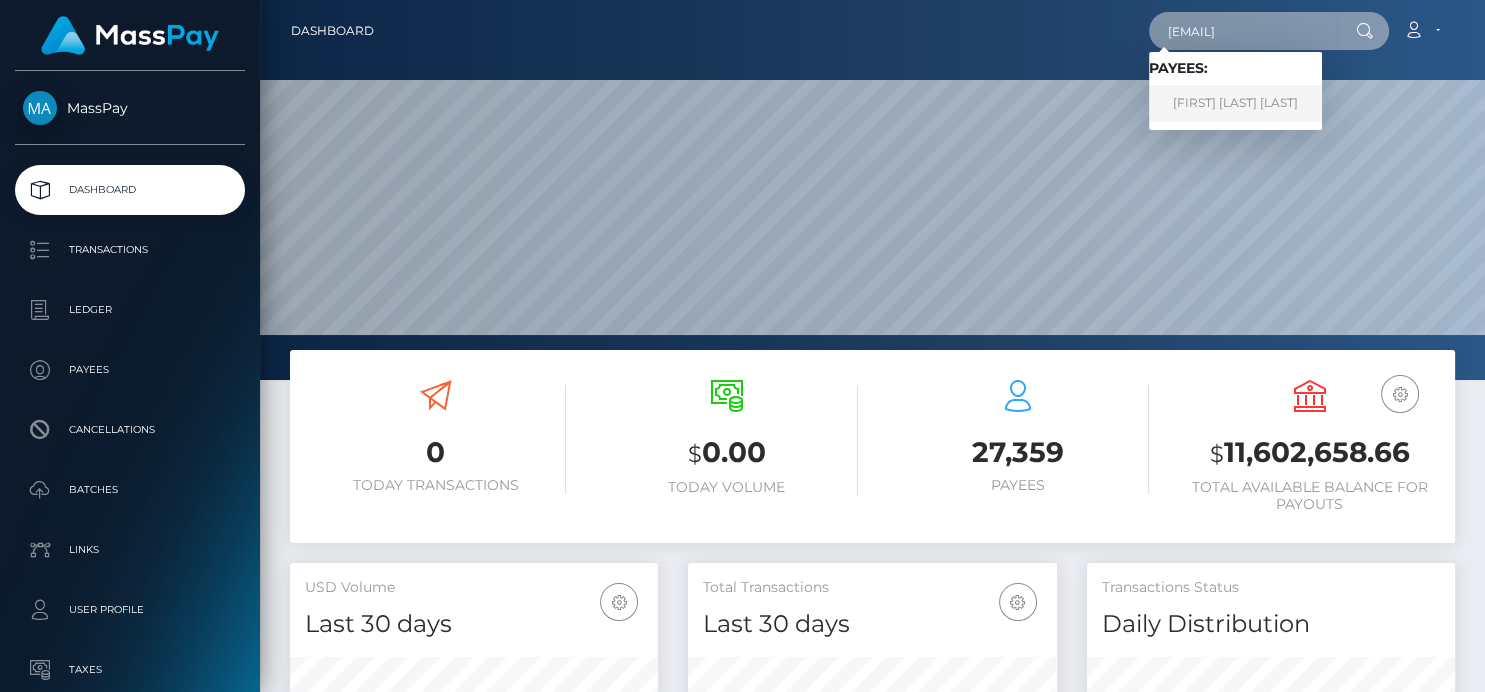 type on "[EMAIL]
Loading...
Loading...
Account
Edit Profile
Logout" 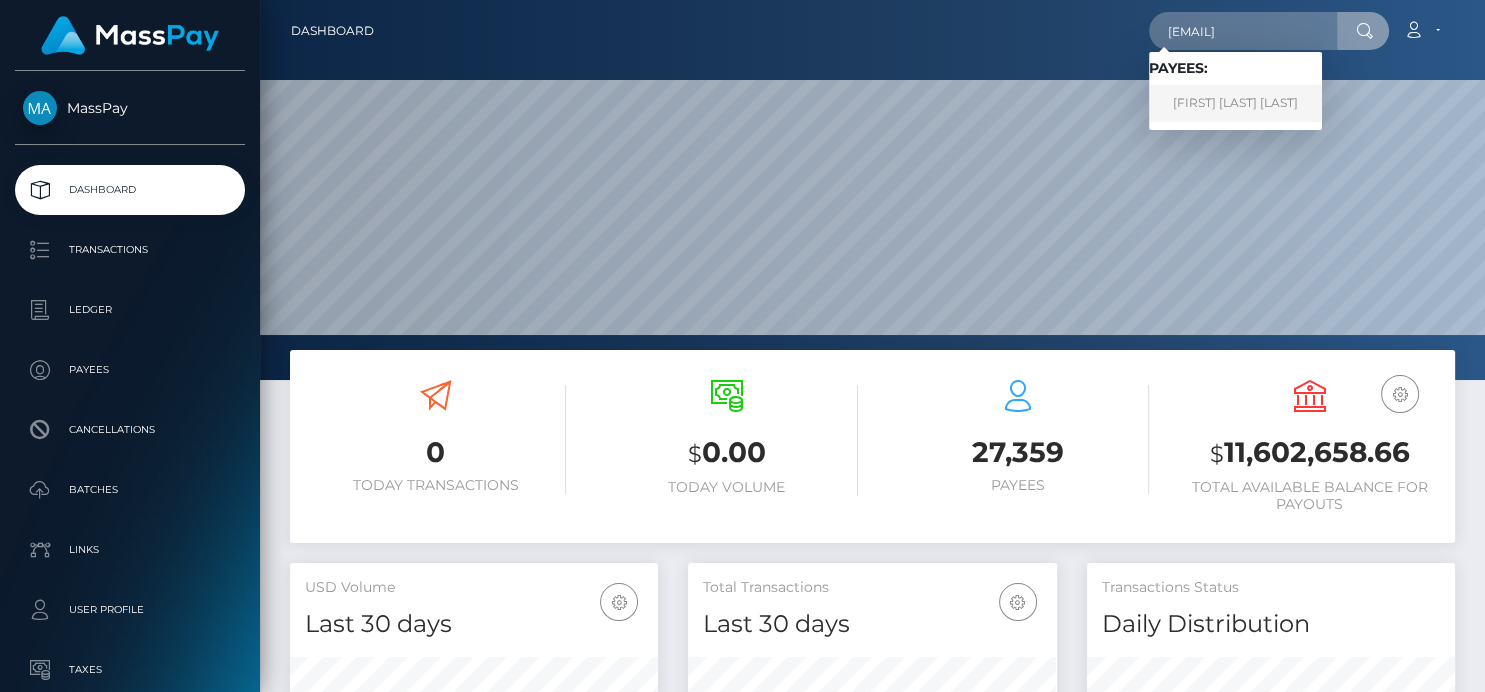 click on "[FIRST] [LAST] [LAST]" at bounding box center (1235, 103) 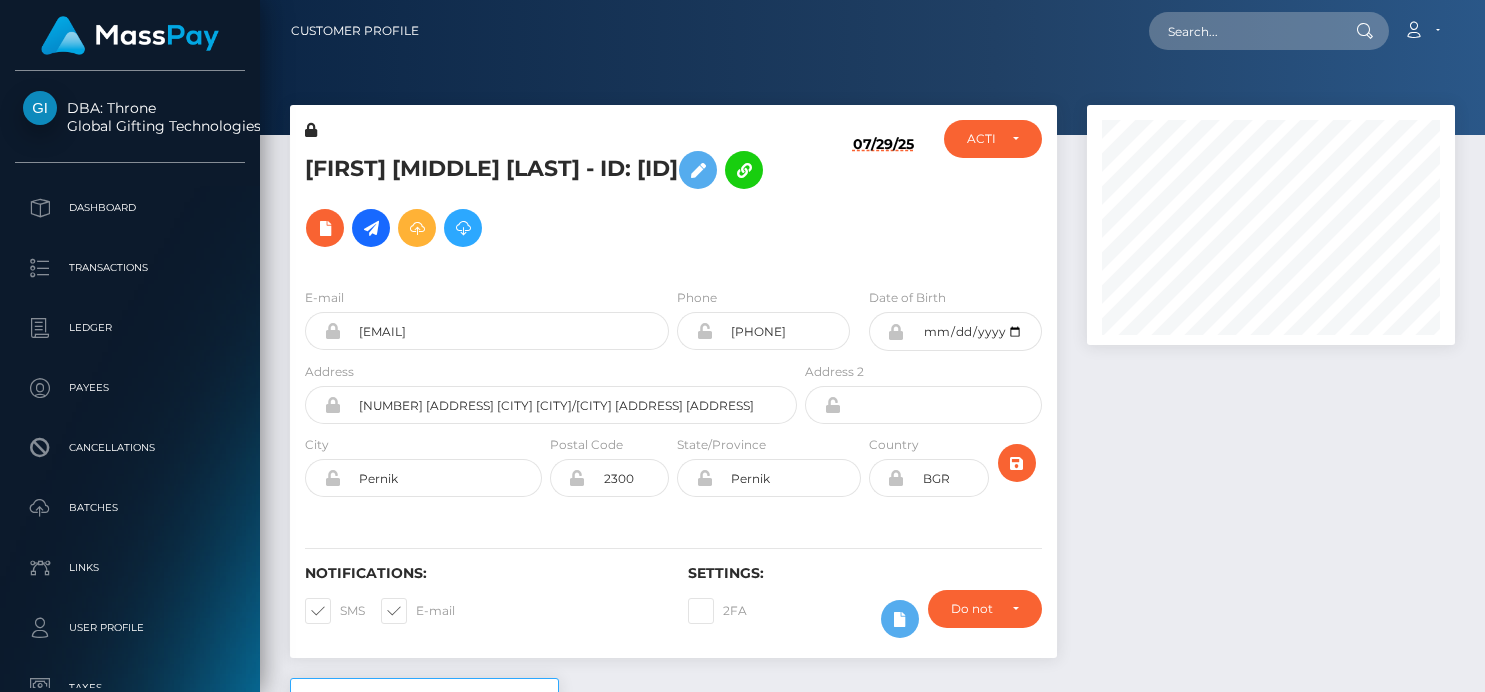 scroll, scrollTop: 0, scrollLeft: 0, axis: both 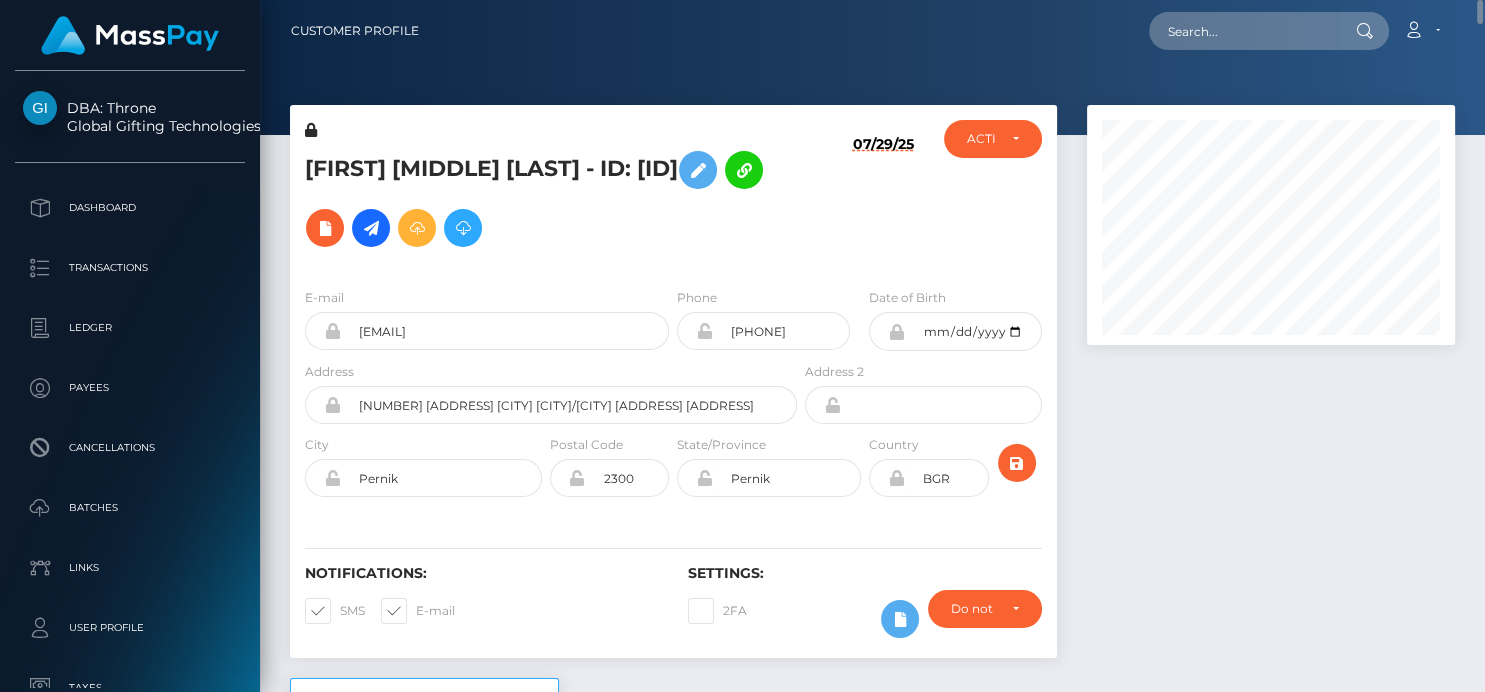 drag, startPoint x: 300, startPoint y: 149, endPoint x: 707, endPoint y: 190, distance: 409.0599 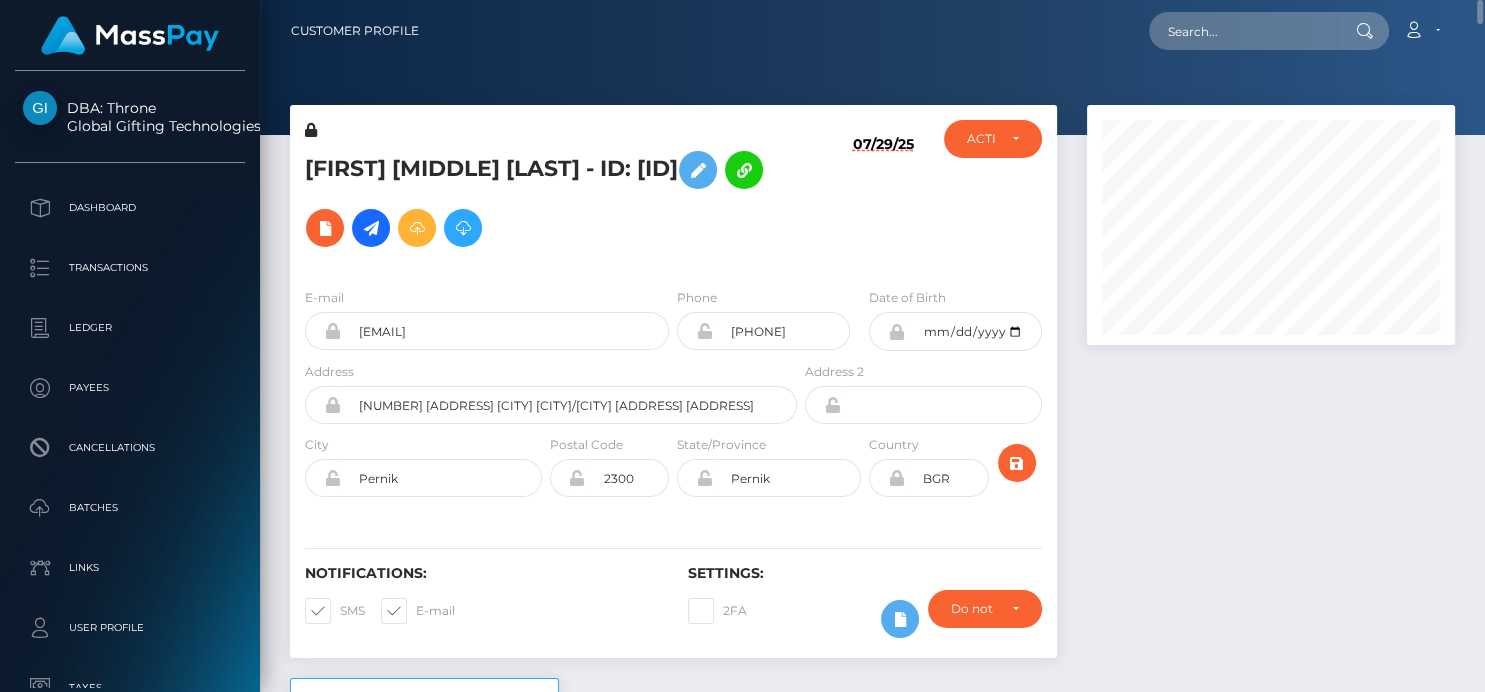 click on "VALERI DIMITROV STOYANOV
- ID: 0luNGTtjXGN0M0oEusdT496xSn33" at bounding box center [545, 196] 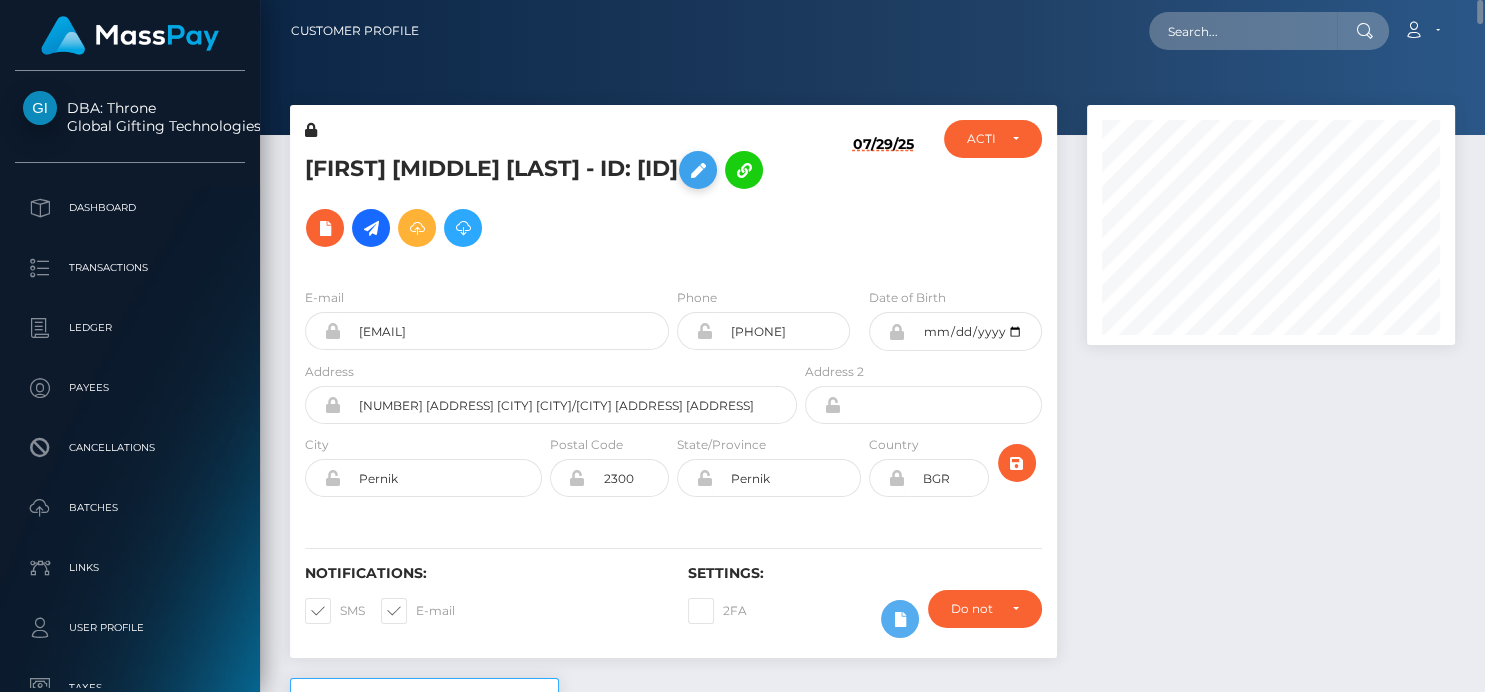 copy on "VALERI DIMITROV STOYANOV
- ID: 0luNGTtjXGN0M0oEusdT496xSn33" 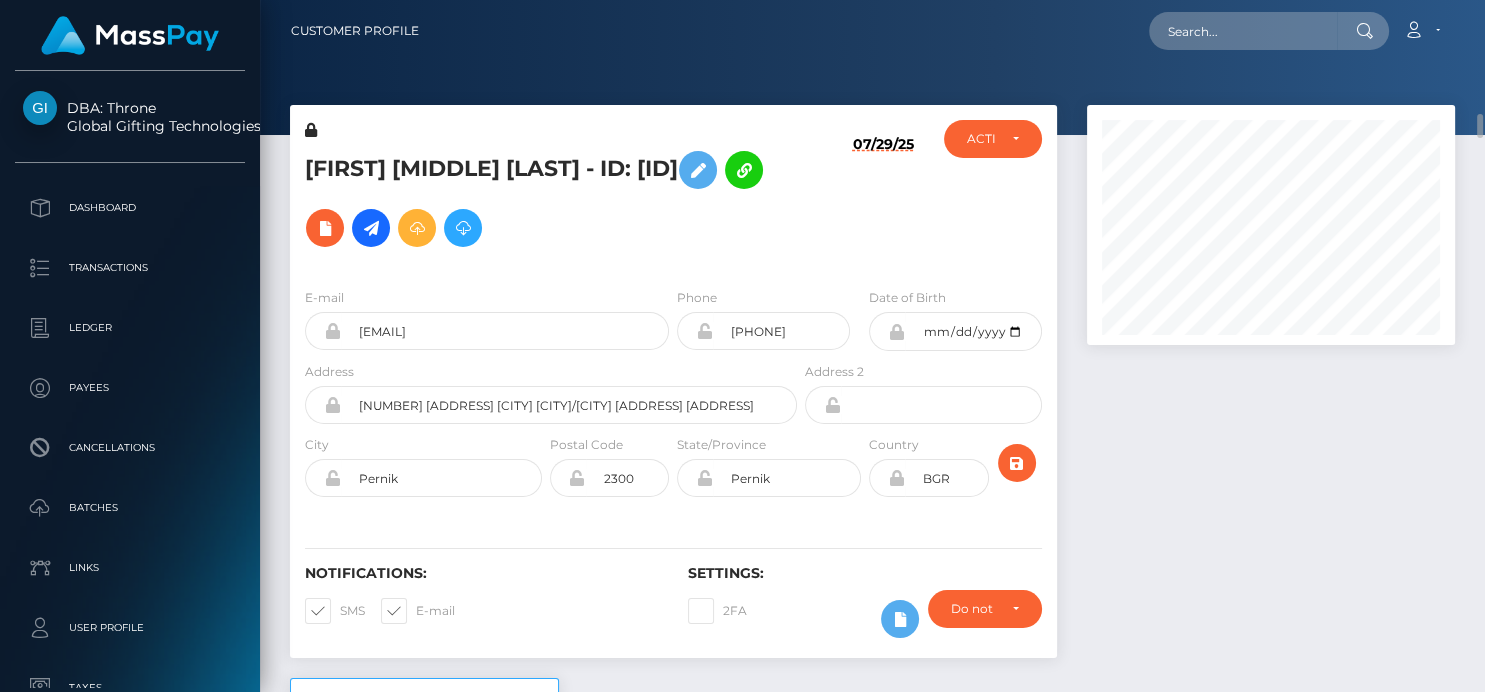 scroll, scrollTop: 111, scrollLeft: 0, axis: vertical 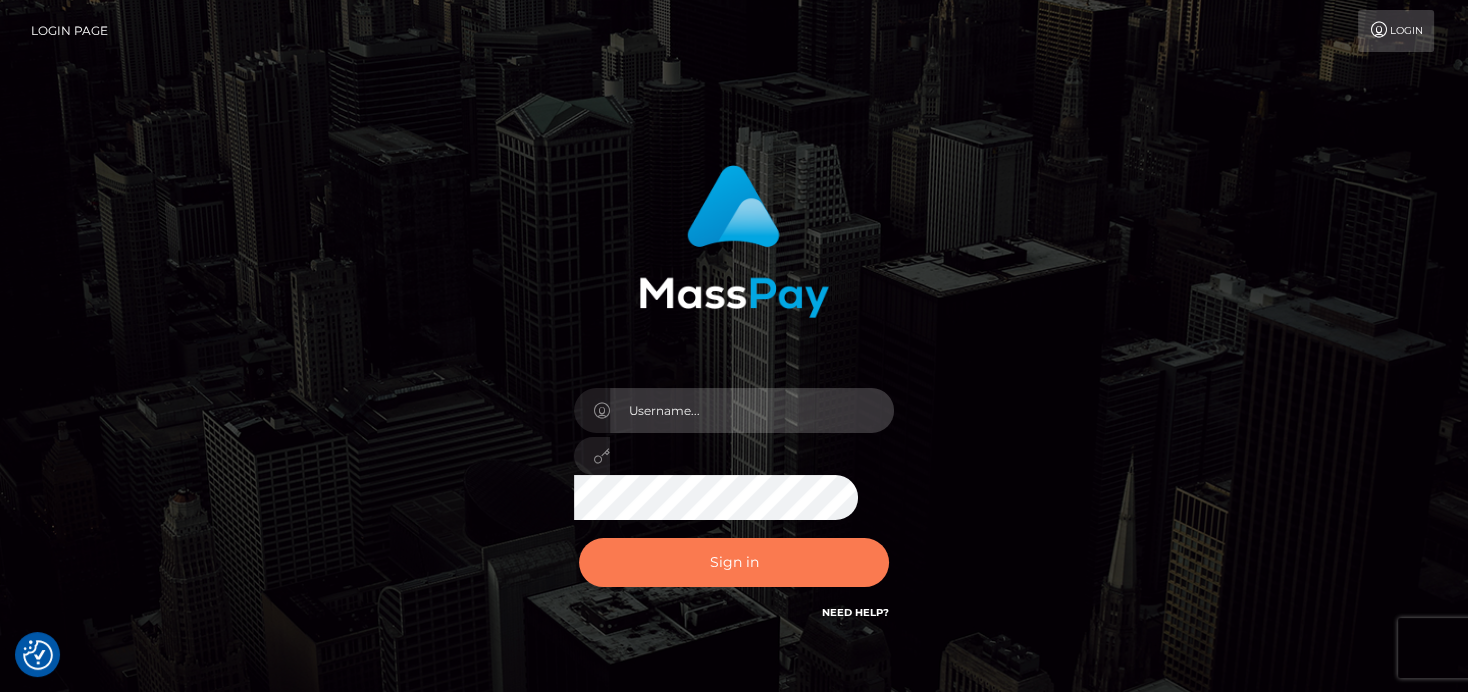 type on "denise" 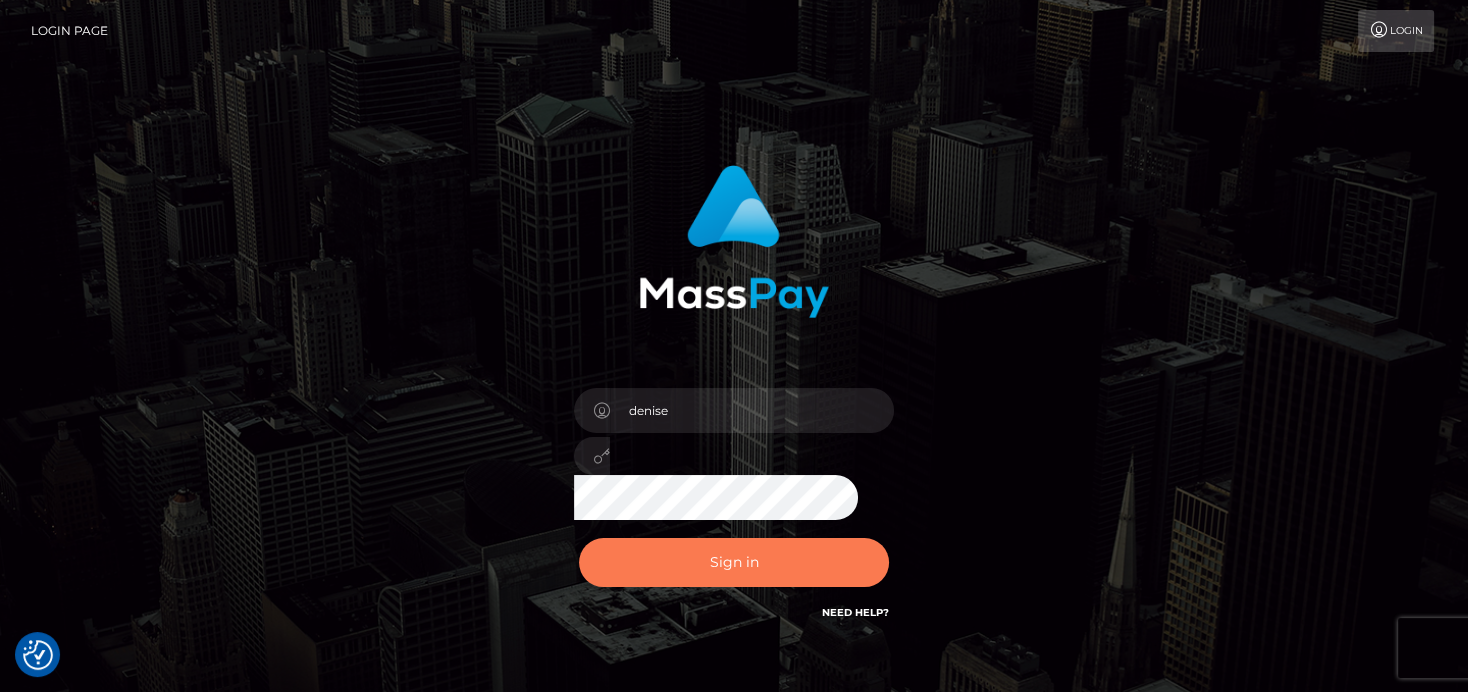 click on "Sign in" at bounding box center (734, 562) 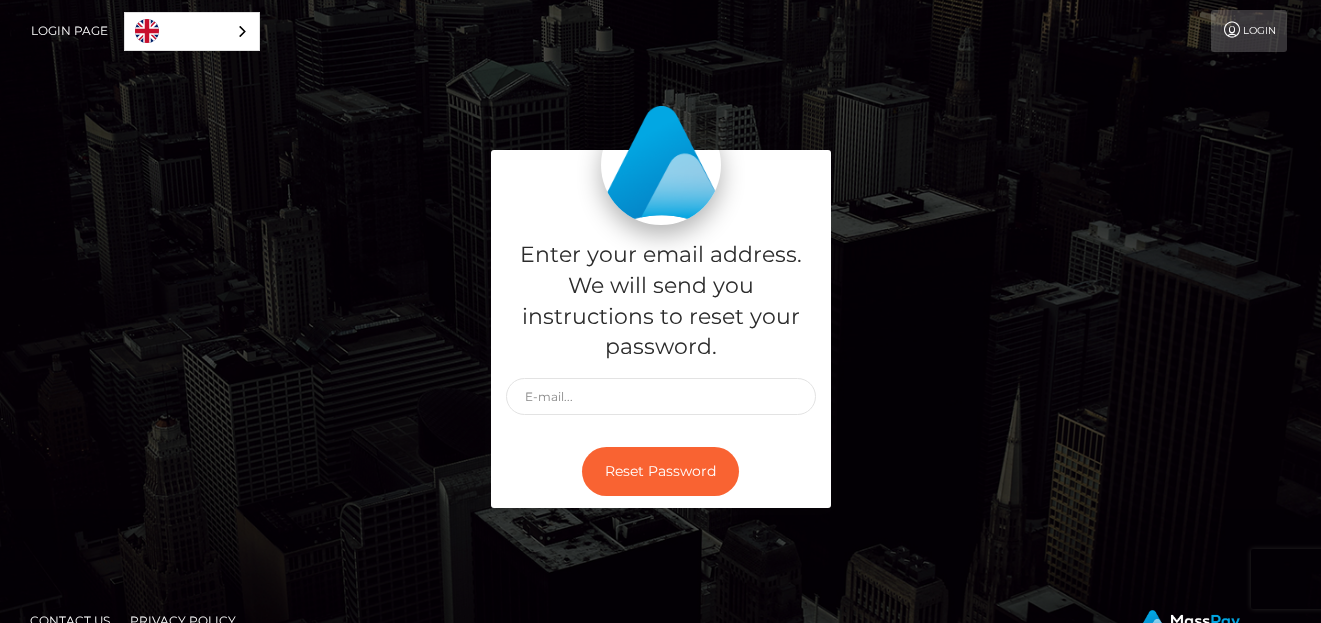 scroll, scrollTop: 0, scrollLeft: 0, axis: both 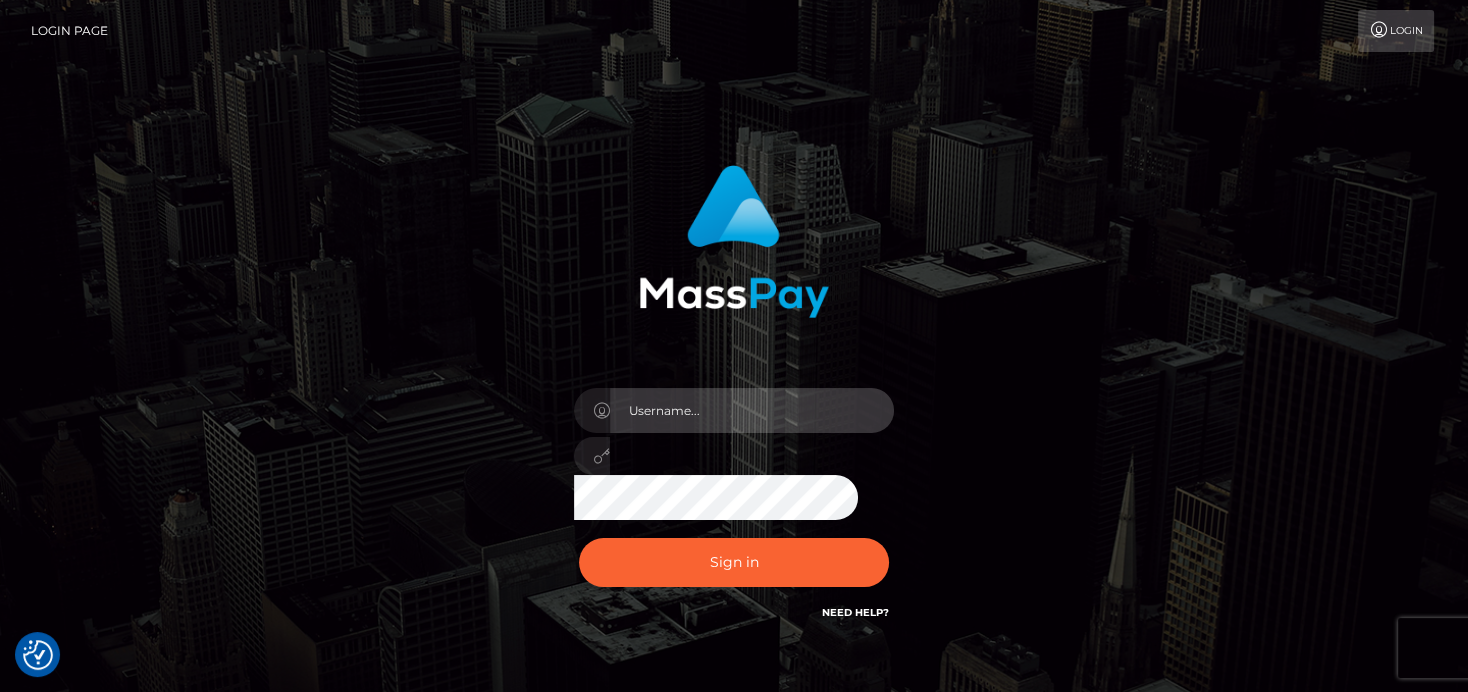 type on "denise" 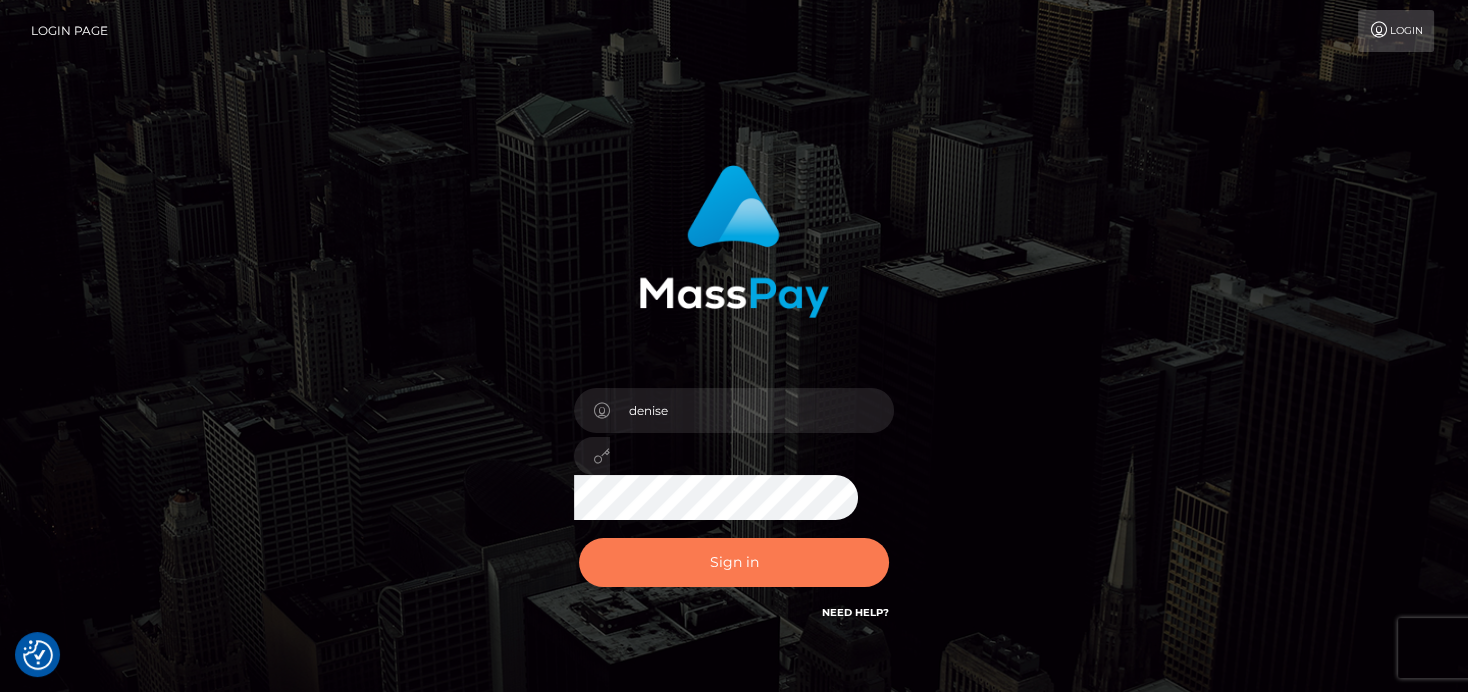 drag, startPoint x: 806, startPoint y: 569, endPoint x: 795, endPoint y: 564, distance: 12.083046 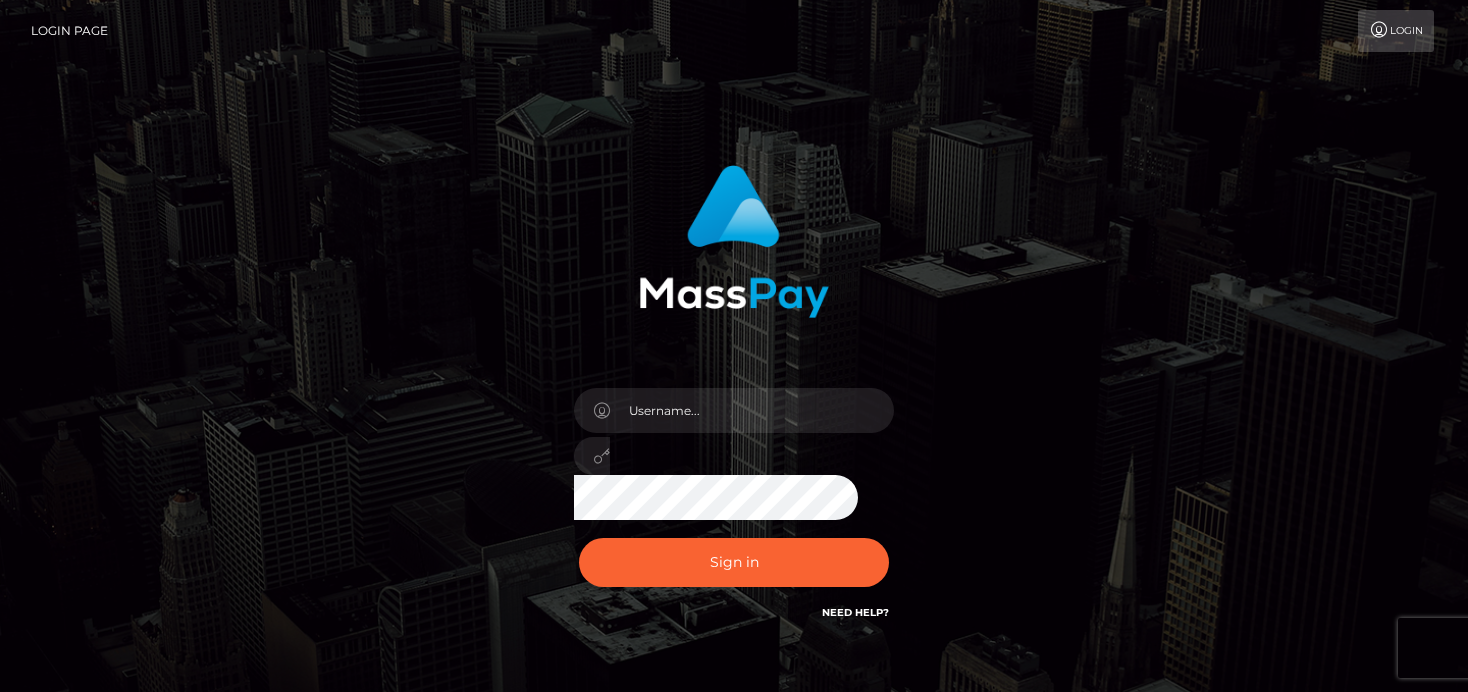 scroll, scrollTop: 0, scrollLeft: 0, axis: both 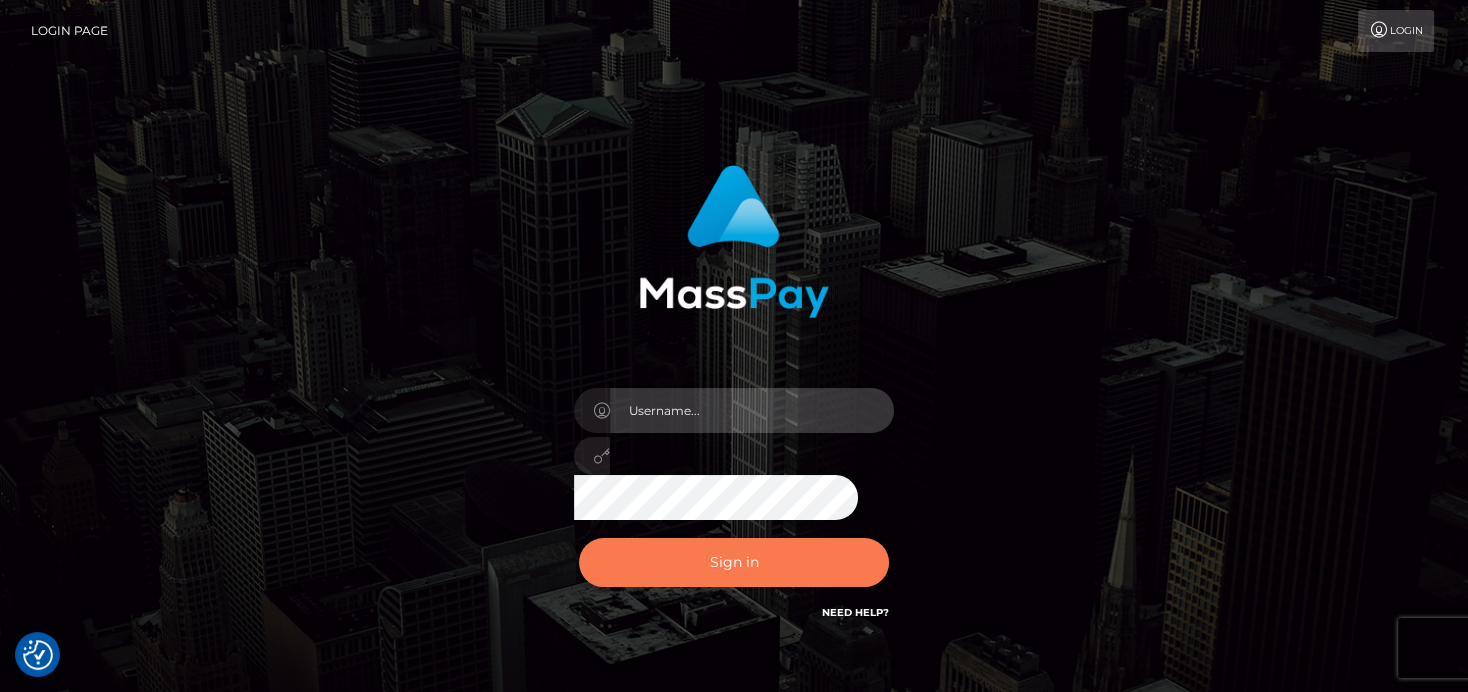 type on "denise" 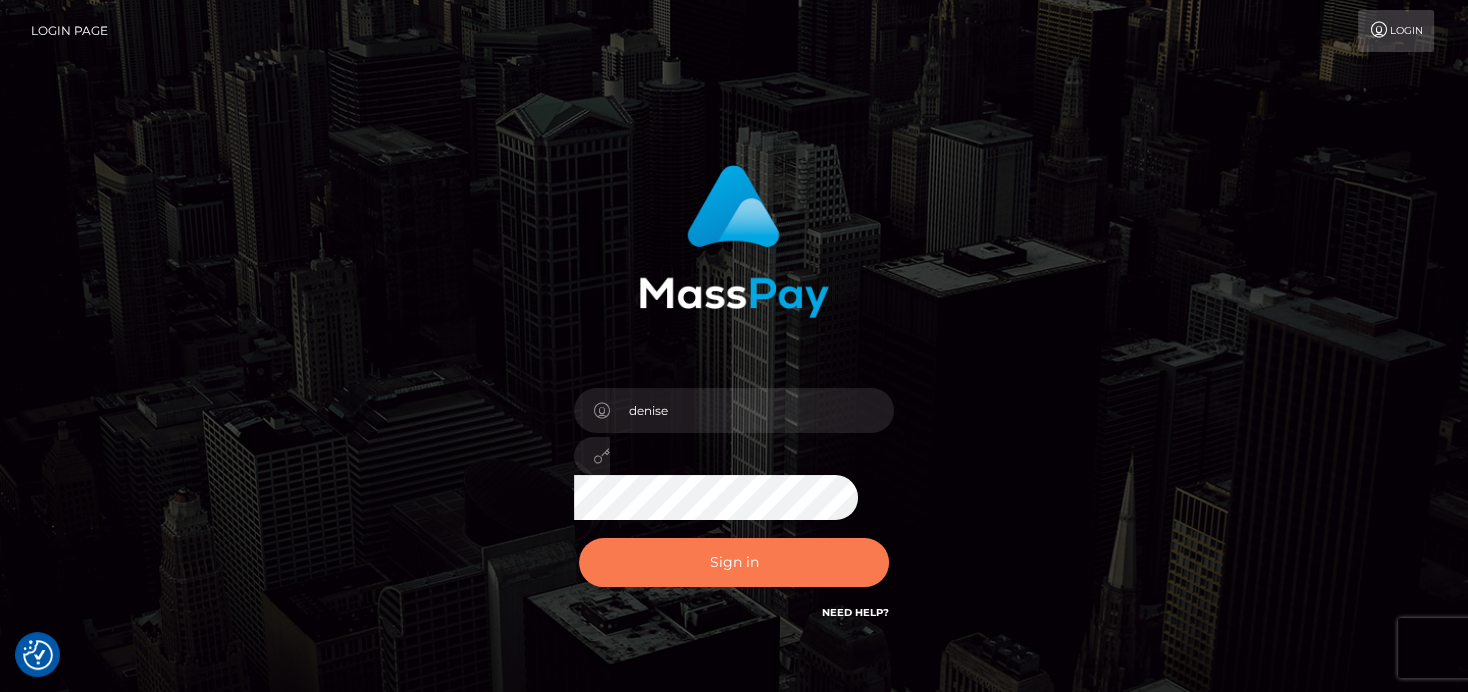 drag, startPoint x: 785, startPoint y: 564, endPoint x: 782, endPoint y: 585, distance: 21.213203 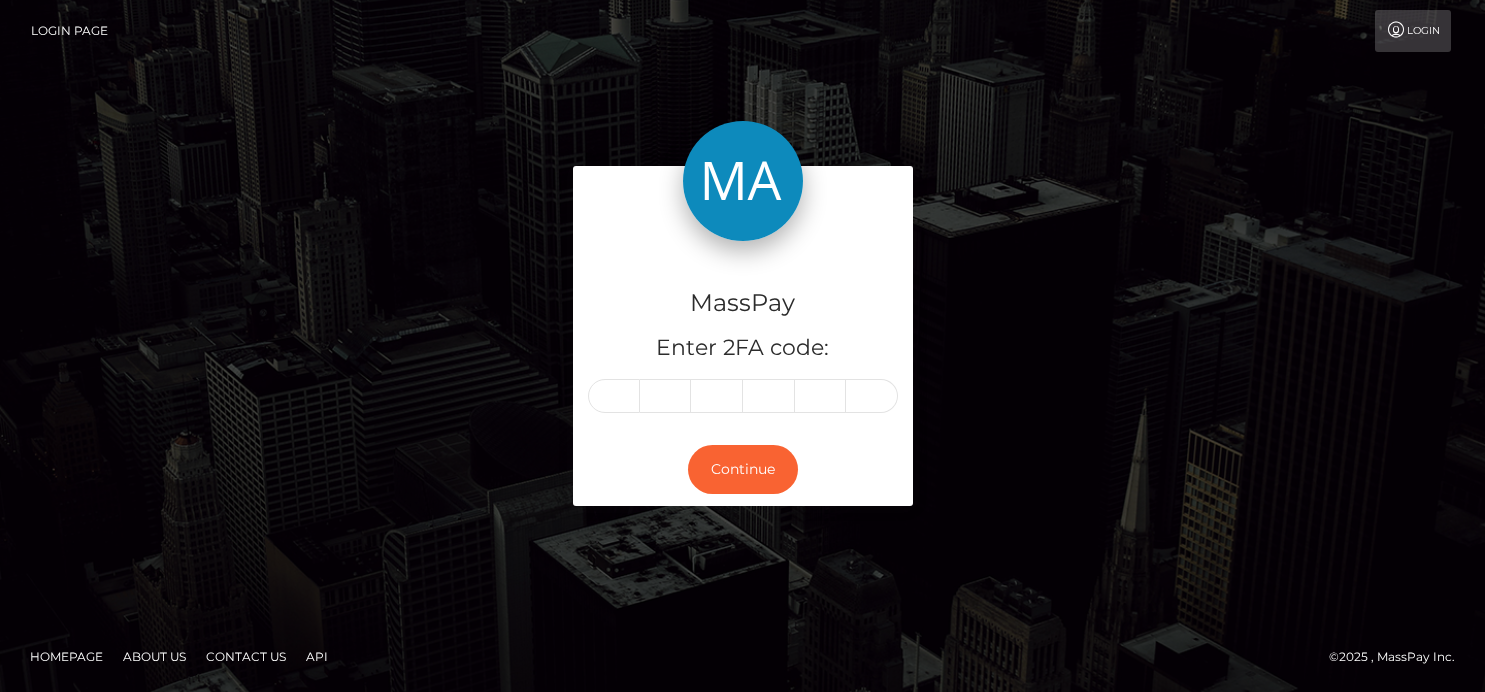 scroll, scrollTop: 0, scrollLeft: 0, axis: both 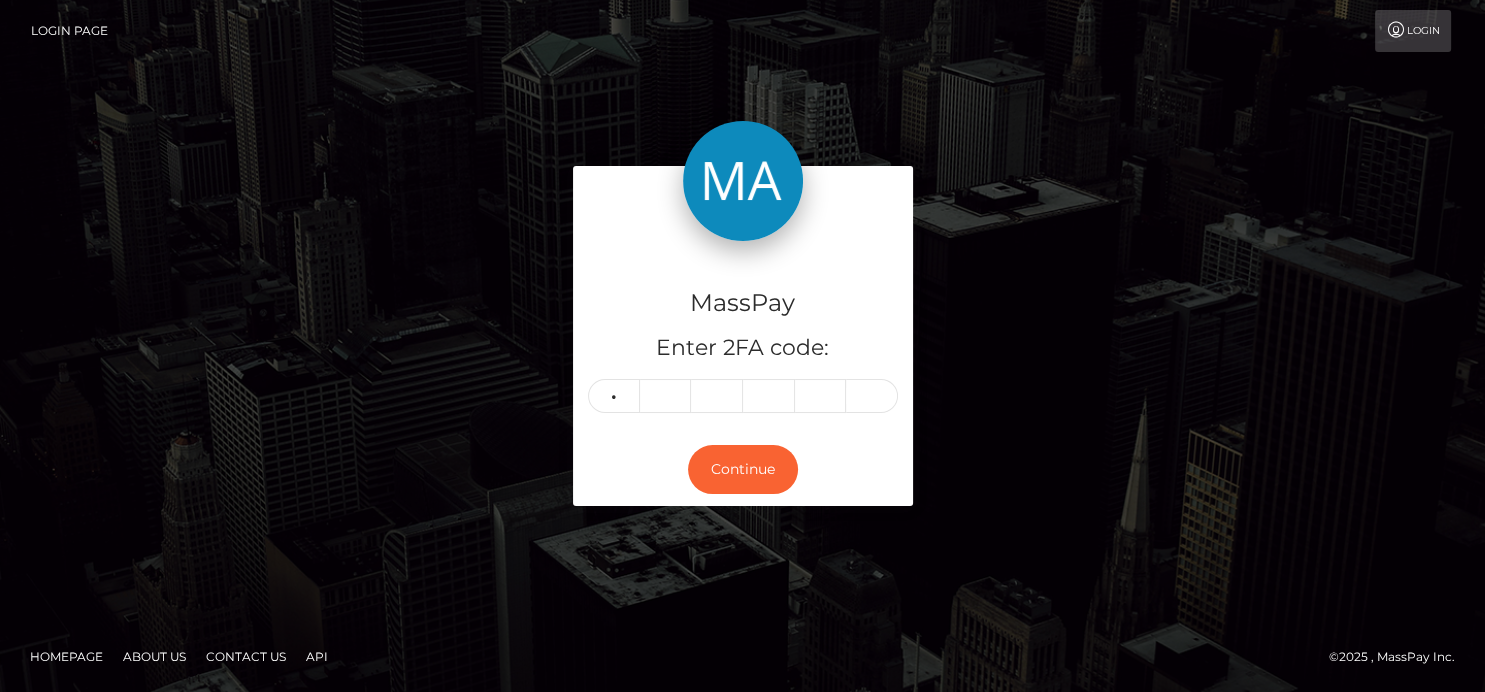 type on "5" 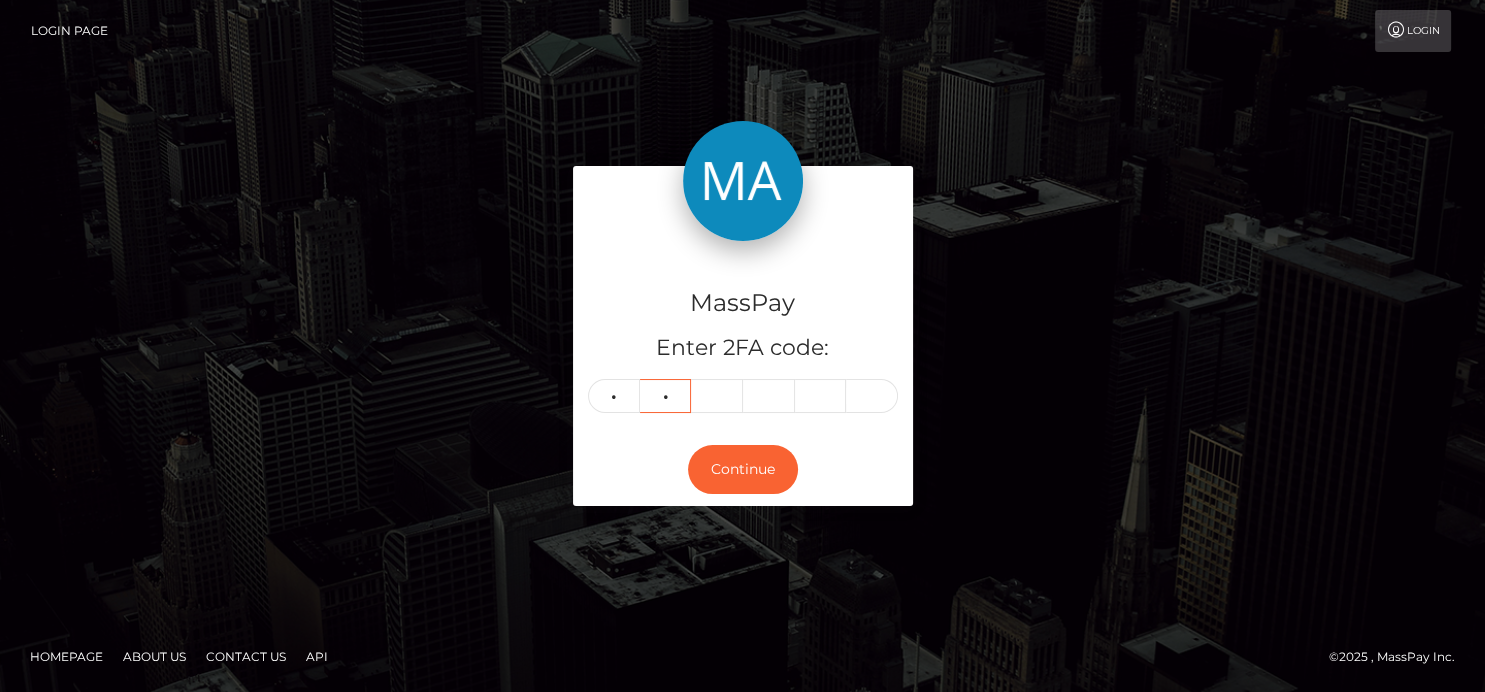 type on "9" 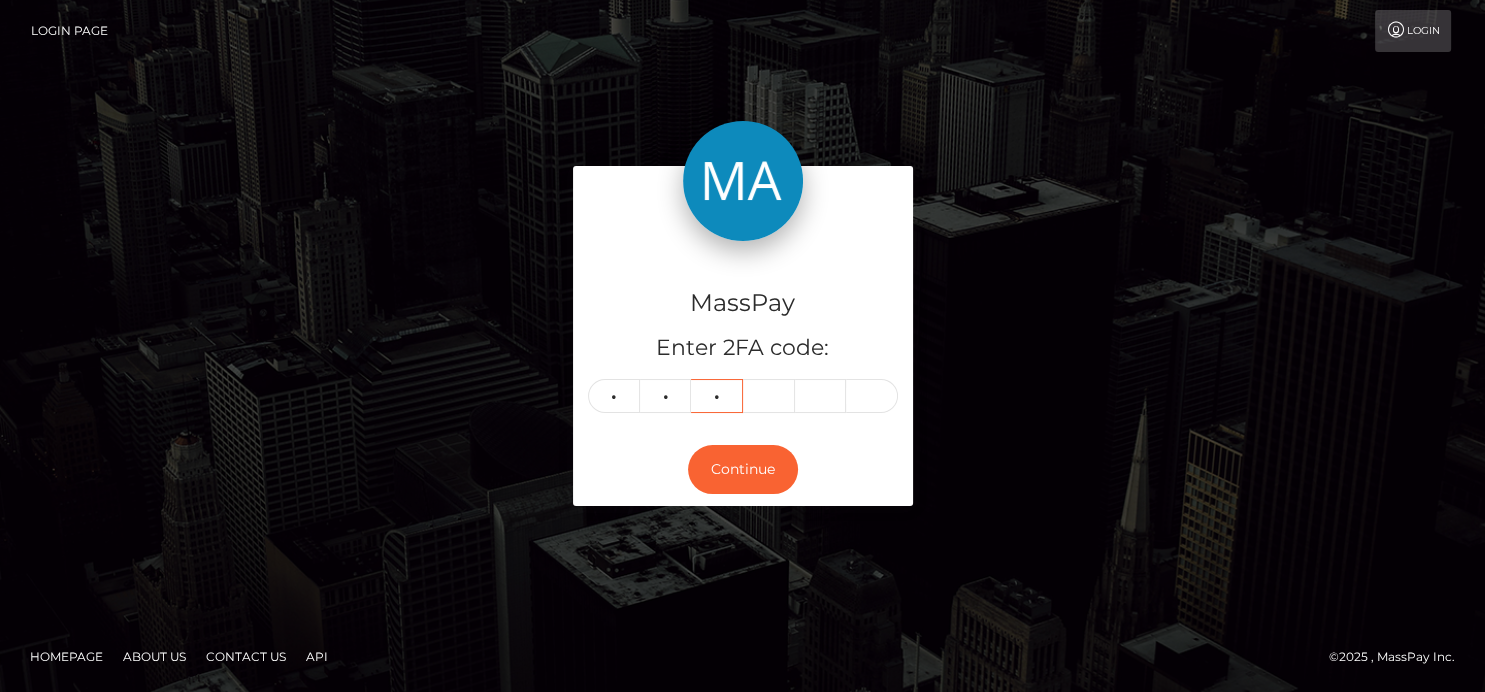 type on "7" 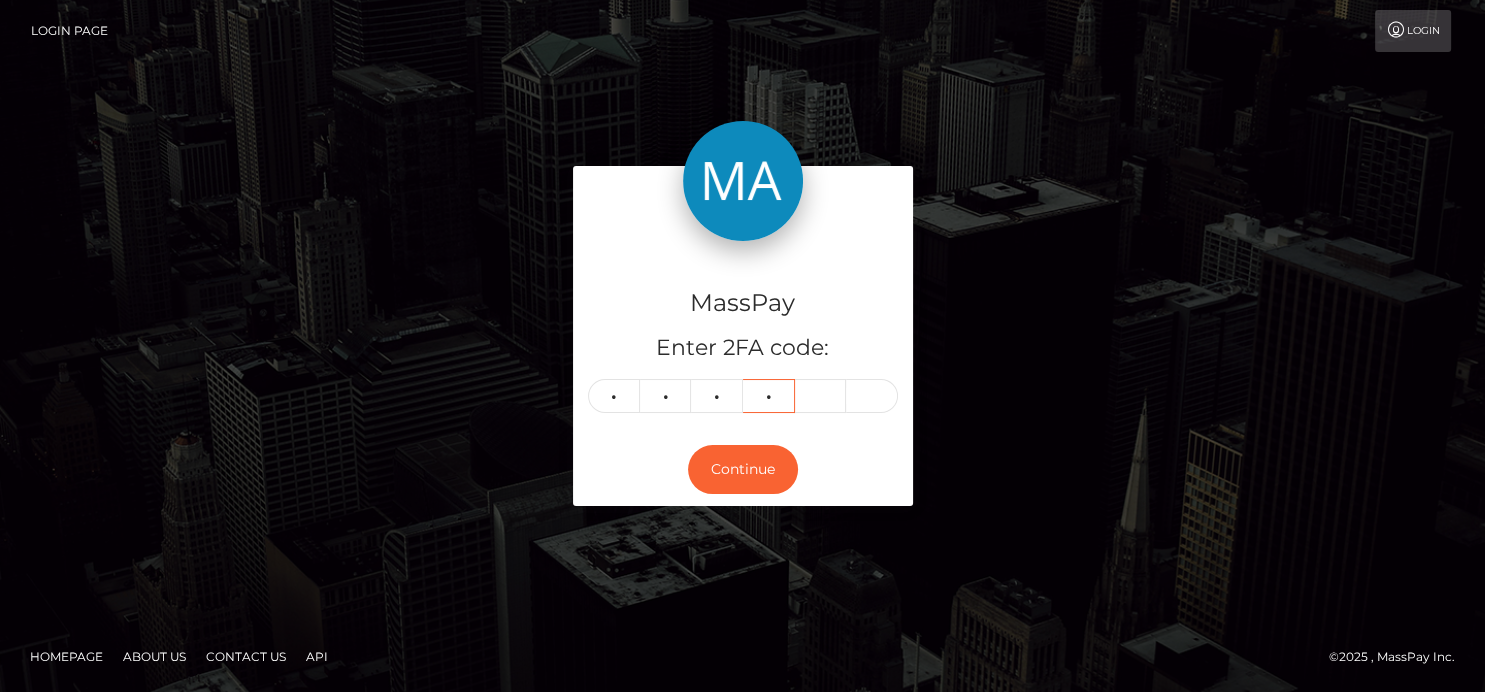 type on "3" 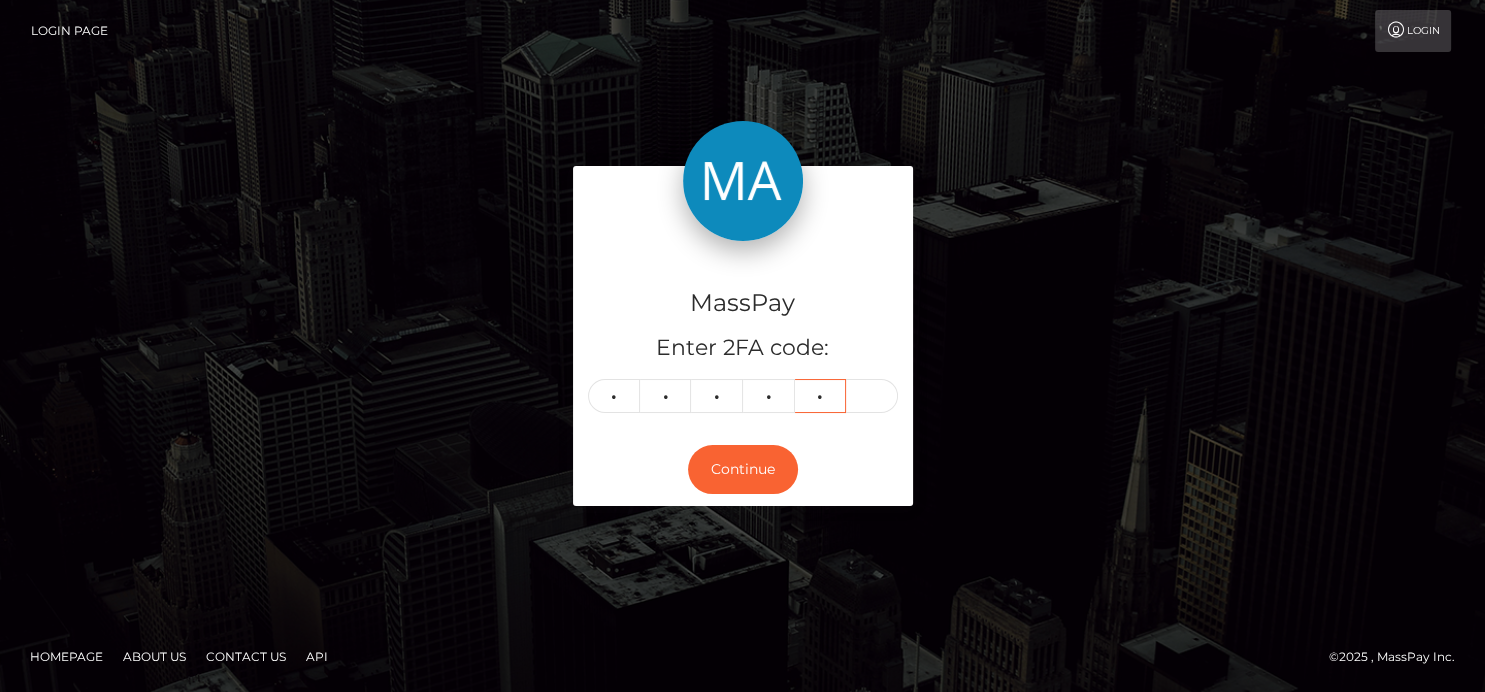 type on "6" 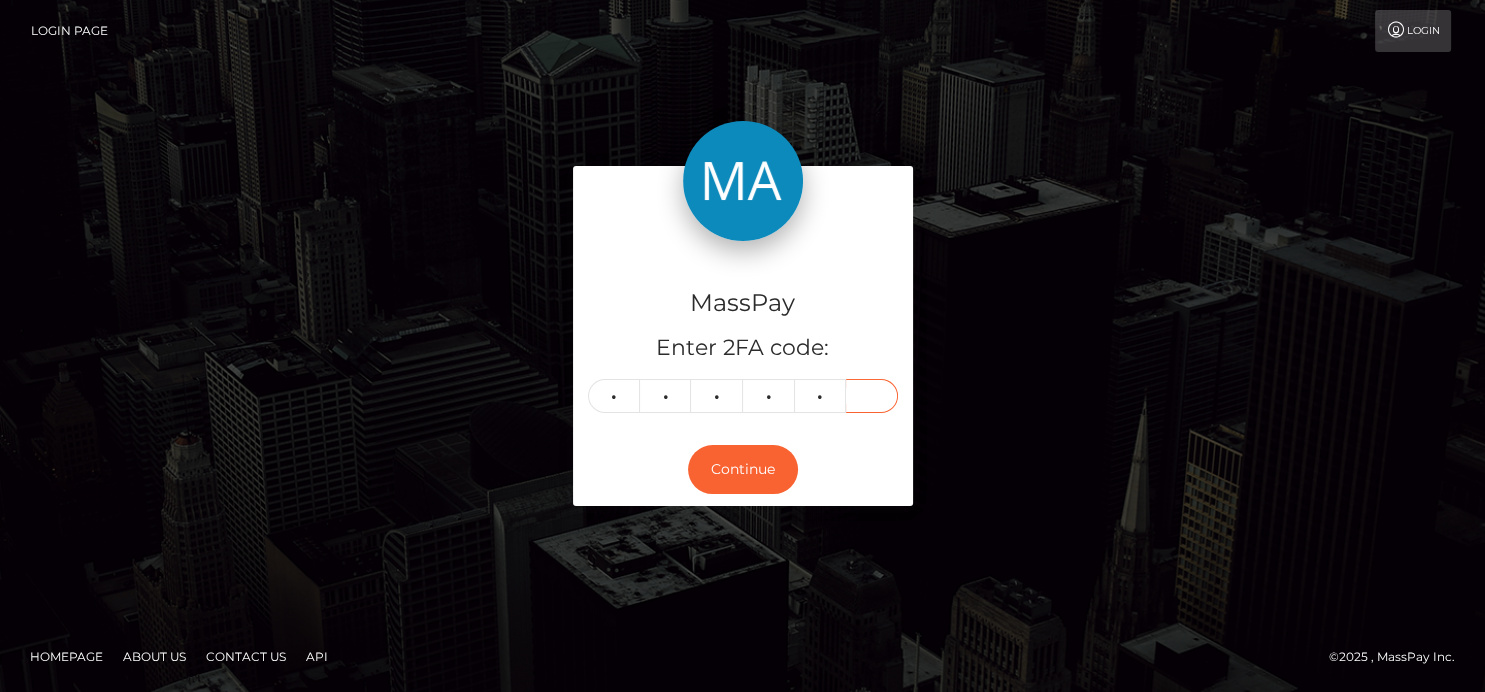 type on "1" 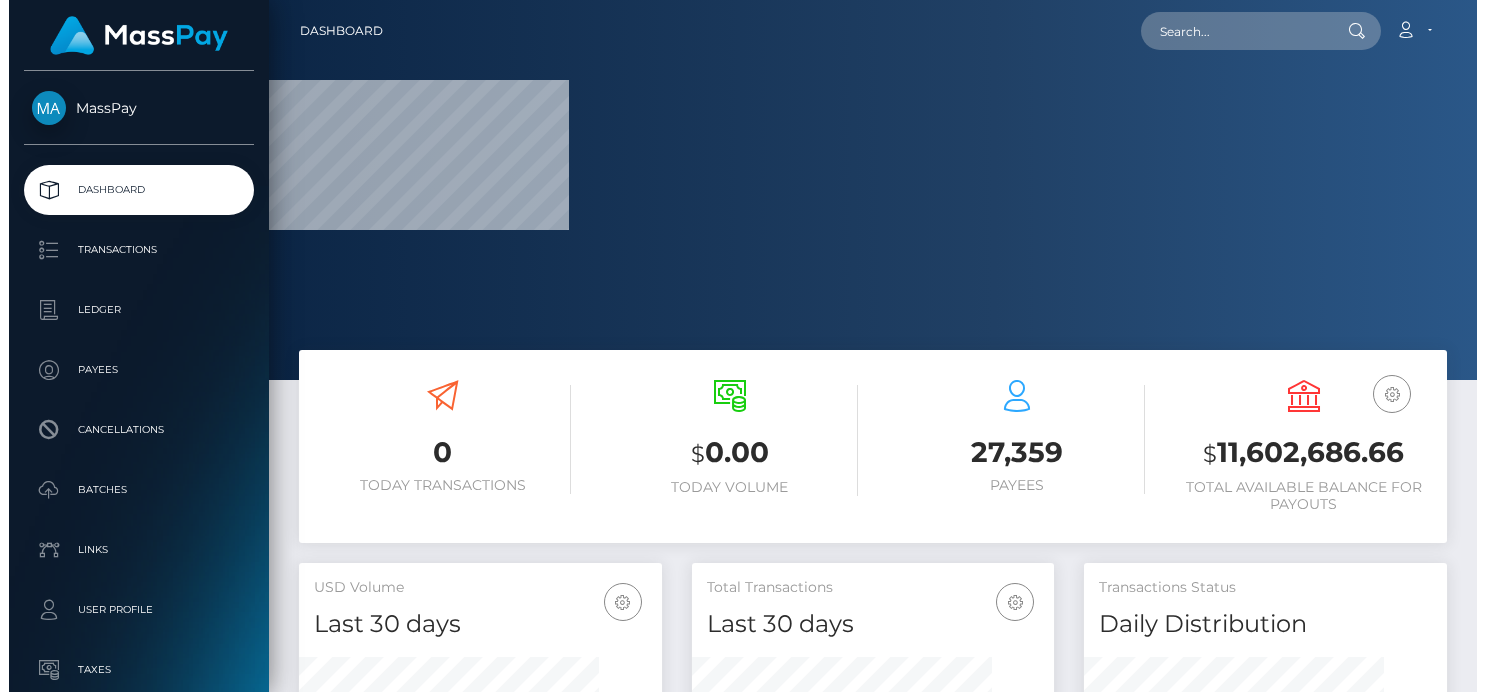 scroll, scrollTop: 0, scrollLeft: 0, axis: both 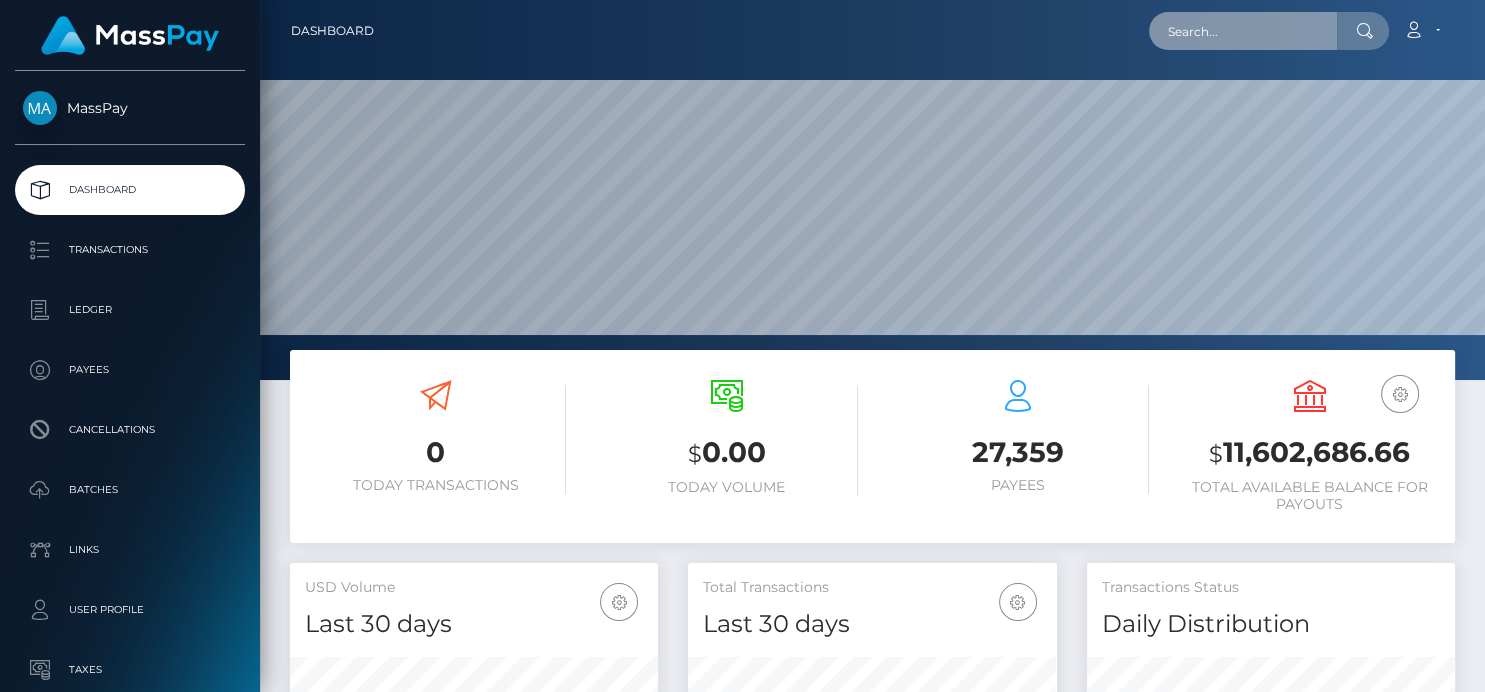 click at bounding box center [1243, 31] 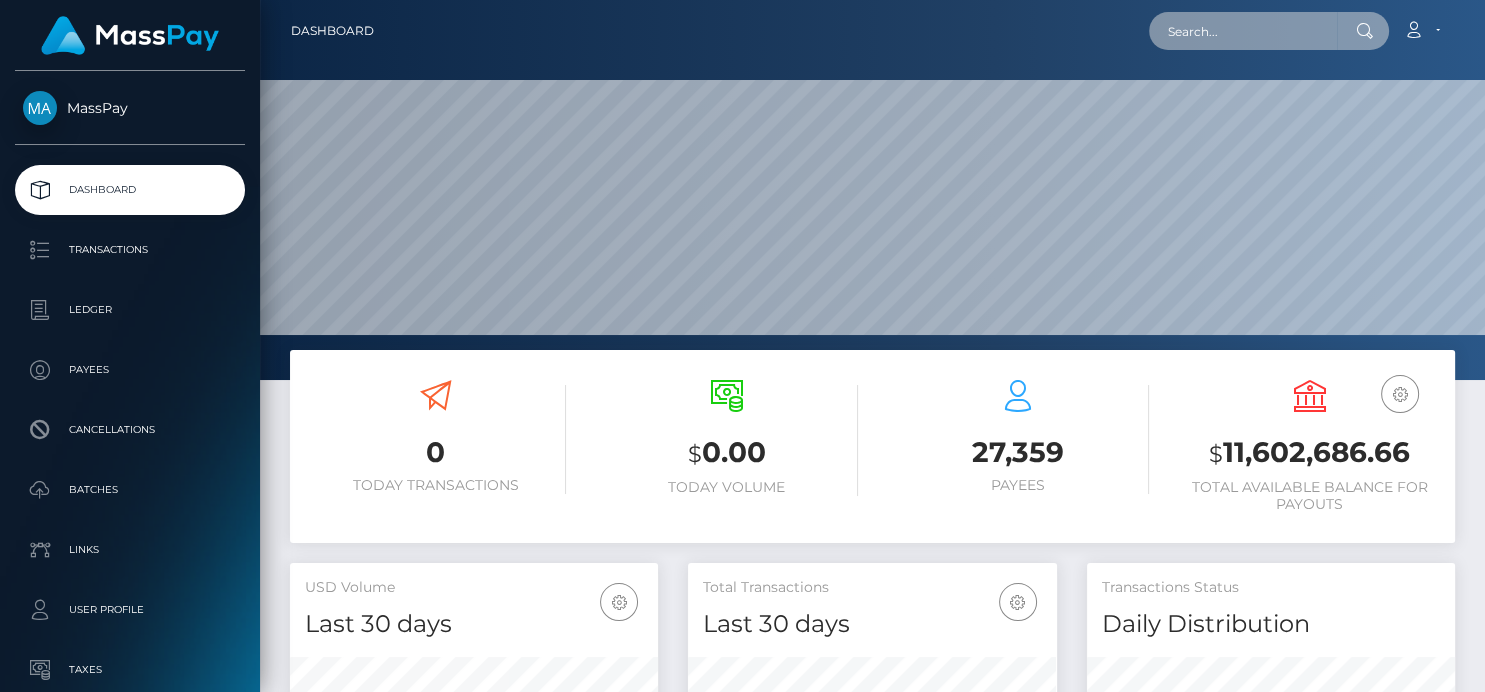 paste on "sunnyworkforyou@example.com" 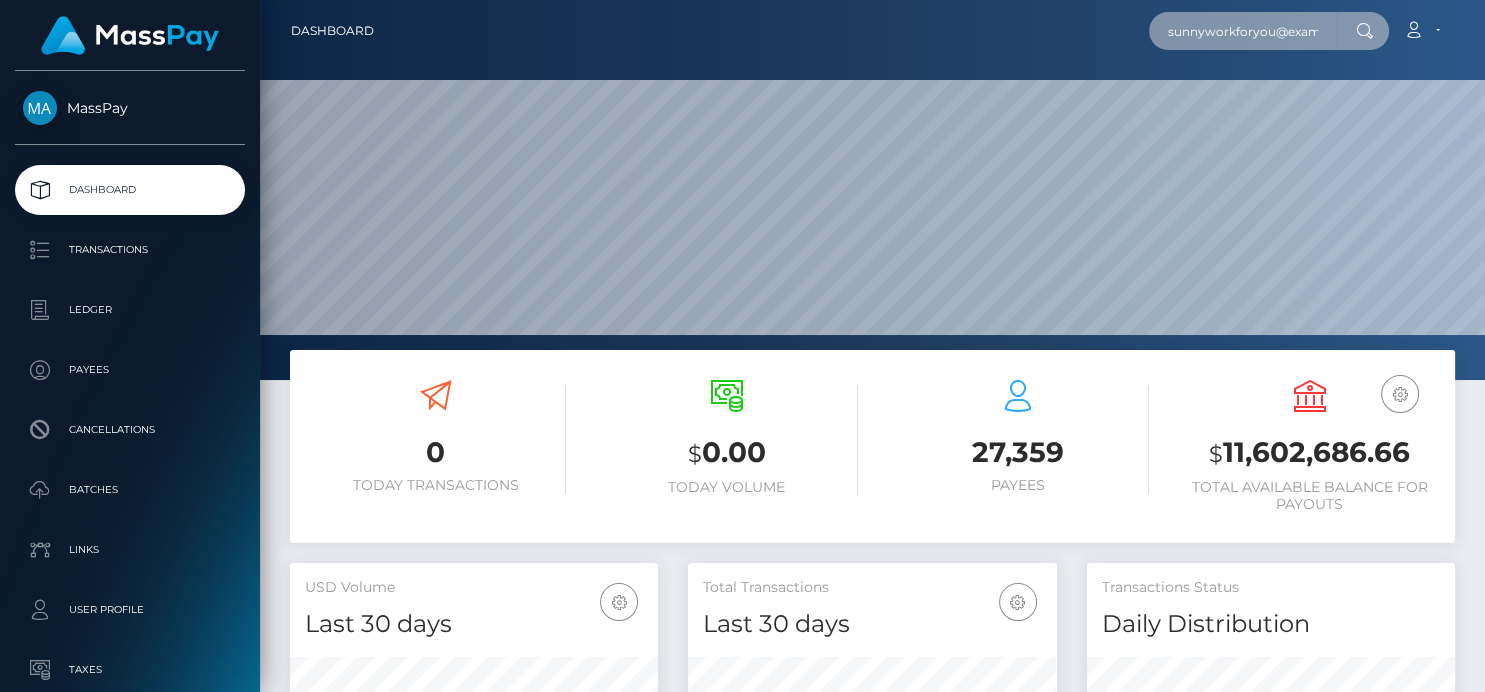scroll, scrollTop: 0, scrollLeft: 32, axis: horizontal 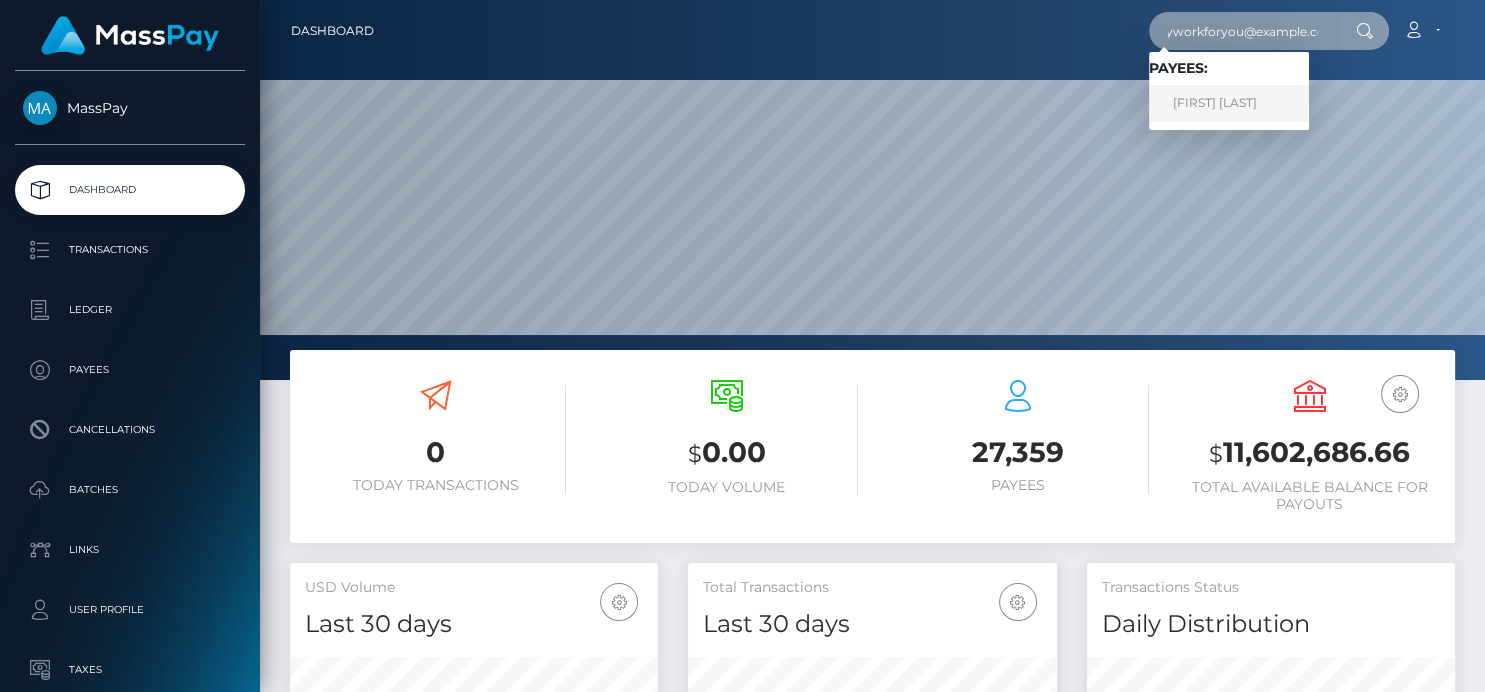 type on "sunnyworkforyou@example.com" 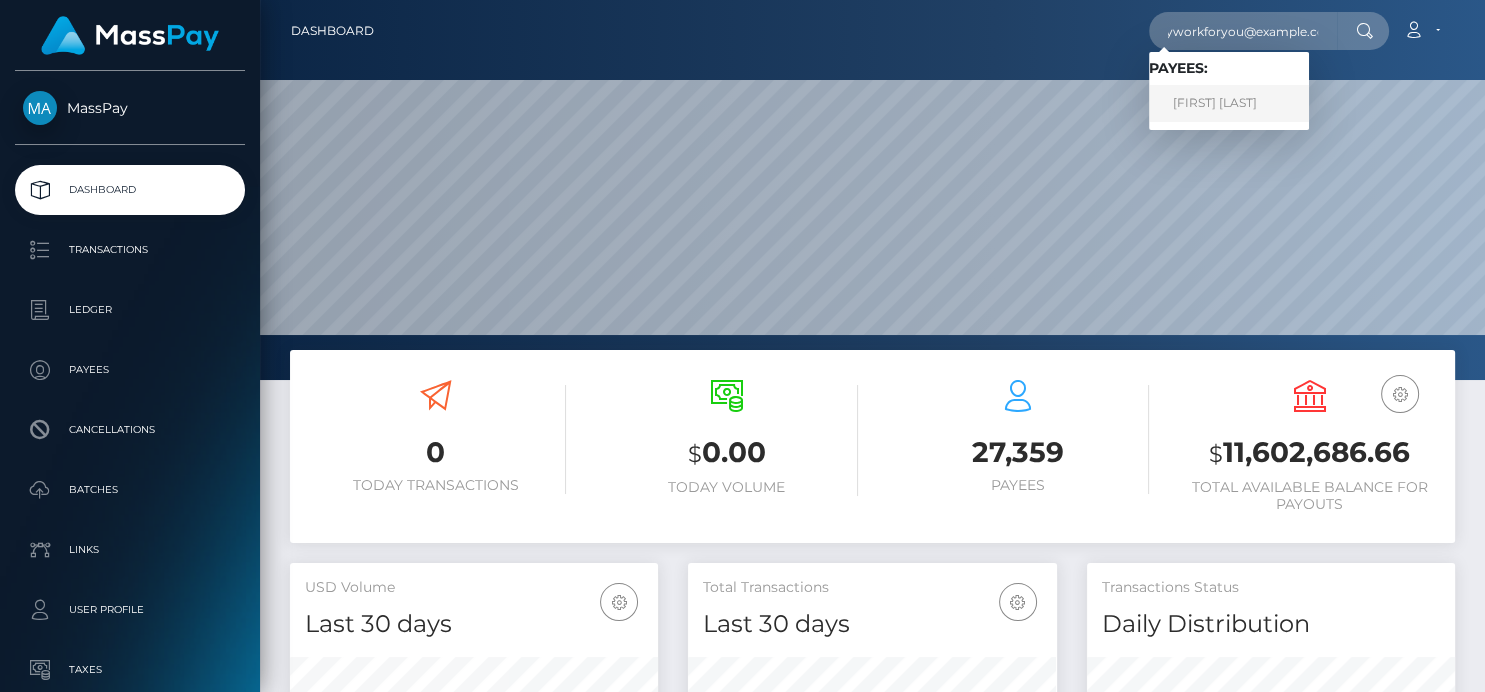 scroll, scrollTop: 0, scrollLeft: 0, axis: both 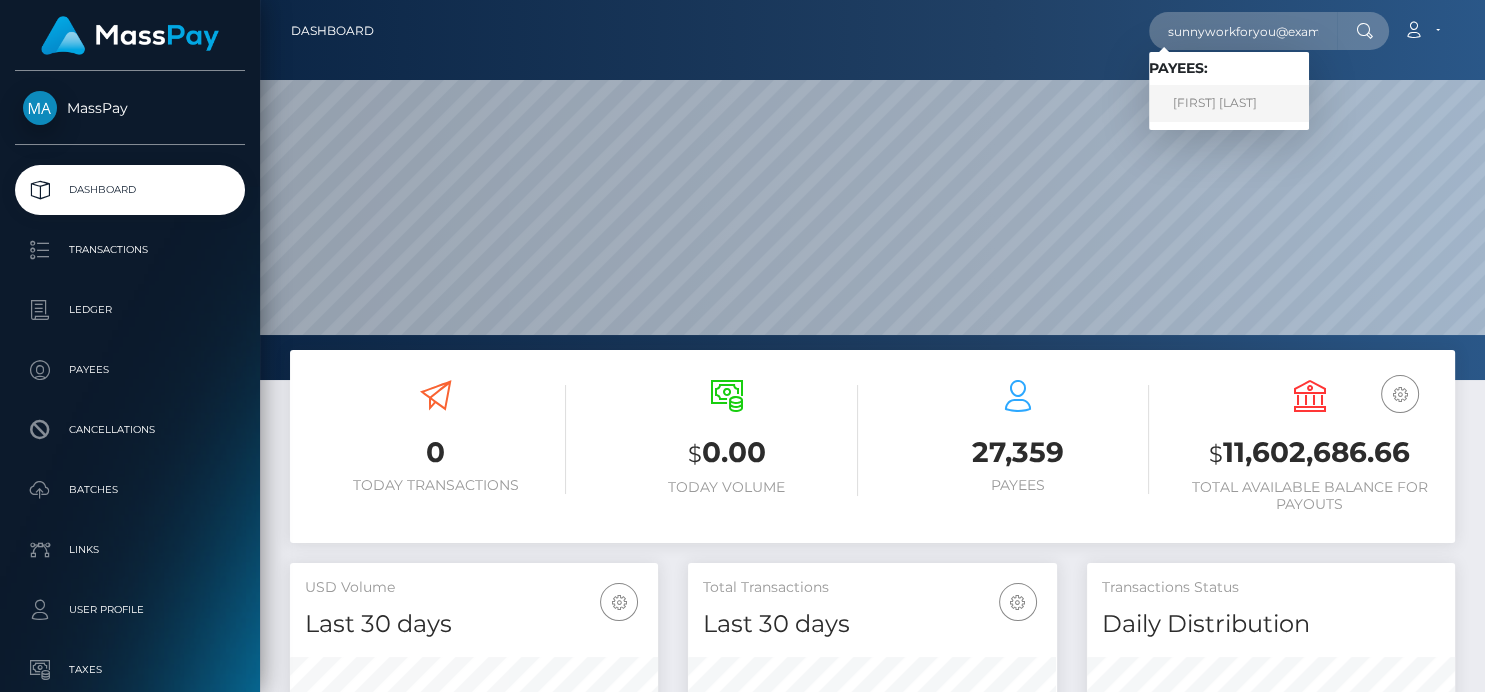 click on "[FIRST] [LAST]" at bounding box center (1229, 103) 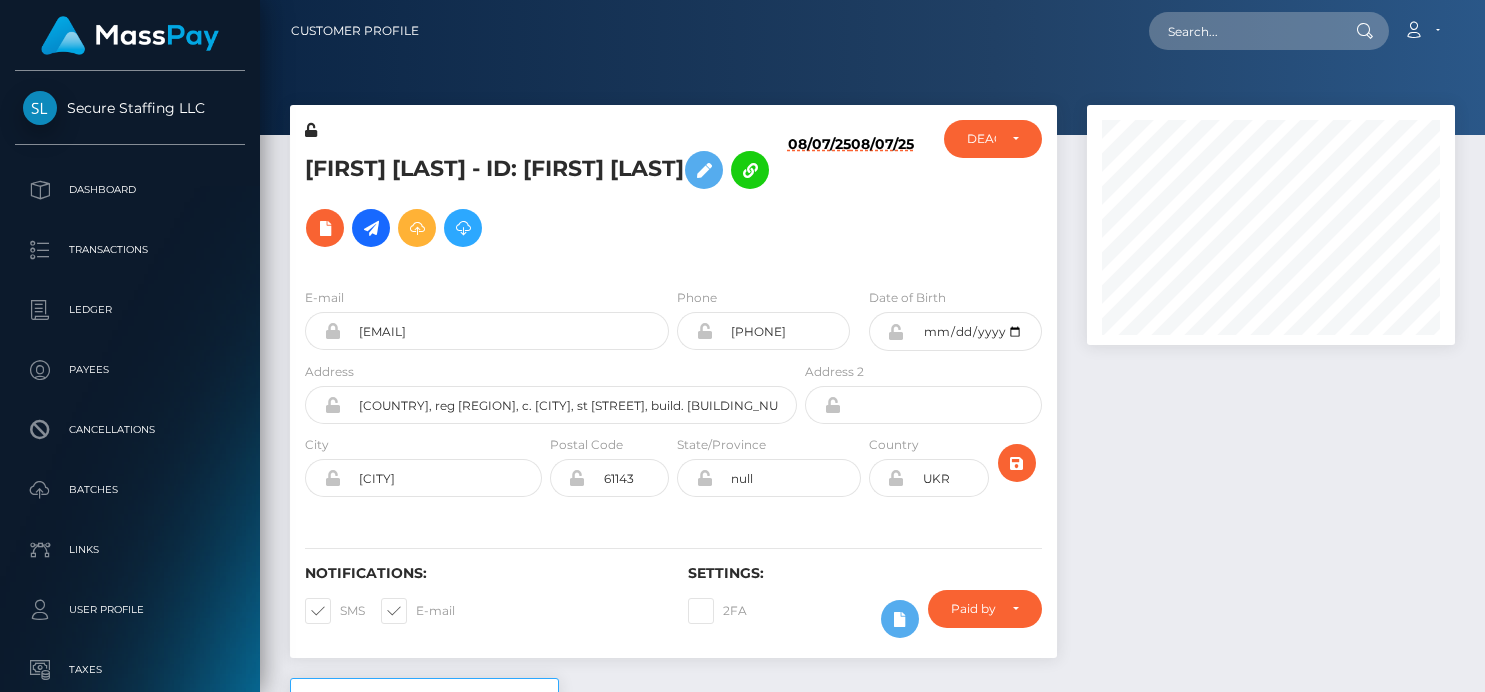 scroll, scrollTop: 0, scrollLeft: 0, axis: both 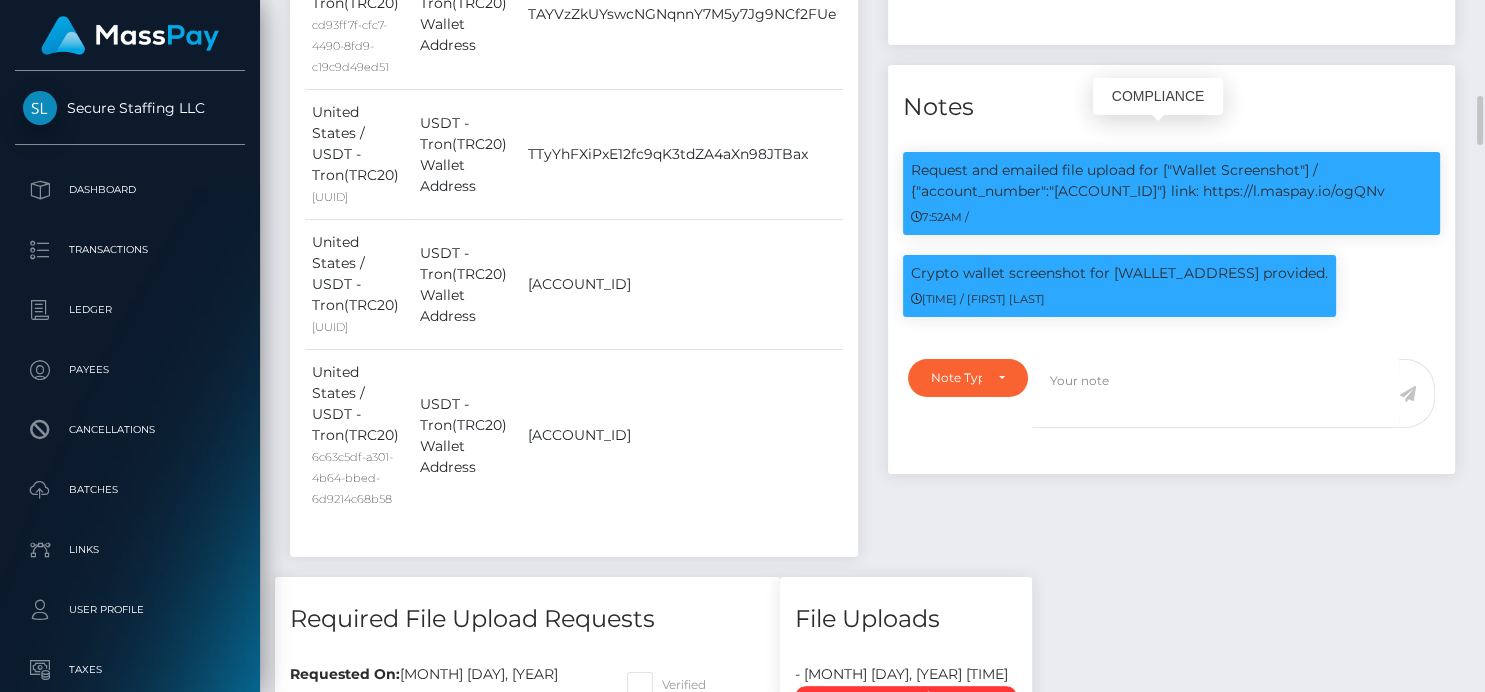 drag, startPoint x: 1092, startPoint y: 183, endPoint x: 904, endPoint y: 187, distance: 188.04254 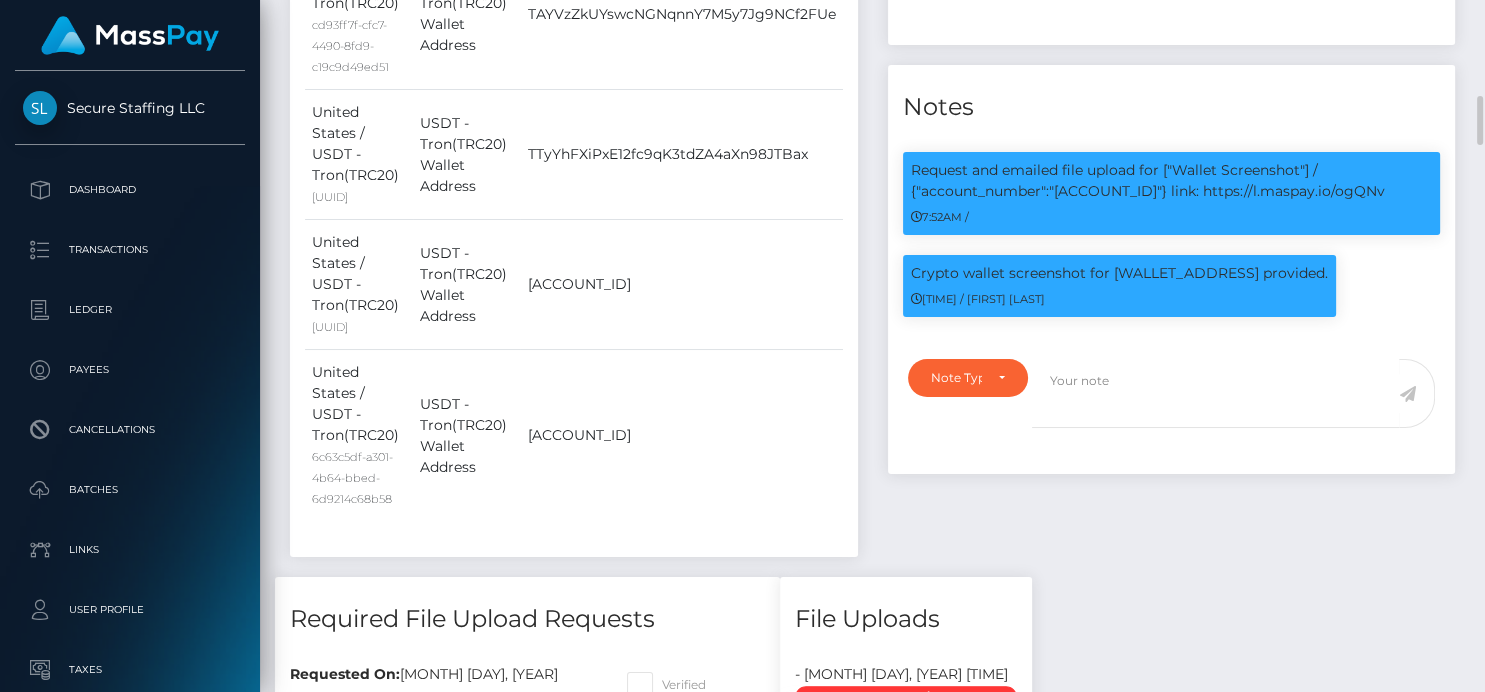copy on "https://l.maspay.io/ogQNv" 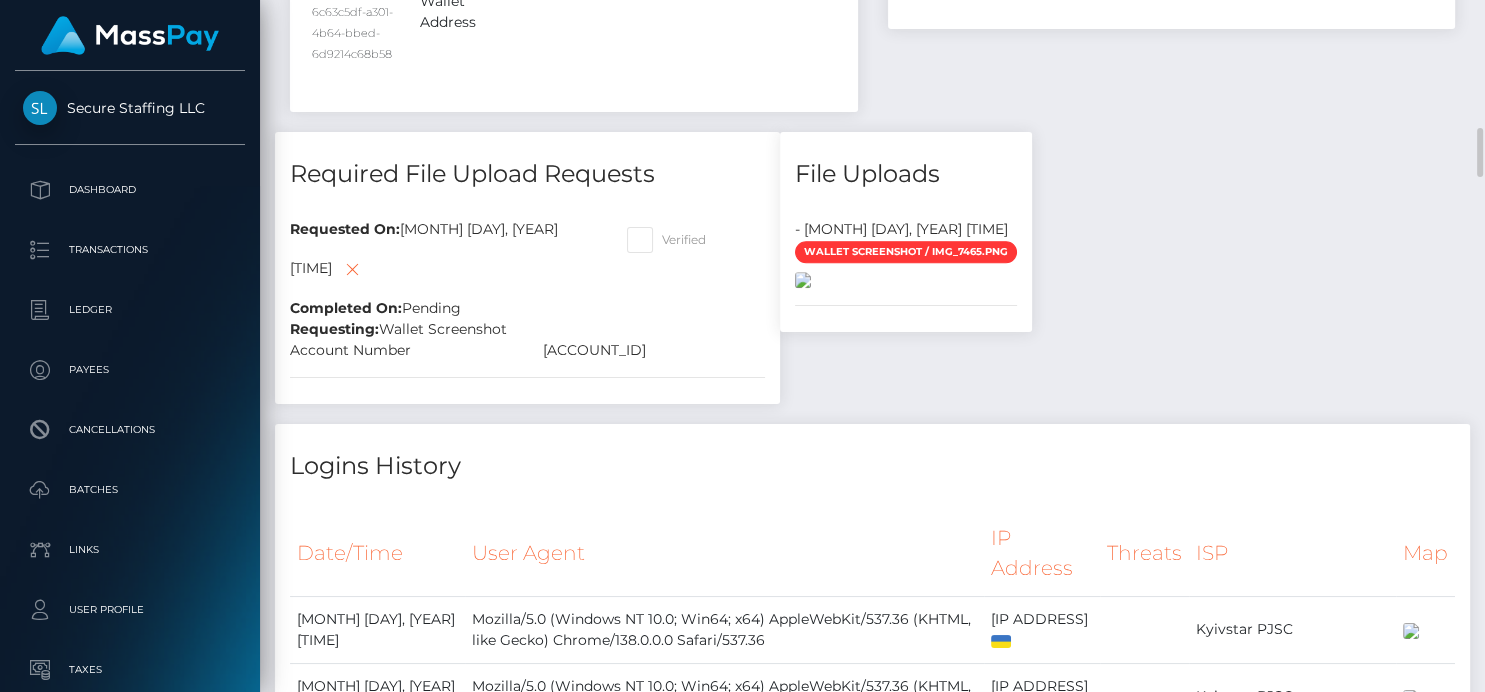 scroll, scrollTop: 1892, scrollLeft: 0, axis: vertical 